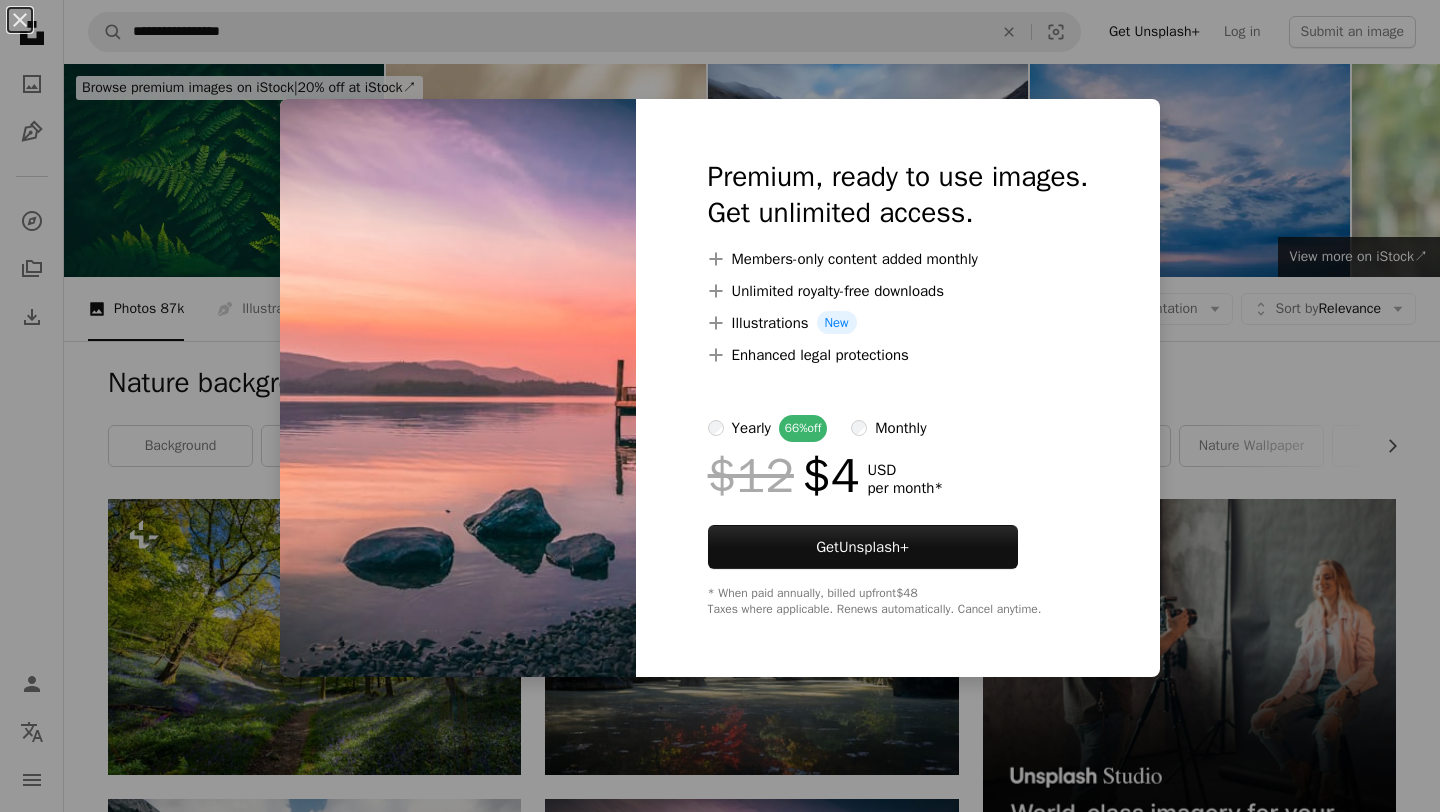 scroll, scrollTop: 407, scrollLeft: 0, axis: vertical 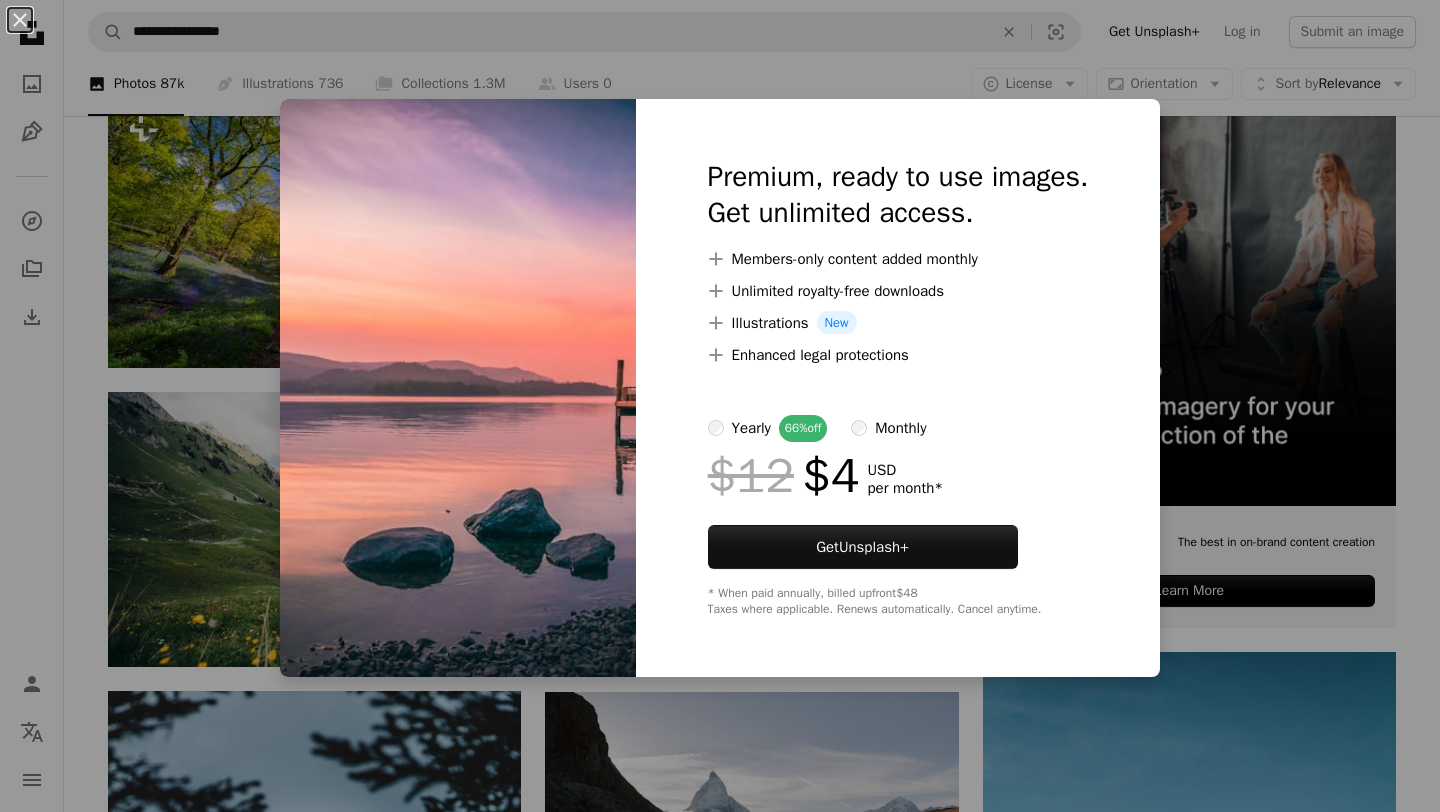 click on "An X shape Premium, ready to use images. Get unlimited access. A plus sign Members-only content added monthly A plus sign Unlimited royalty-free downloads A plus sign Illustrations  New A plus sign Enhanced legal protections yearly 66%  off monthly $12   $4 USD per month * Get  Unsplash+ * When paid annually, billed upfront  $48 Taxes where applicable. Renews automatically. Cancel anytime." at bounding box center (720, 406) 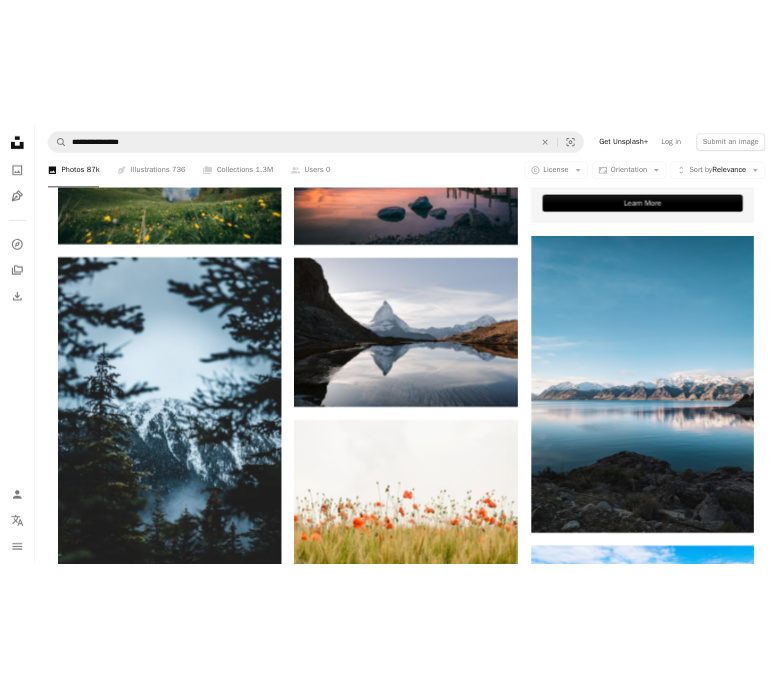 scroll, scrollTop: 843, scrollLeft: 0, axis: vertical 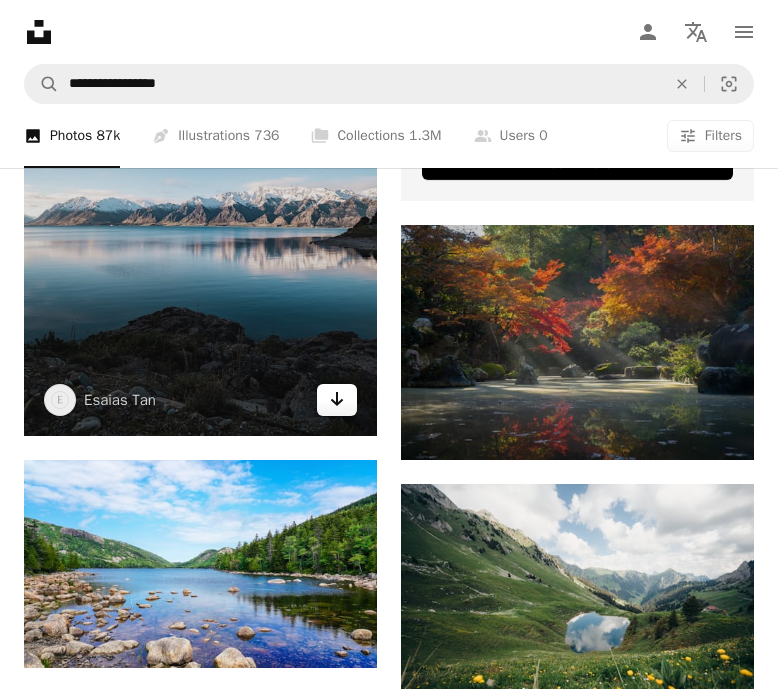 click 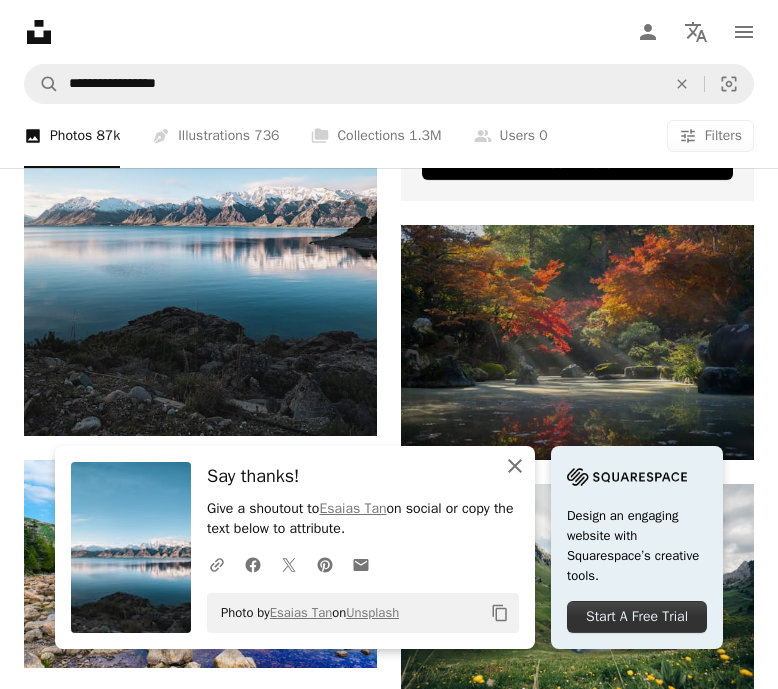 click 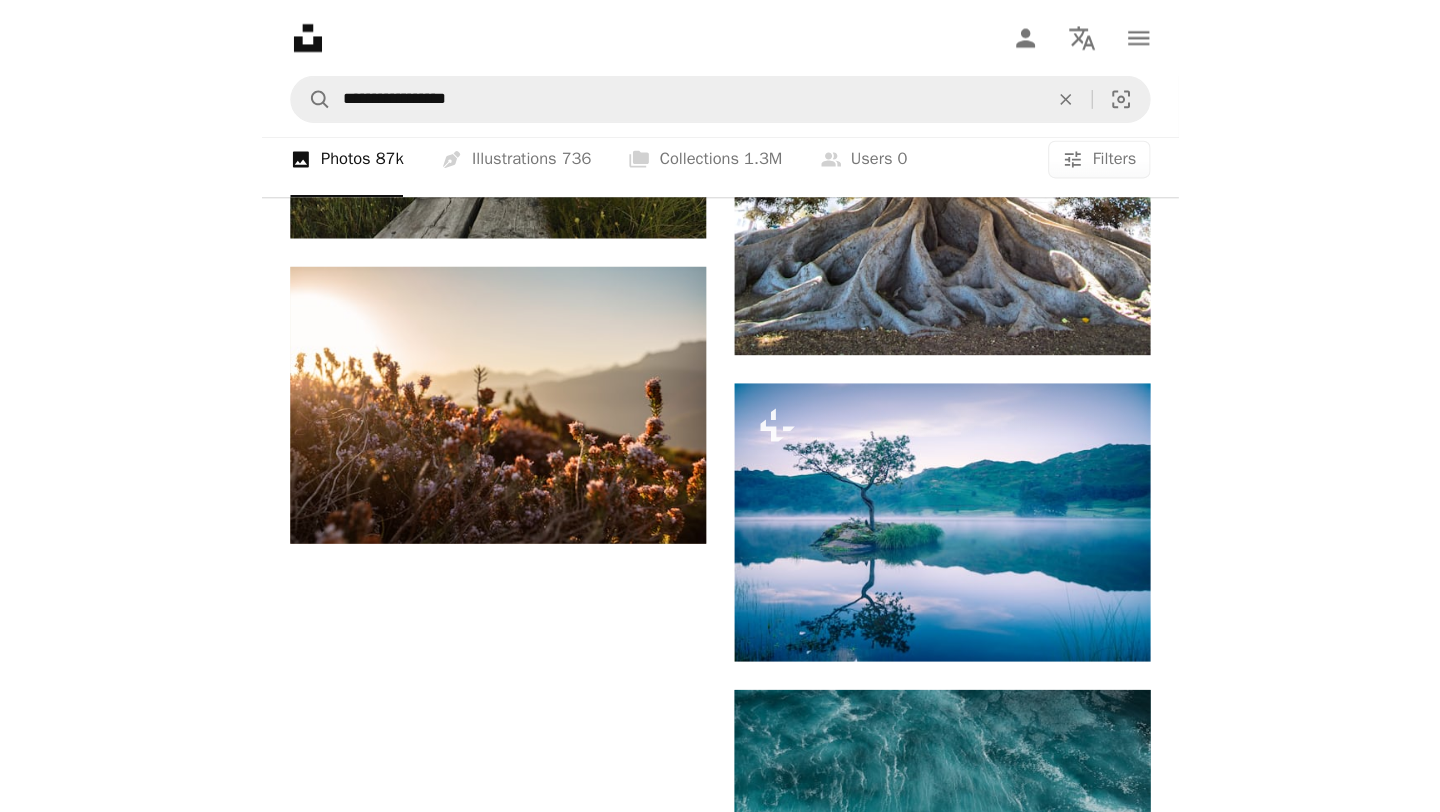 scroll, scrollTop: 3153, scrollLeft: 0, axis: vertical 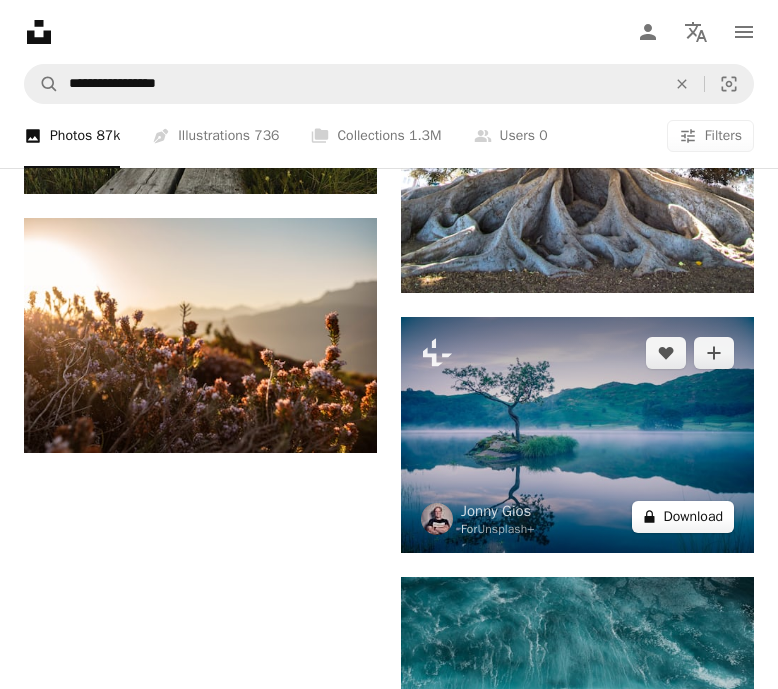 click on "A lock   Download" at bounding box center (683, 517) 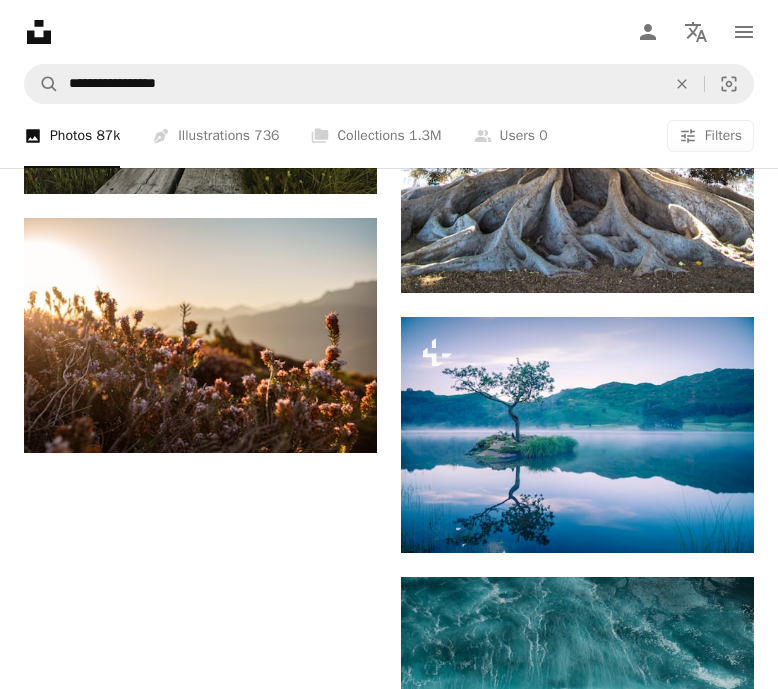 click on "An X shape" at bounding box center [20, 20] 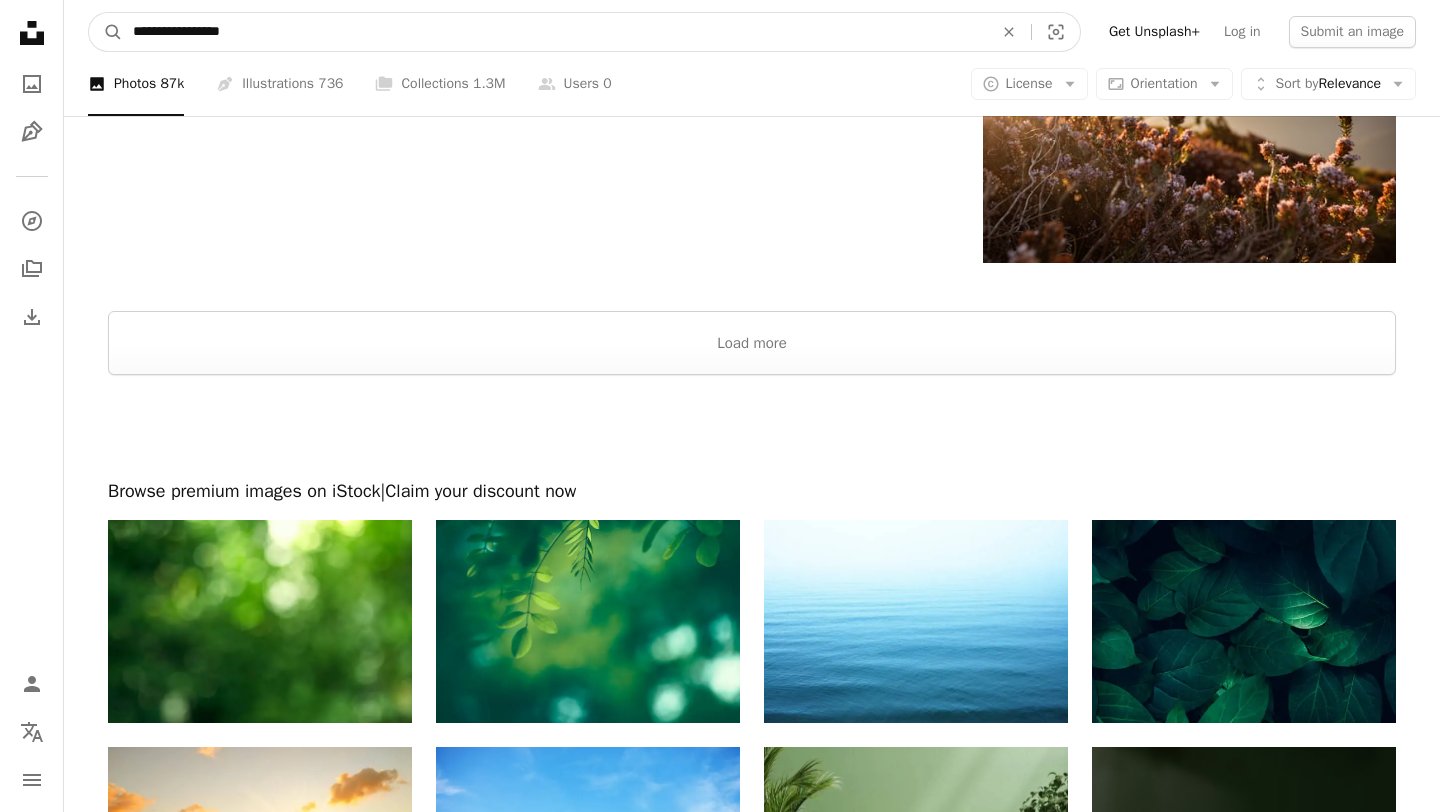 click on "**********" at bounding box center [555, 32] 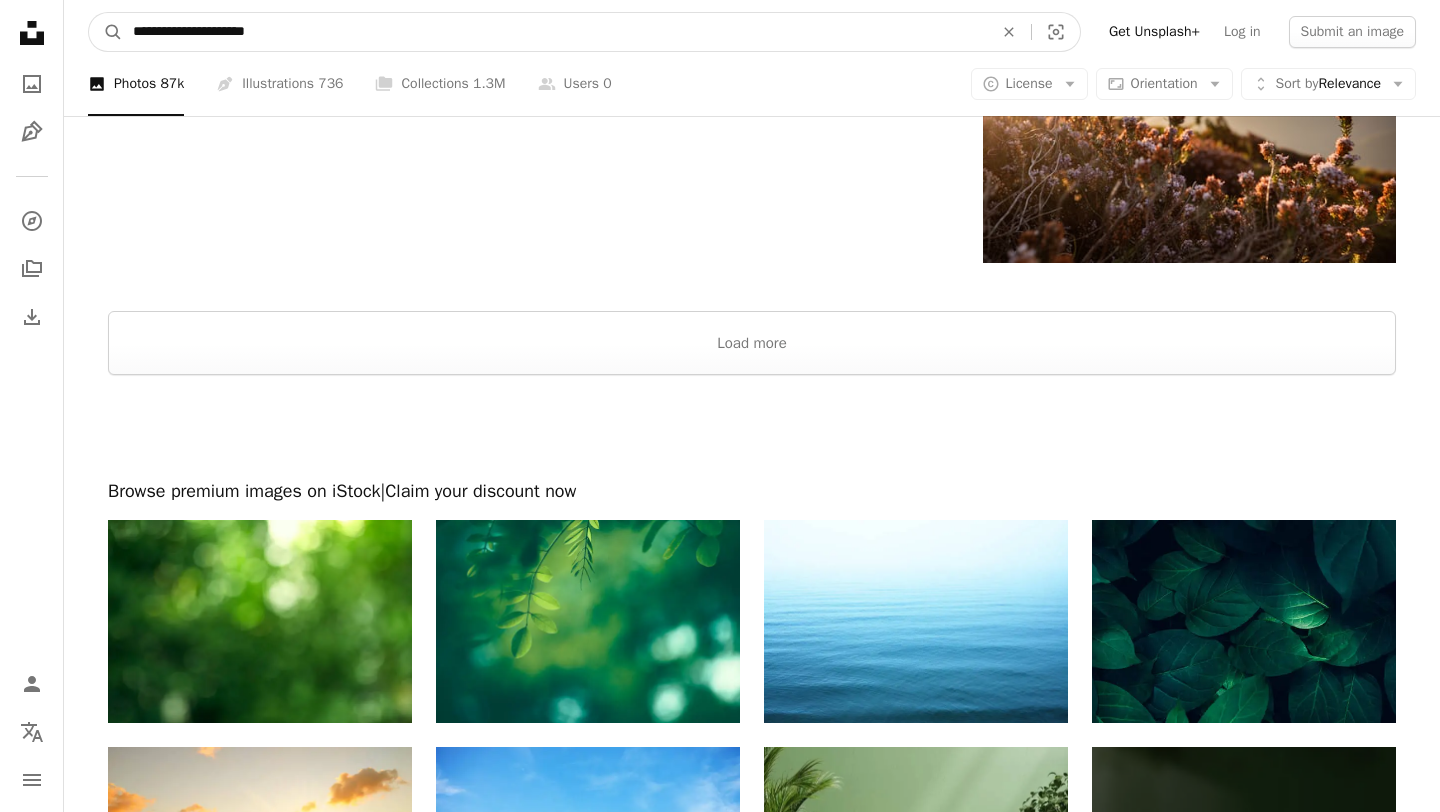 type on "**********" 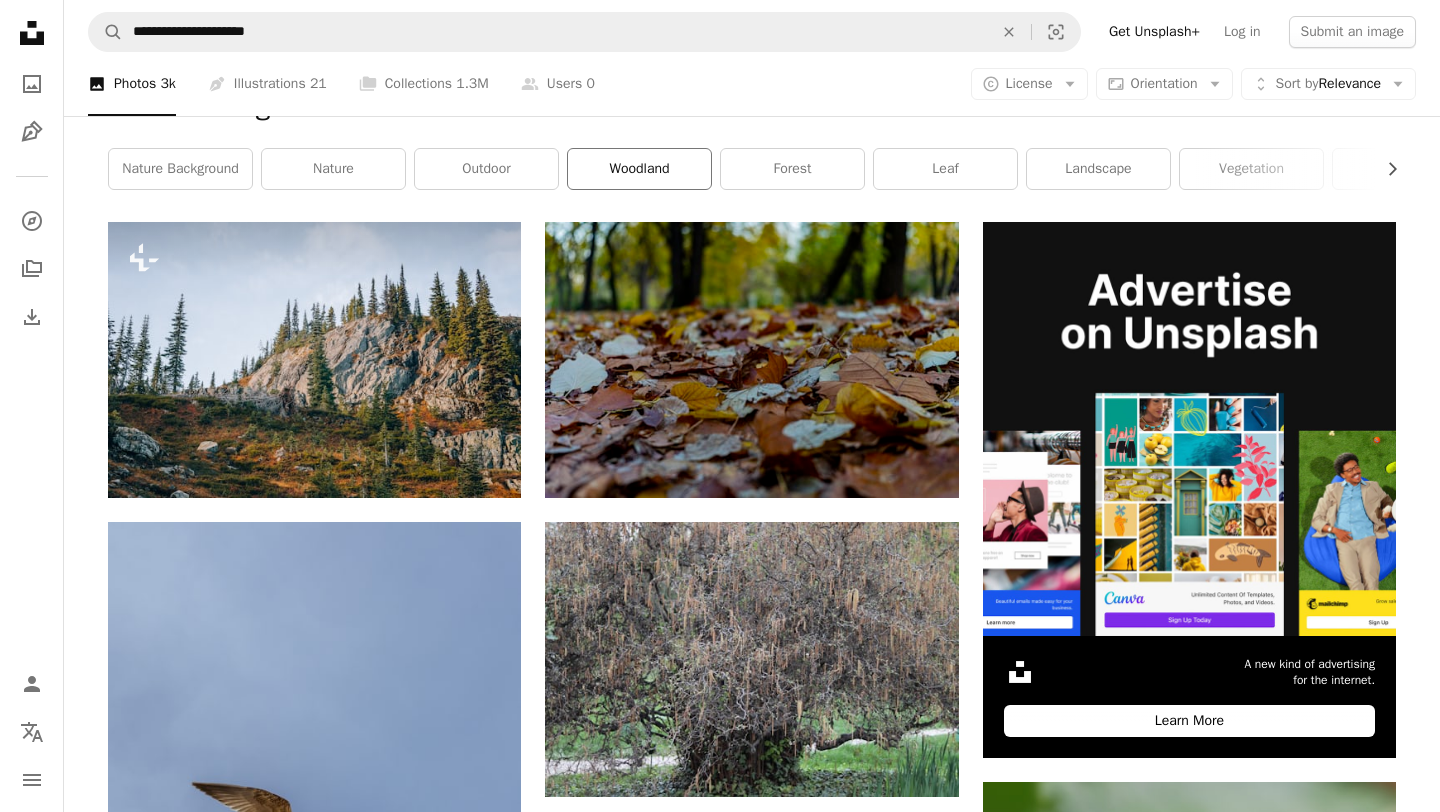 scroll, scrollTop: 264, scrollLeft: 0, axis: vertical 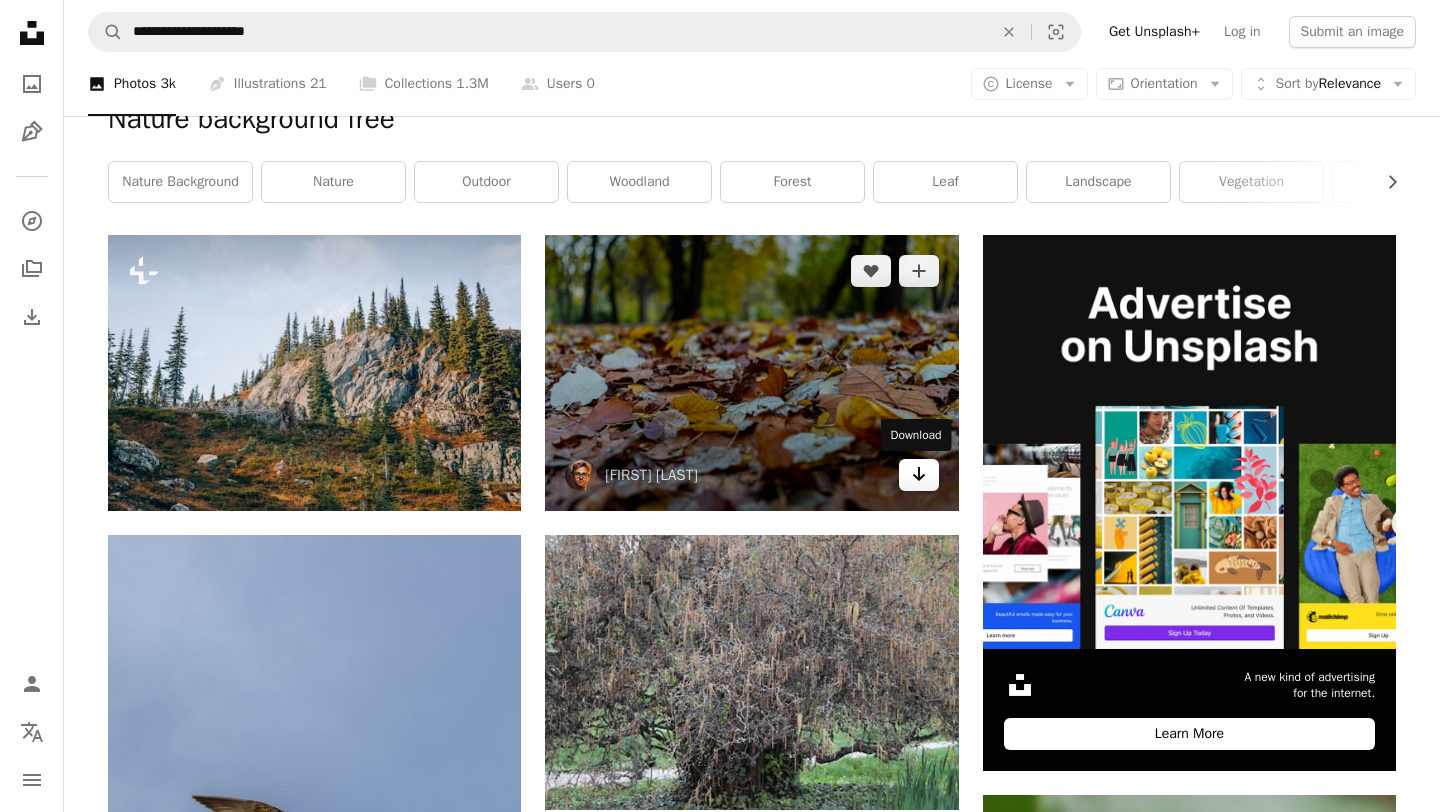 click on "Arrow pointing down" 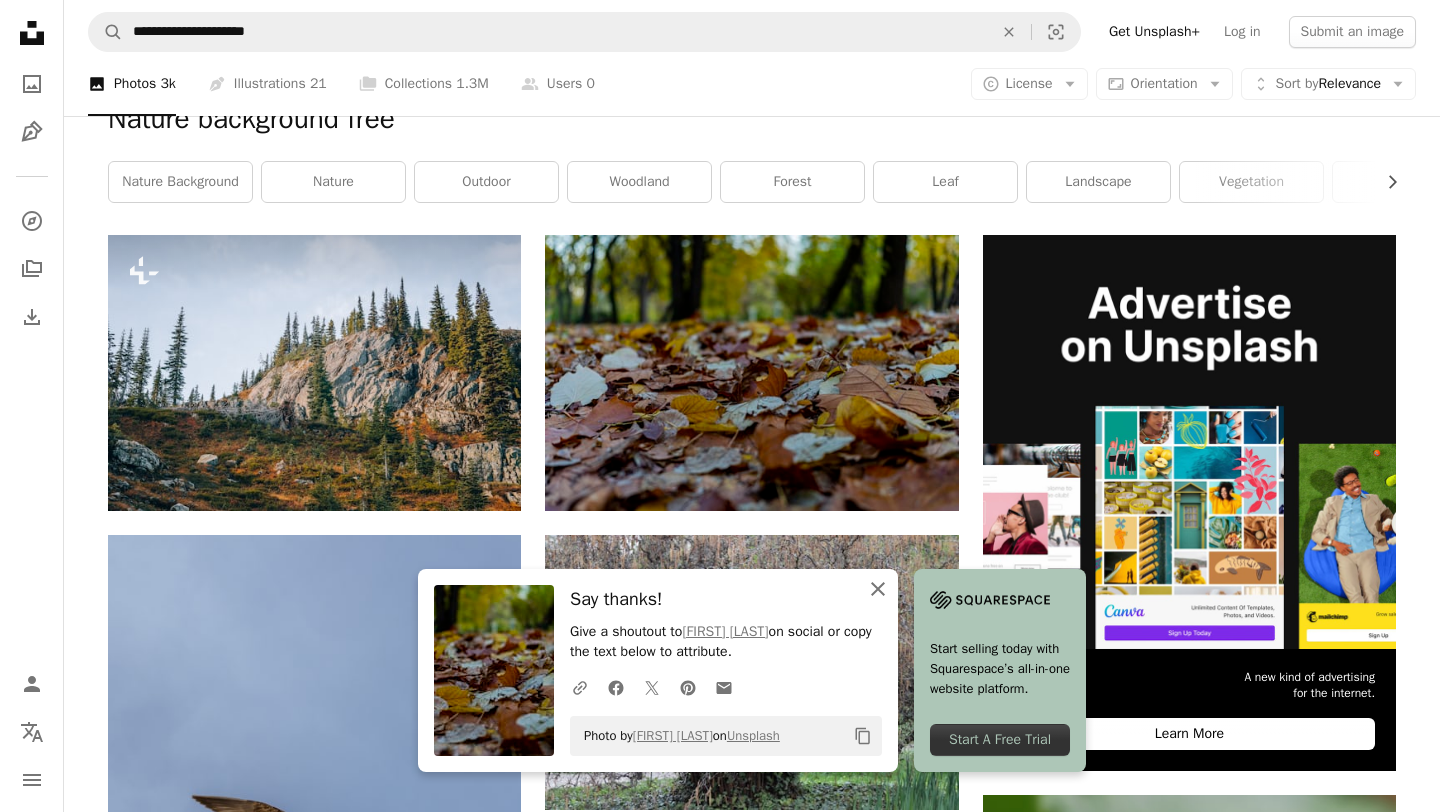 click on "An X shape" 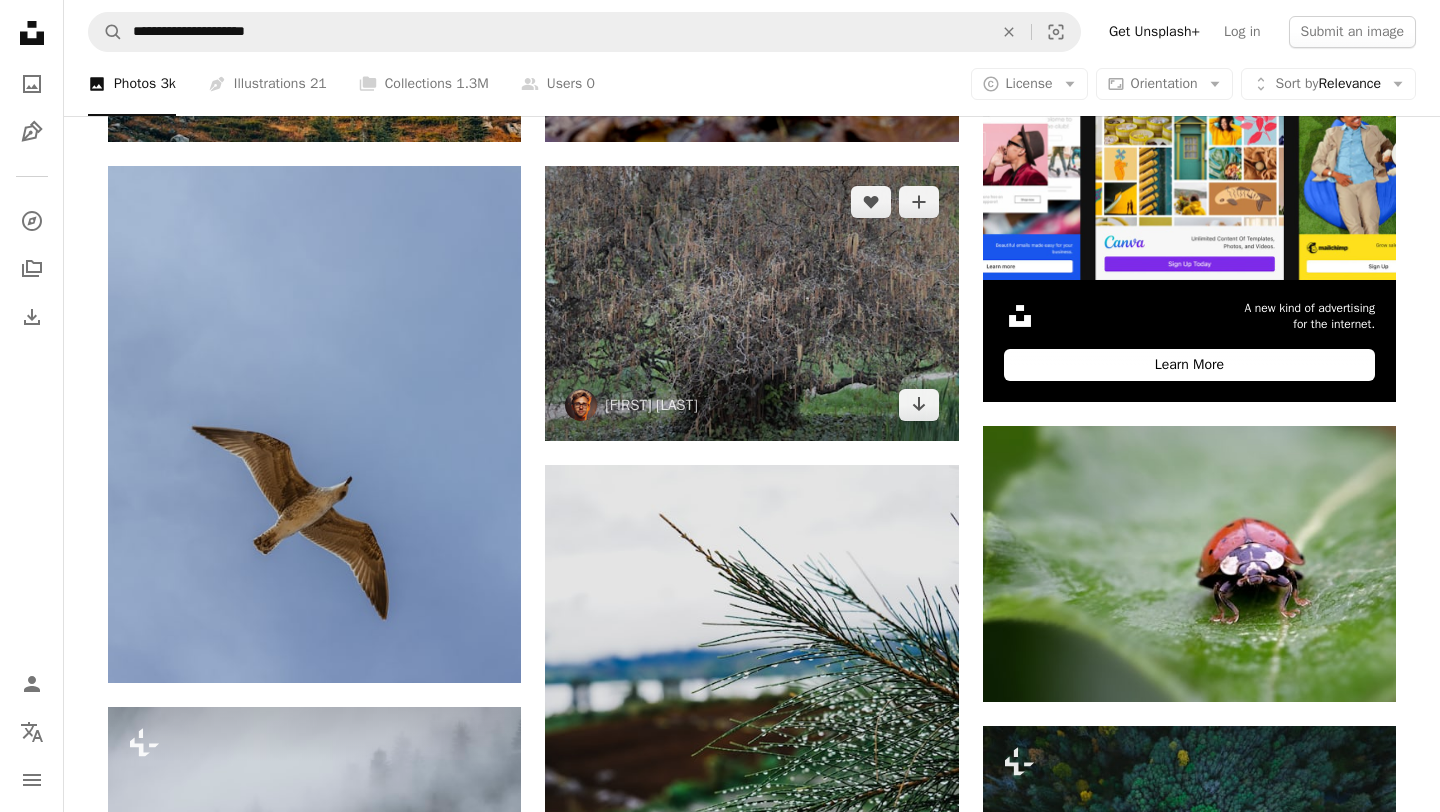 scroll, scrollTop: 649, scrollLeft: 0, axis: vertical 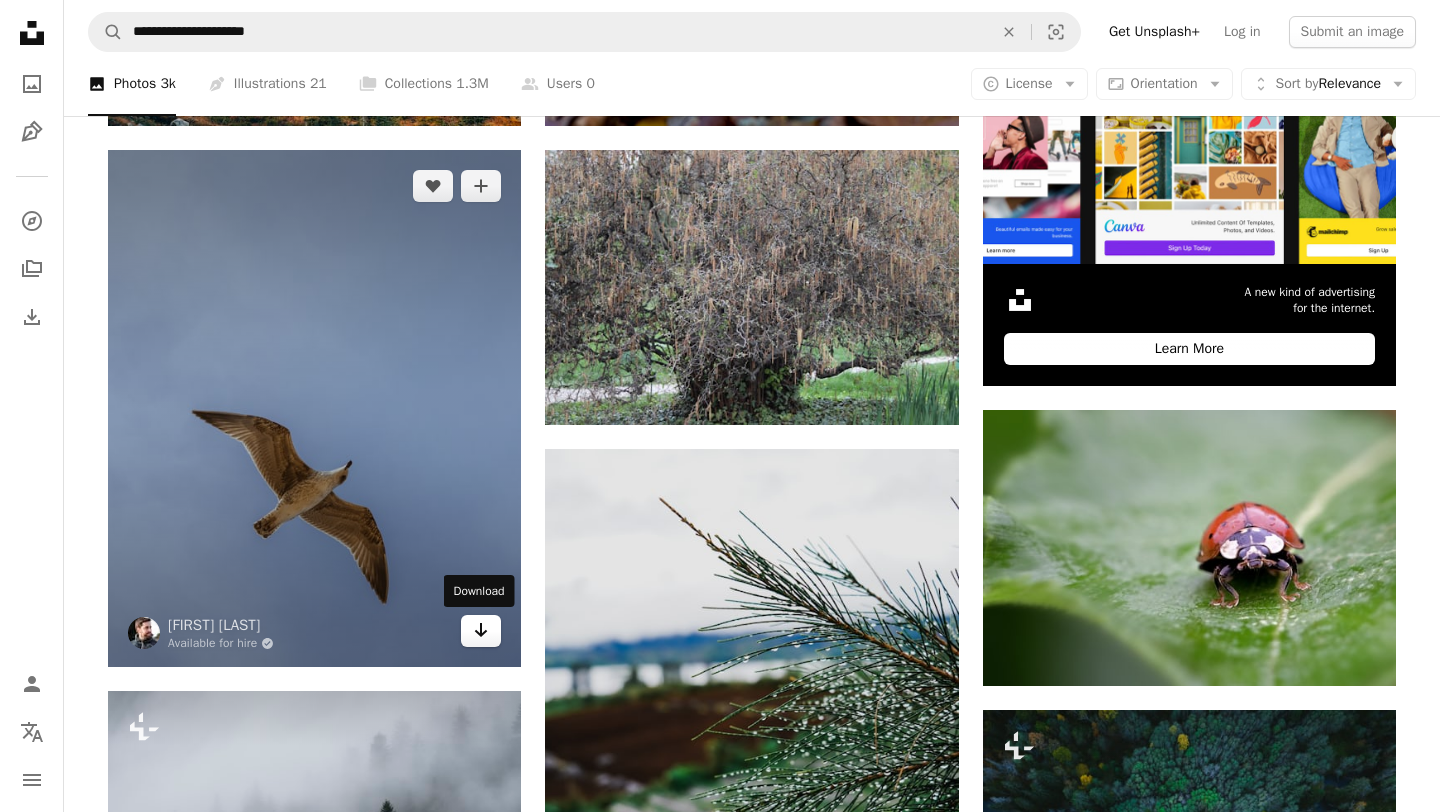 click 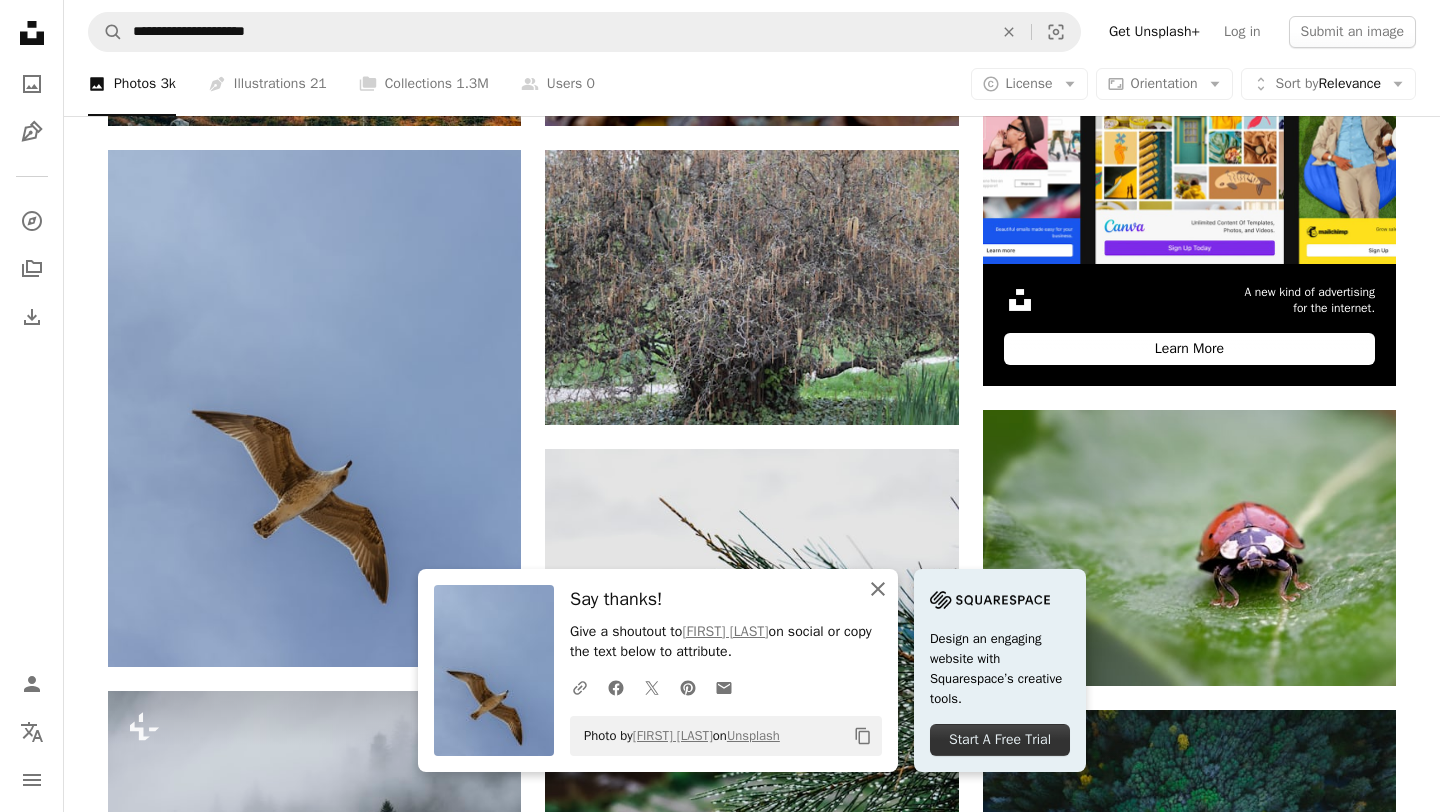 click on "An X shape" 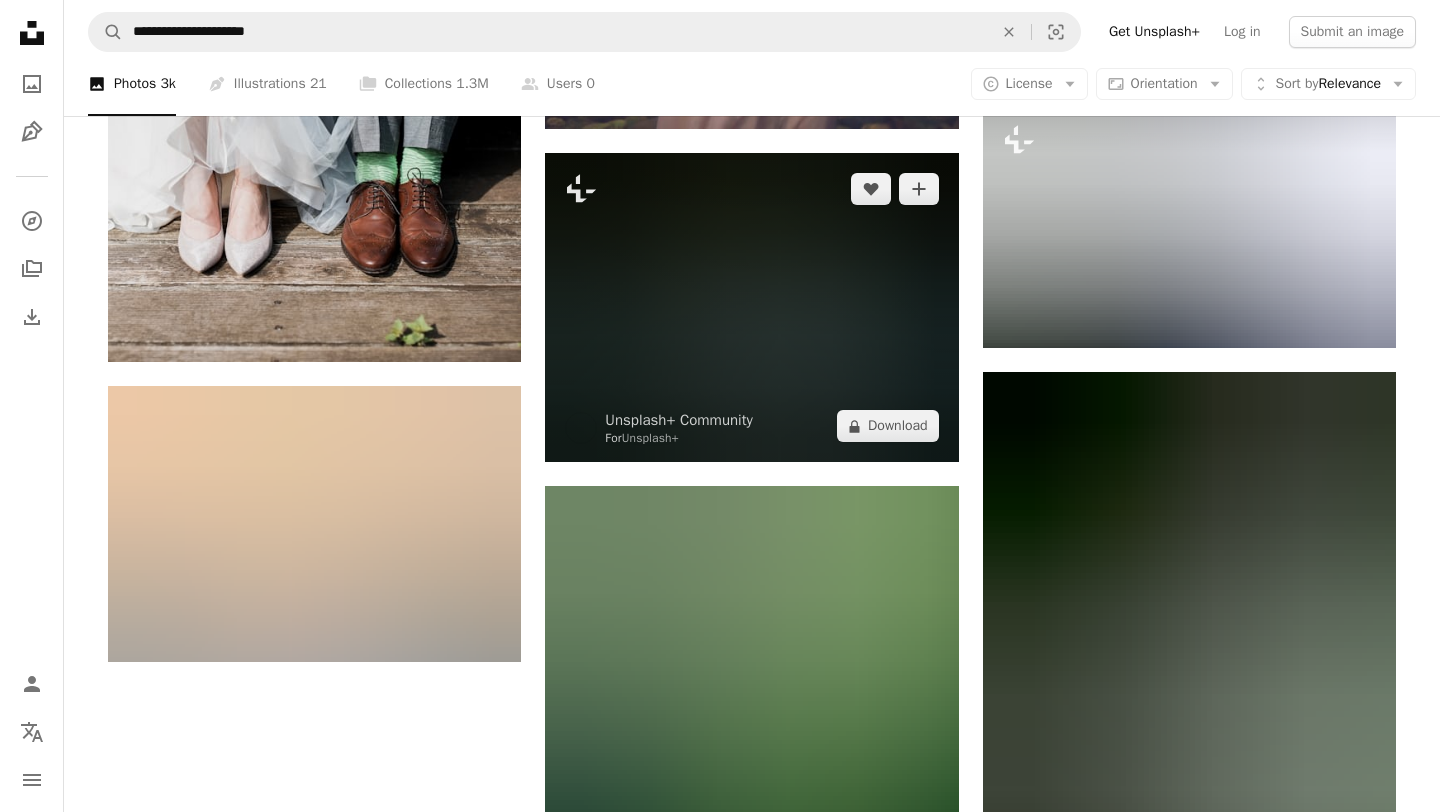 scroll, scrollTop: 2220, scrollLeft: 0, axis: vertical 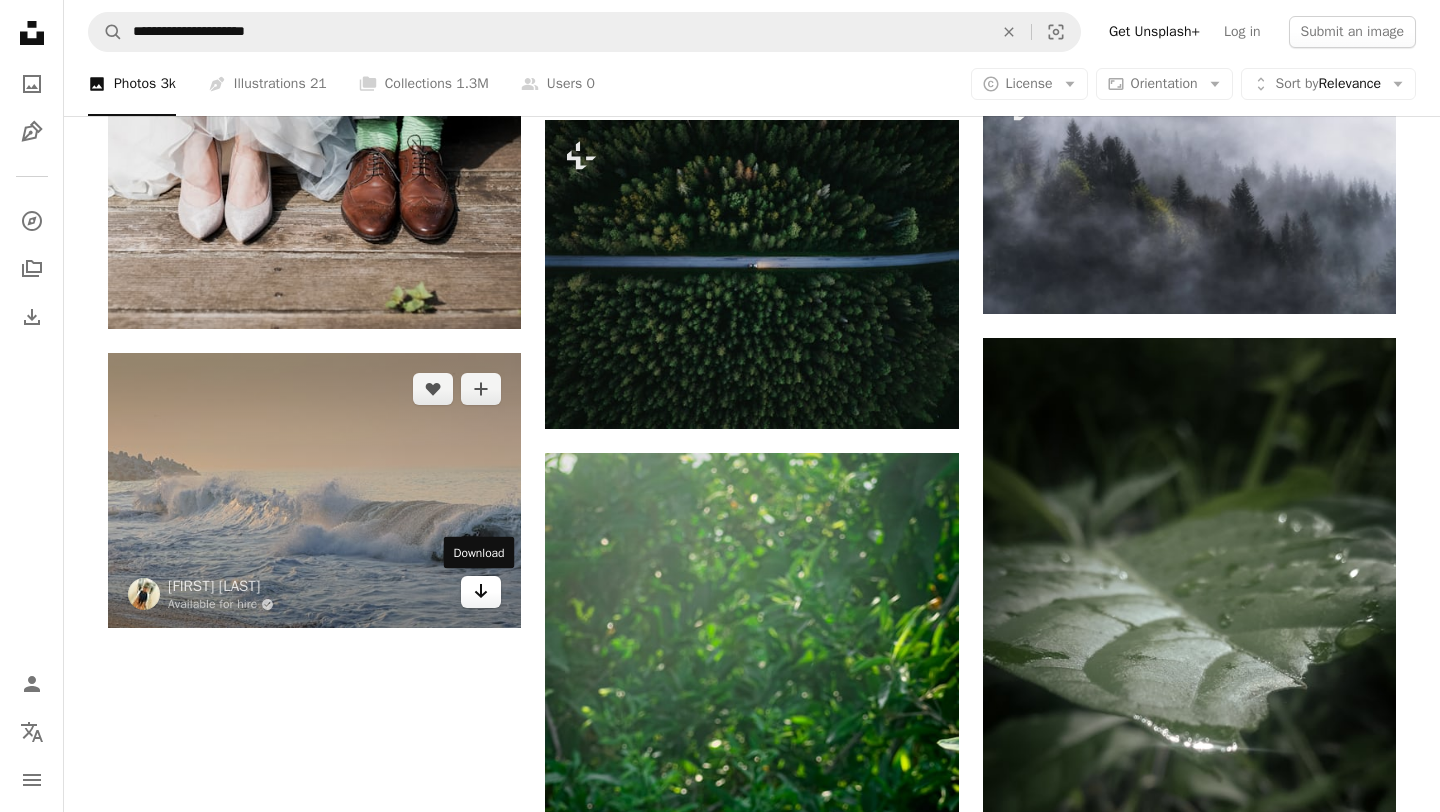 click 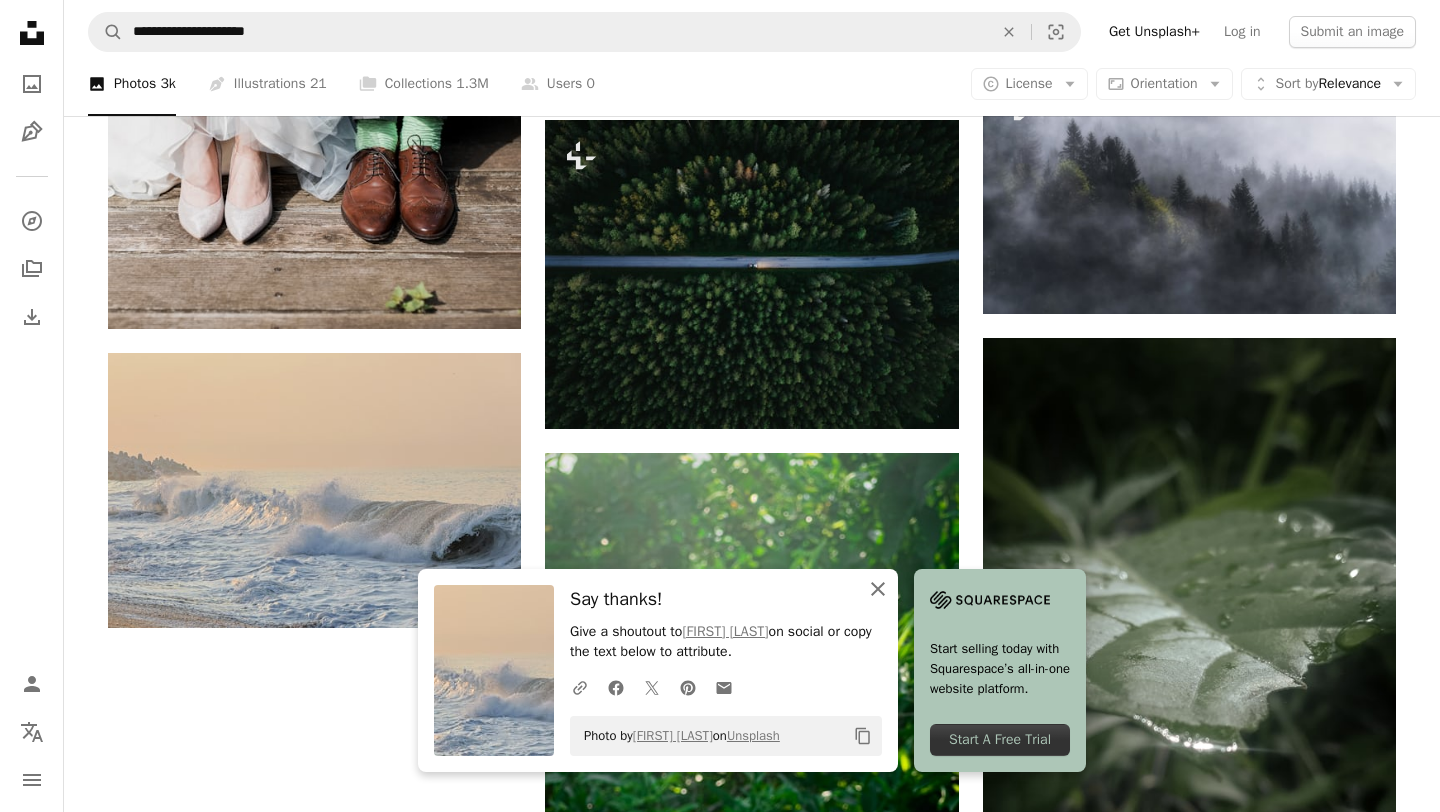 click 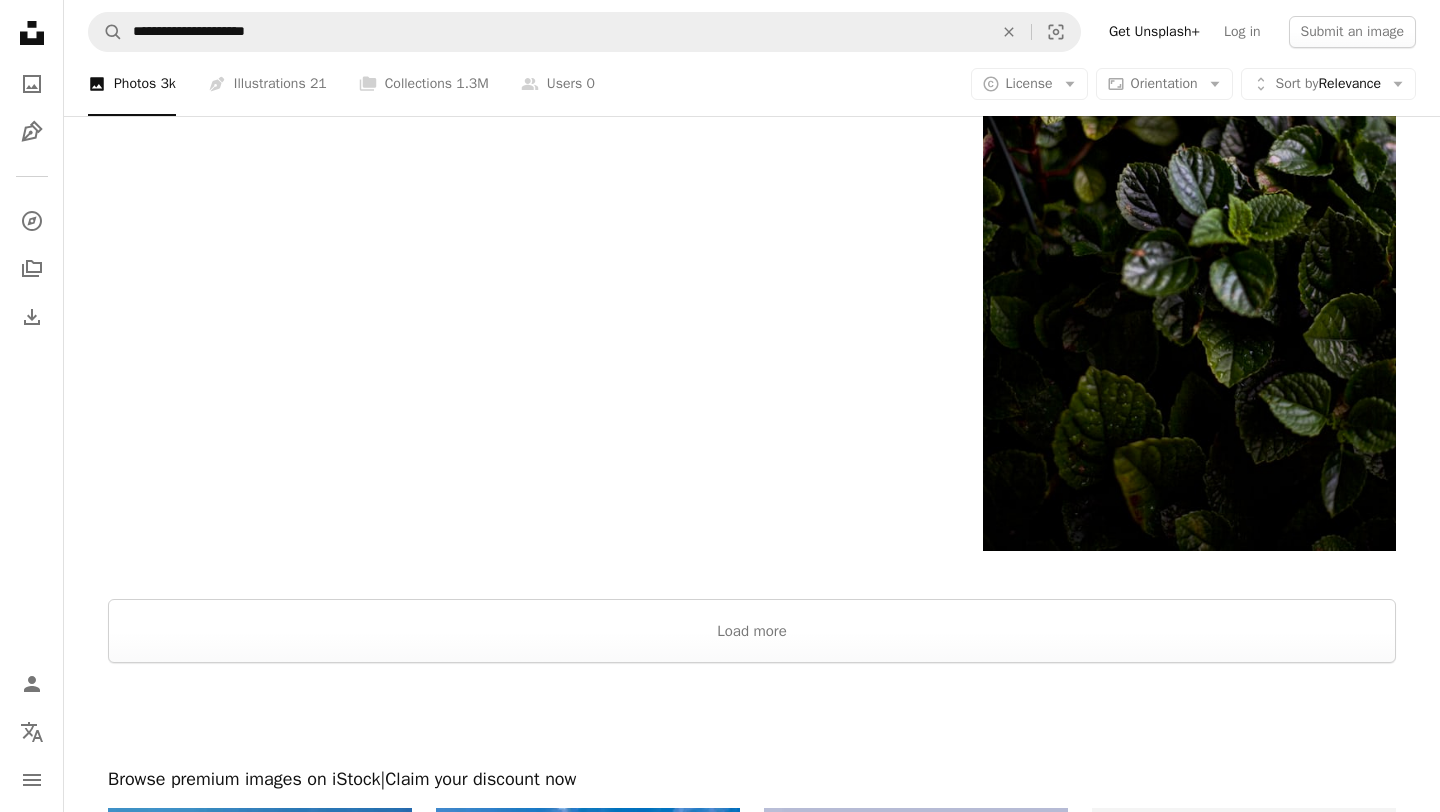 scroll, scrollTop: 3415, scrollLeft: 0, axis: vertical 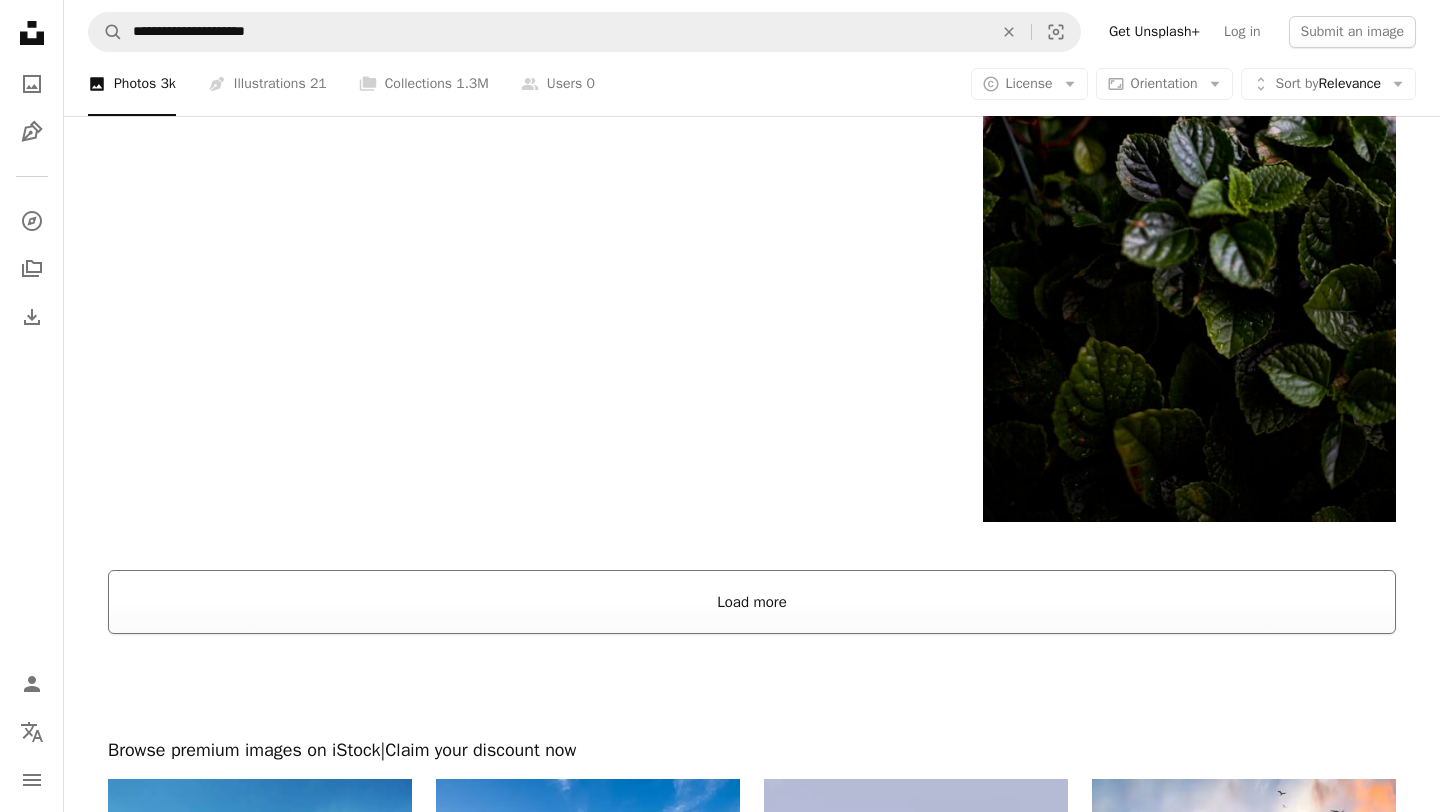 click on "Load more" at bounding box center (752, 602) 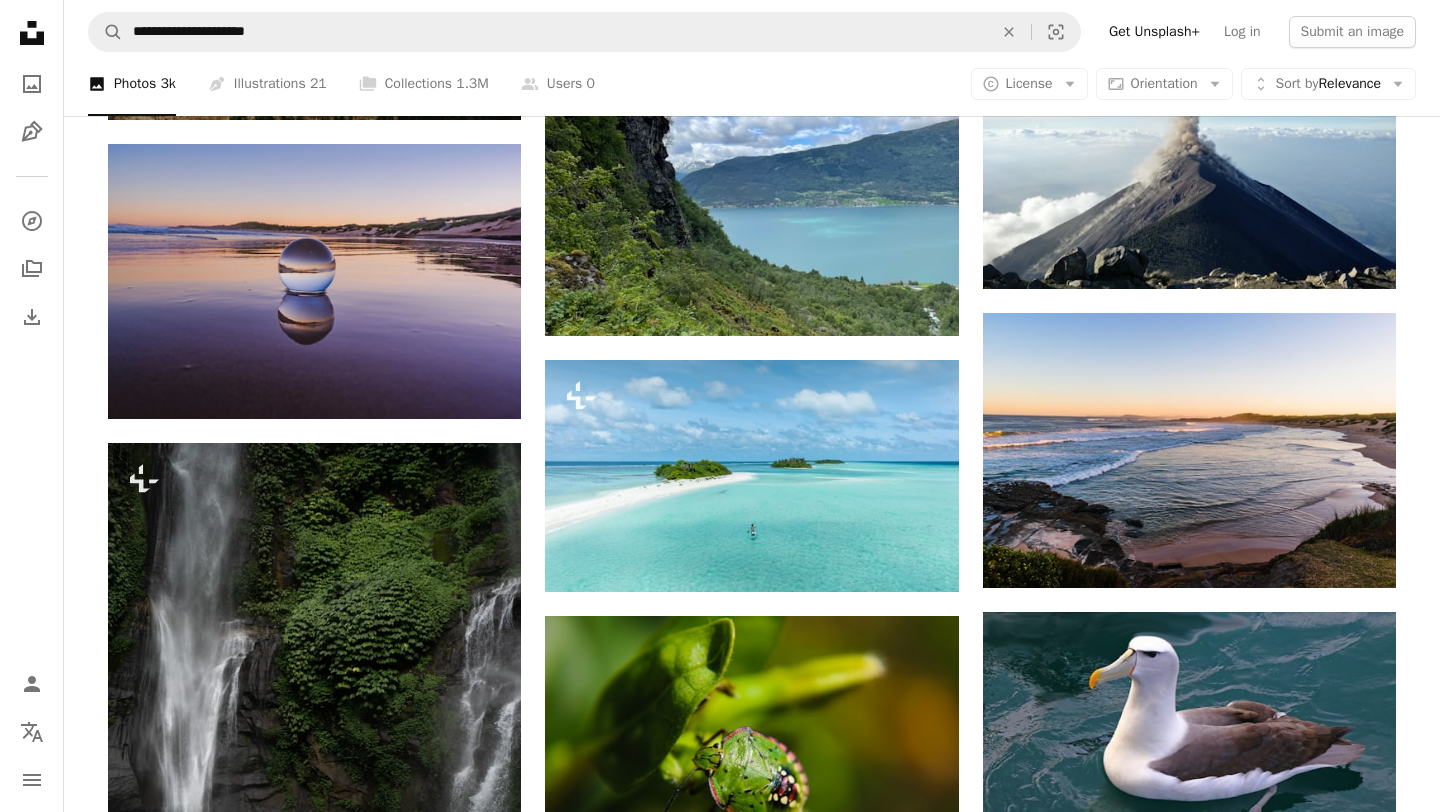 scroll, scrollTop: 6913, scrollLeft: 0, axis: vertical 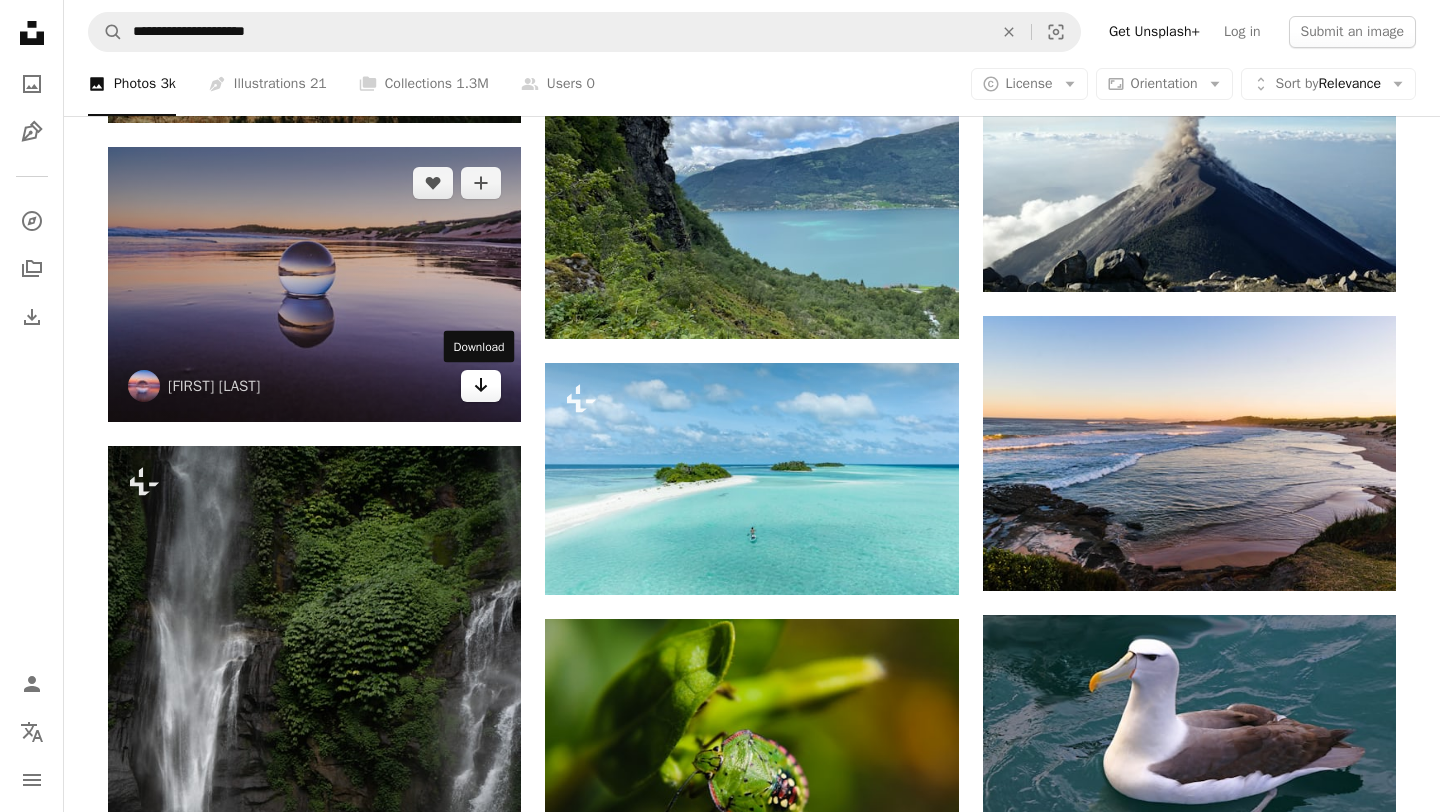 click on "Arrow pointing down" 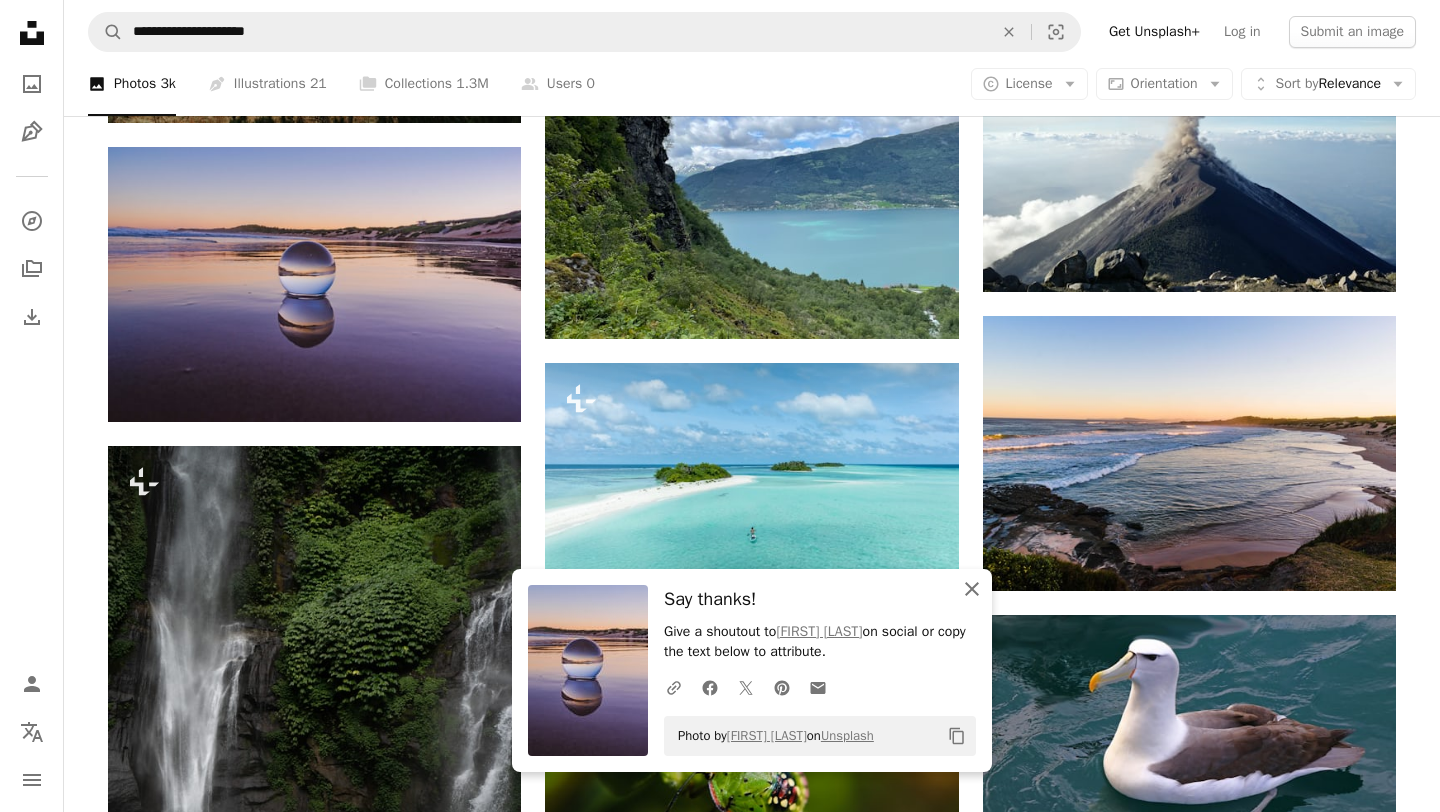 click on "An X shape" 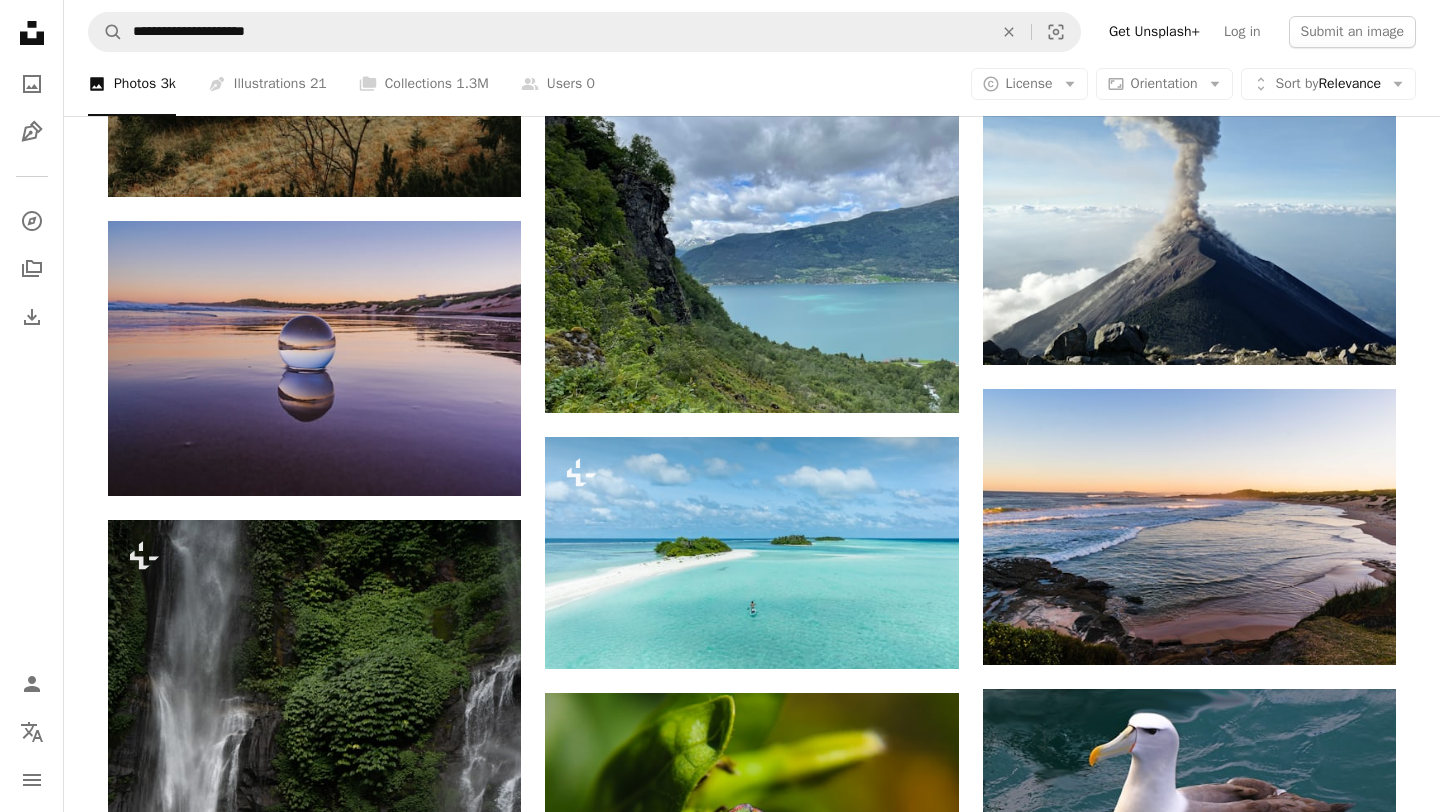 scroll, scrollTop: 6838, scrollLeft: 0, axis: vertical 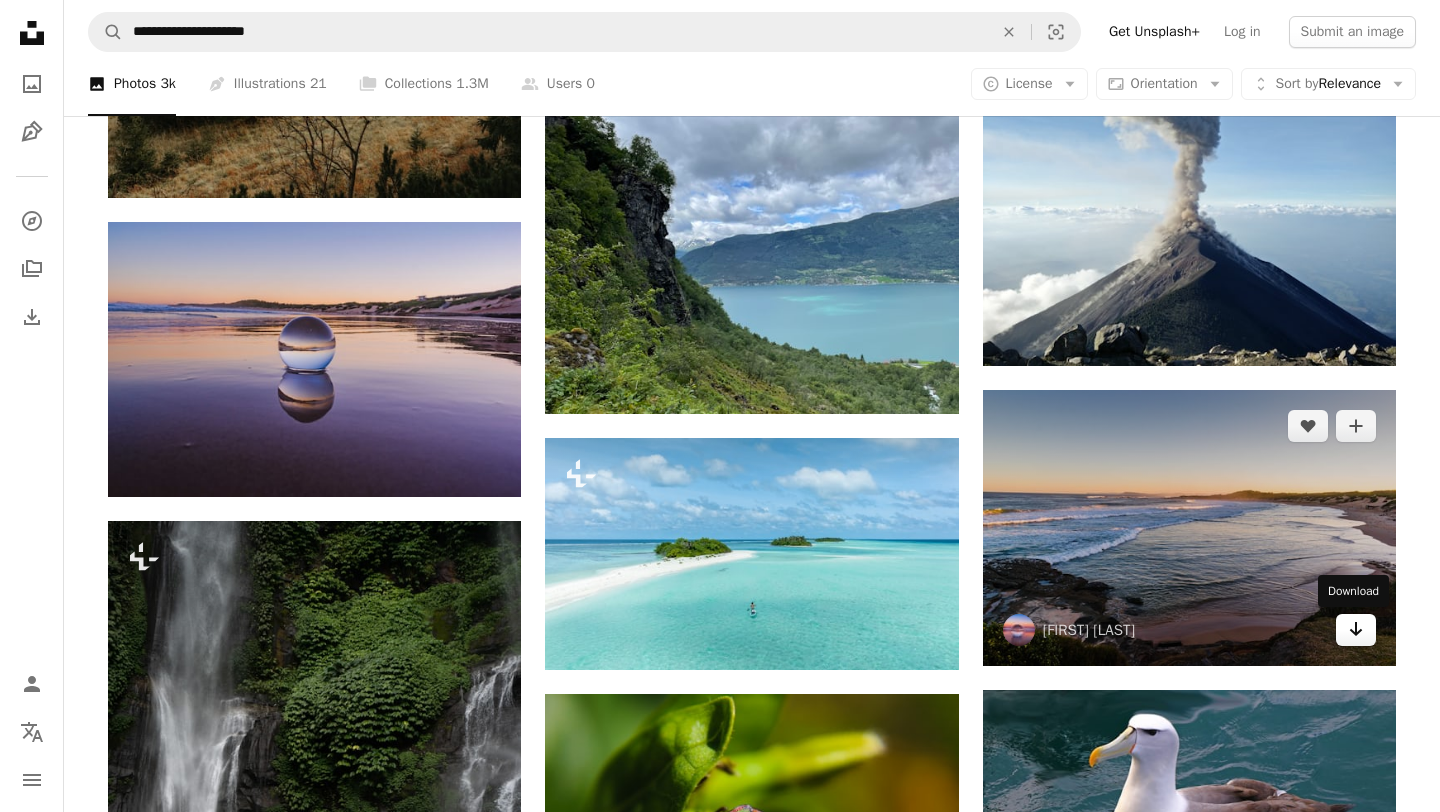 click on "Arrow pointing down" 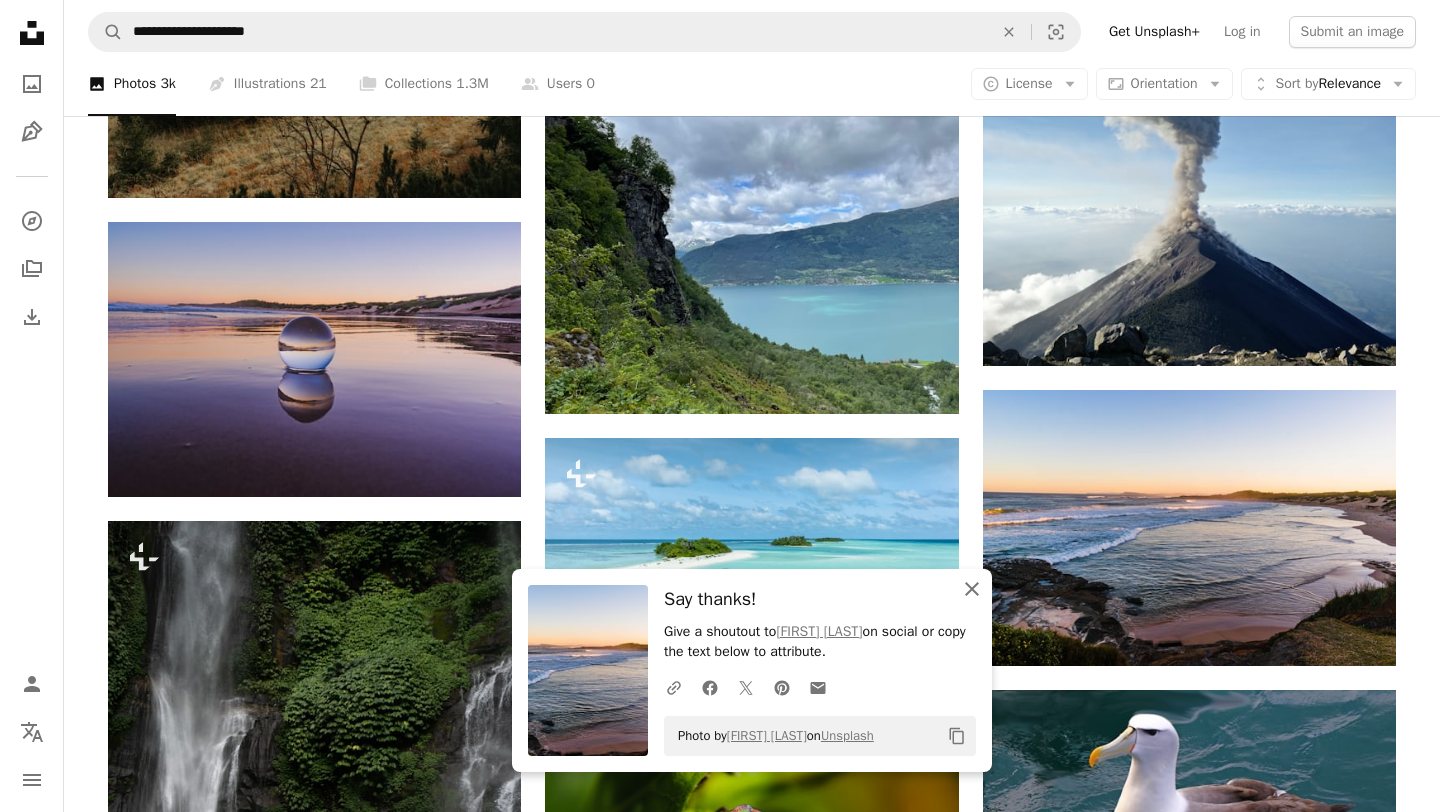 click 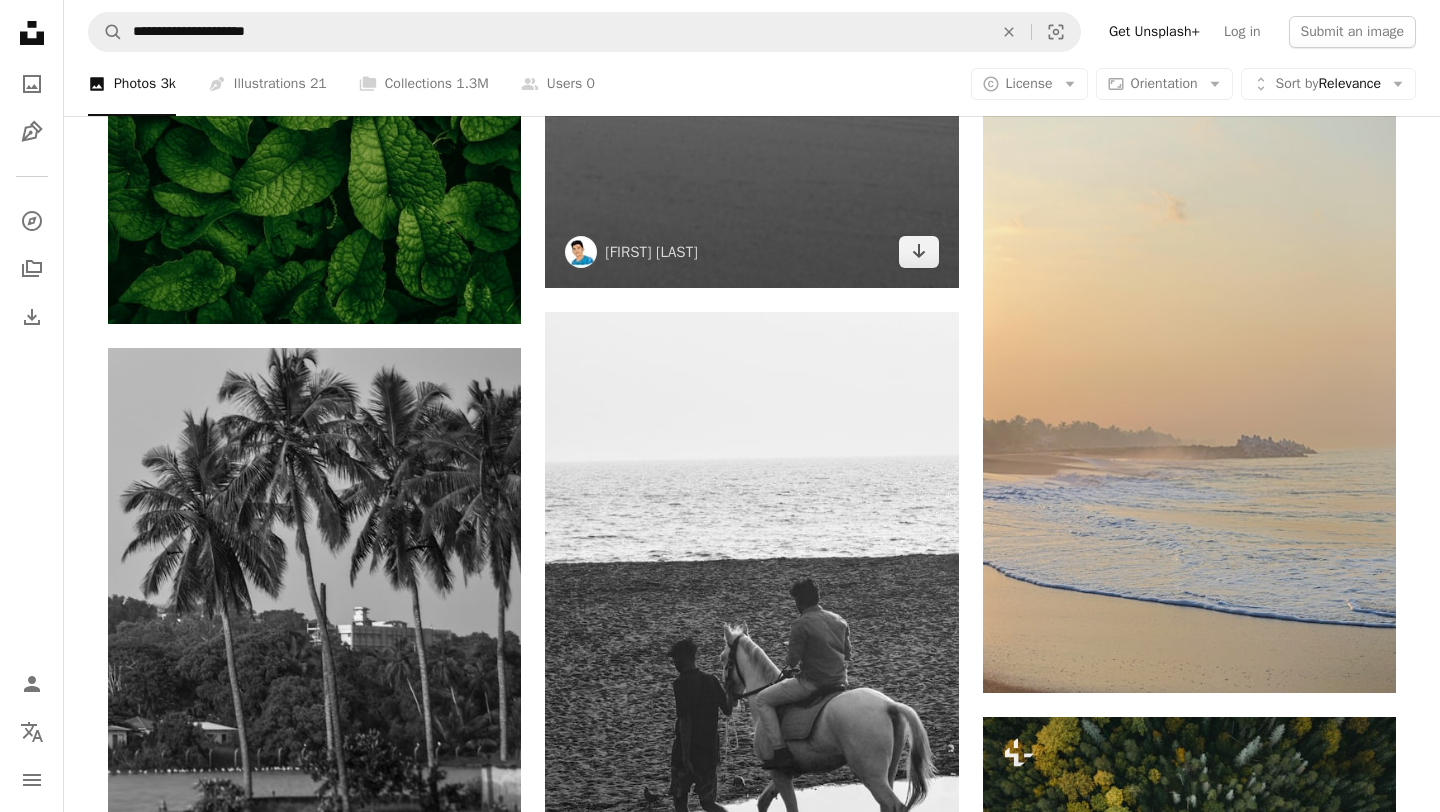 scroll, scrollTop: 8648, scrollLeft: 0, axis: vertical 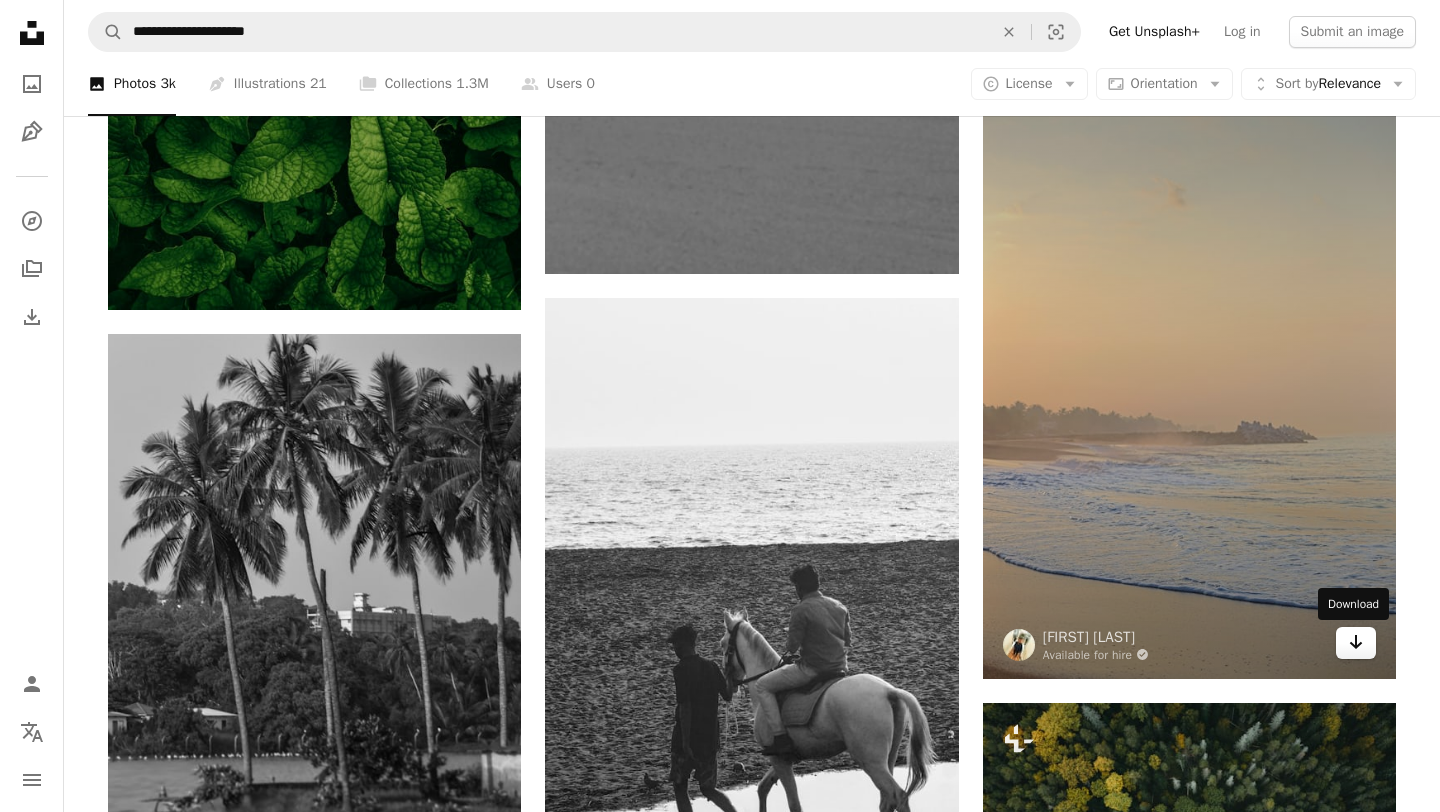 click on "Arrow pointing down" 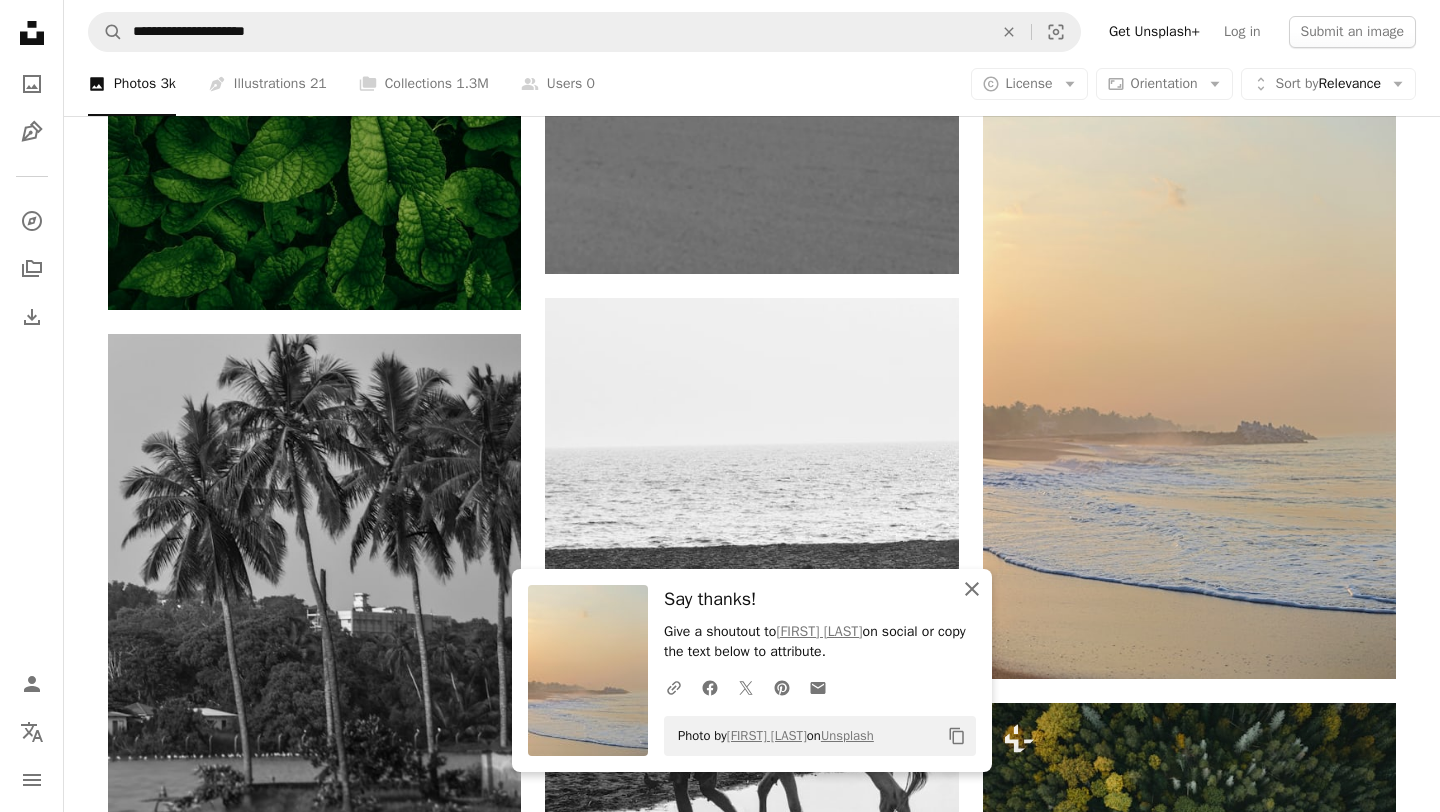 click on "An X shape" 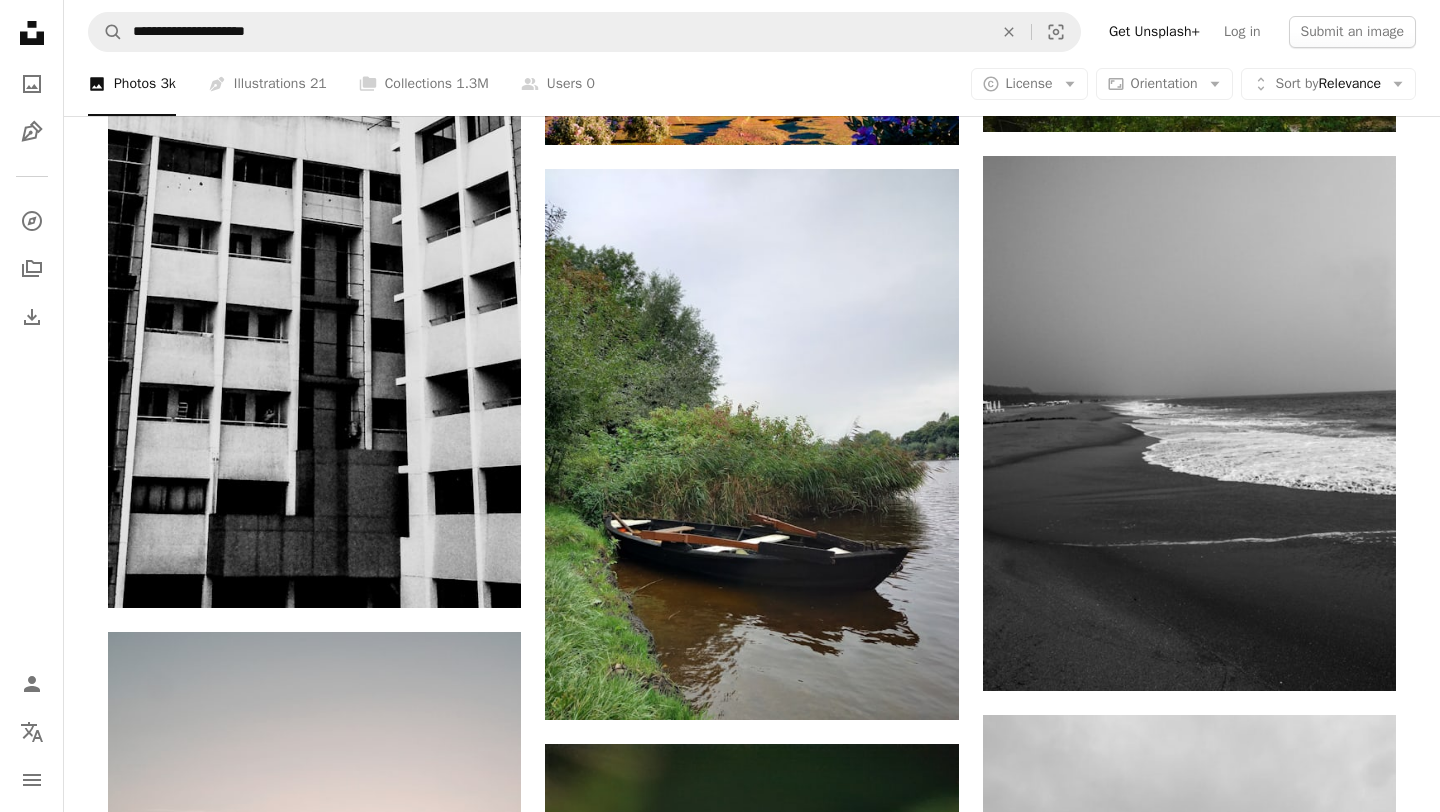 scroll, scrollTop: 10794, scrollLeft: 0, axis: vertical 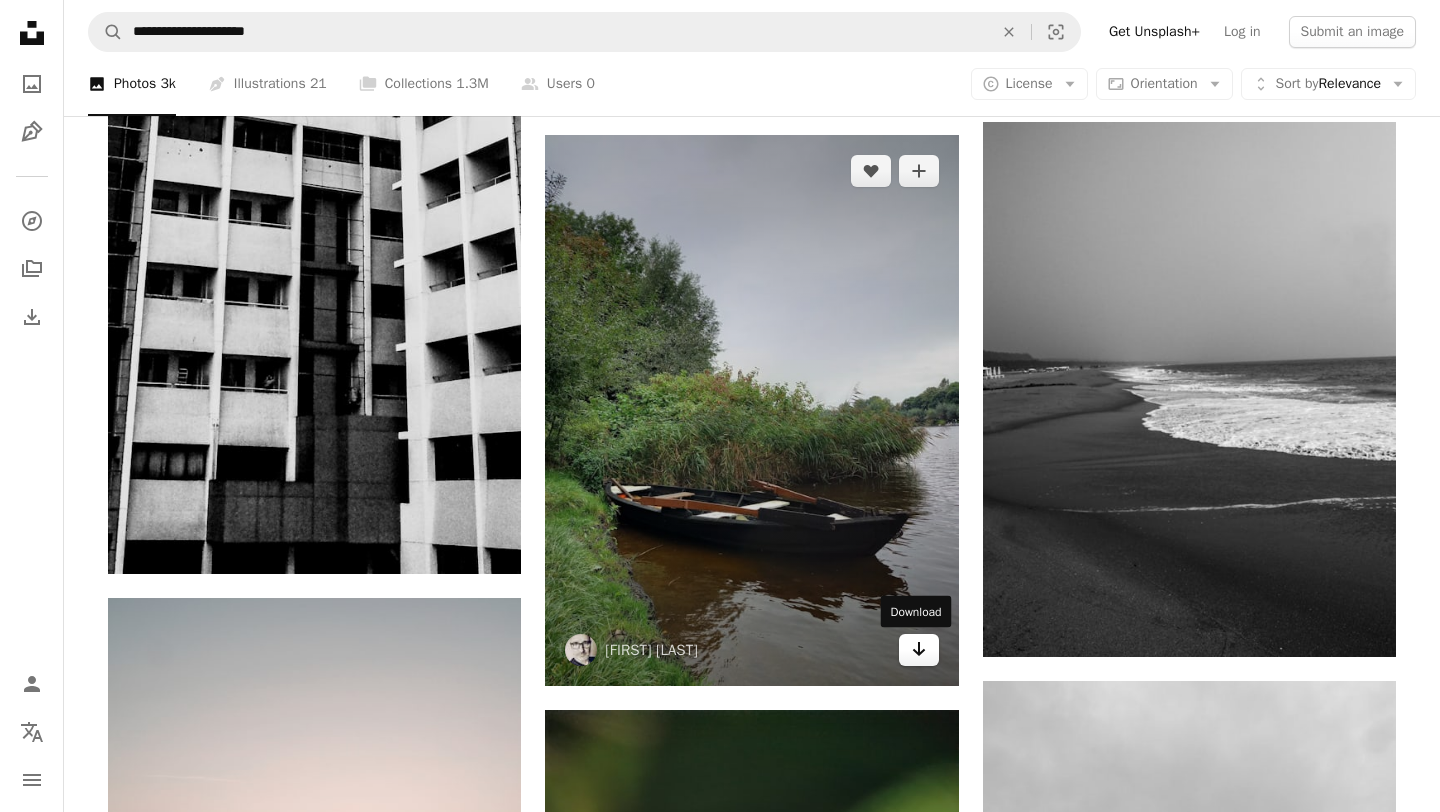 click on "Arrow pointing down" 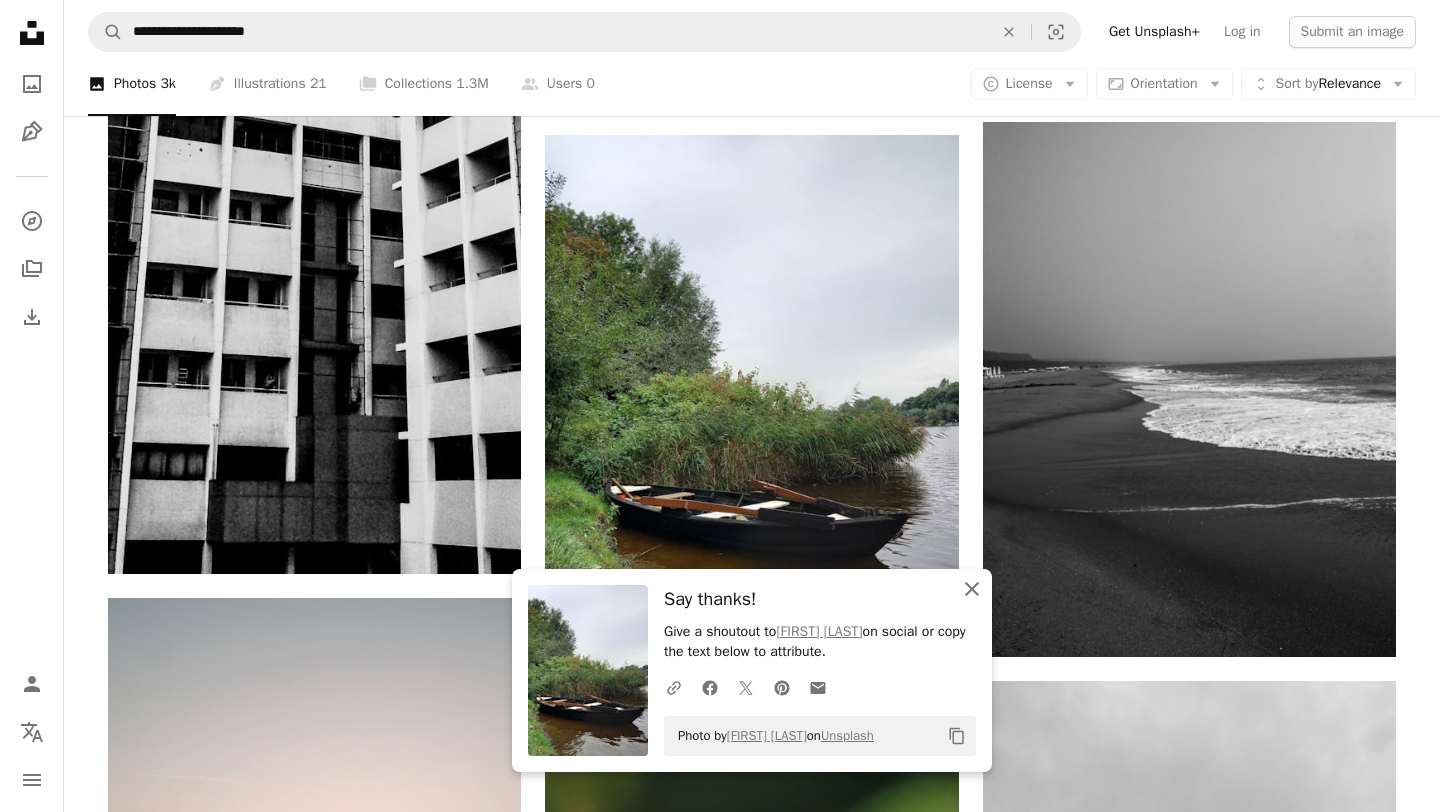 click on "An X shape" 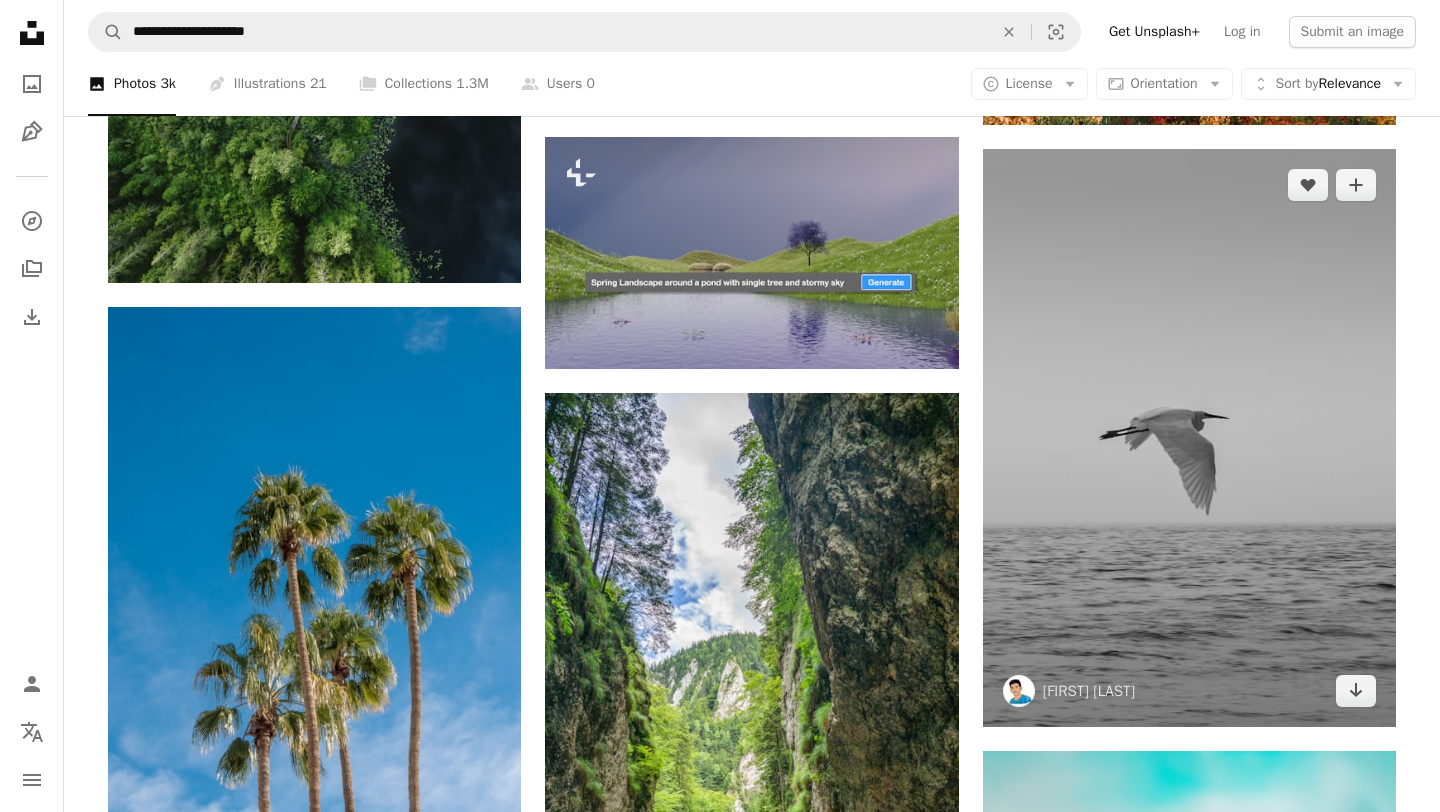 scroll, scrollTop: 12514, scrollLeft: 0, axis: vertical 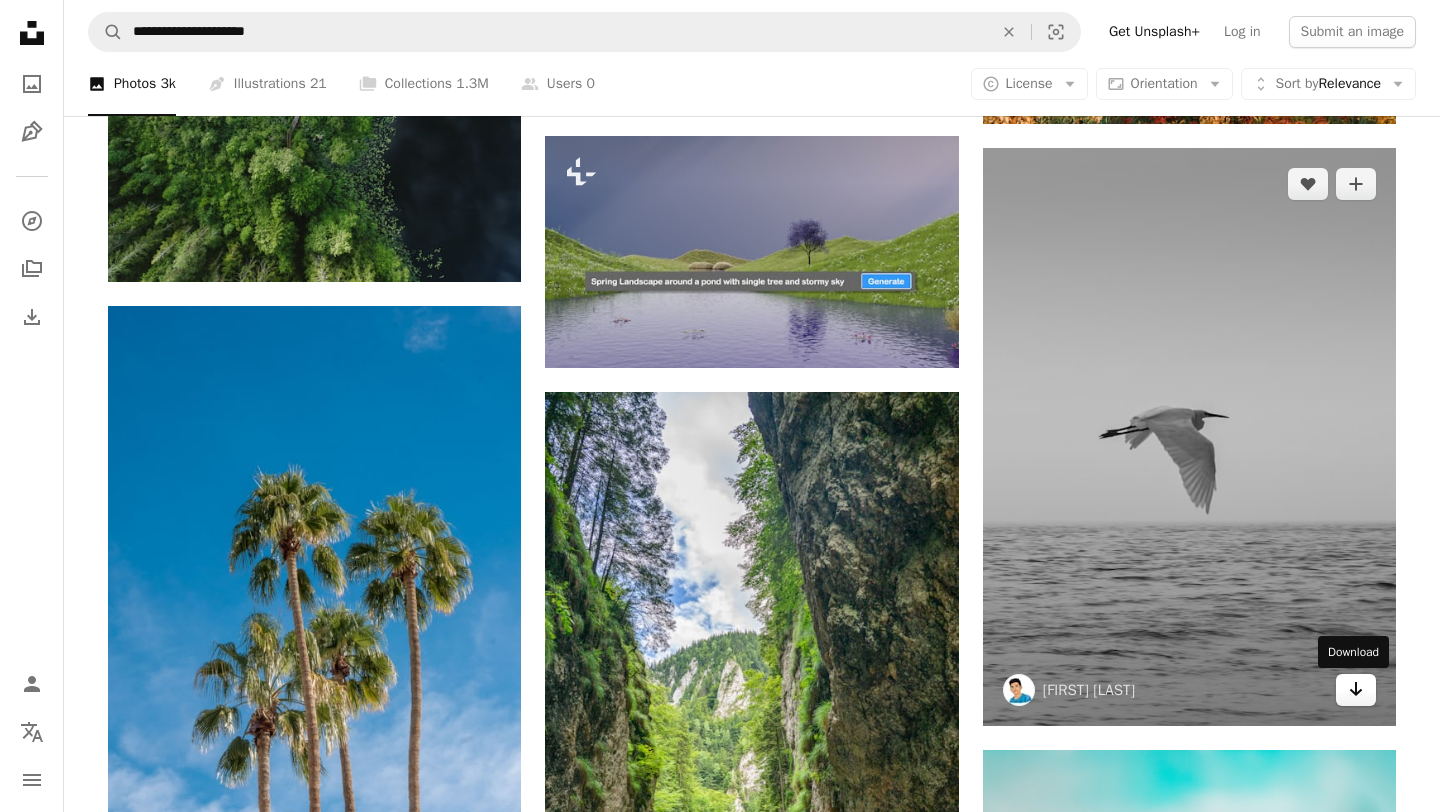 click on "Arrow pointing down" 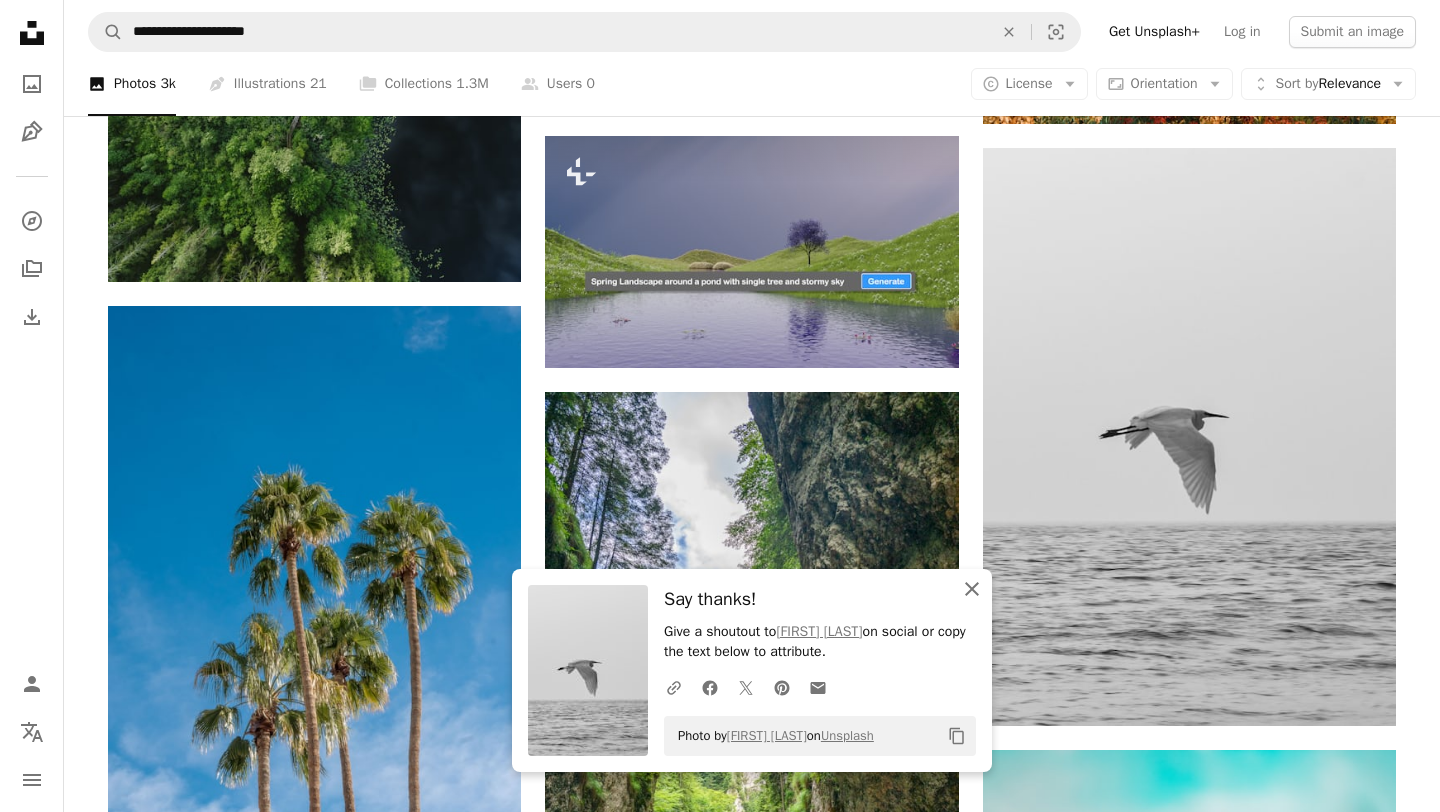 click 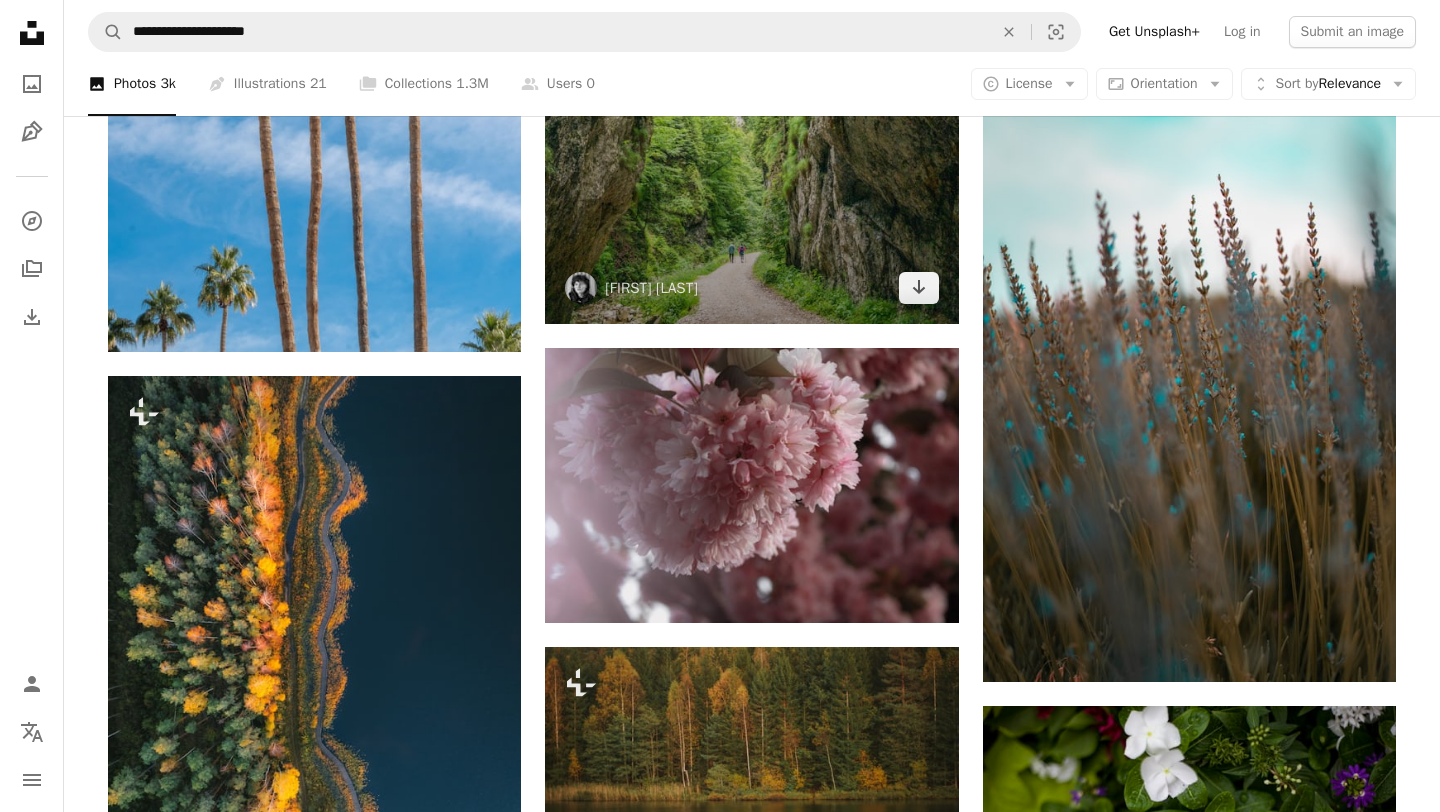 scroll, scrollTop: 13208, scrollLeft: 0, axis: vertical 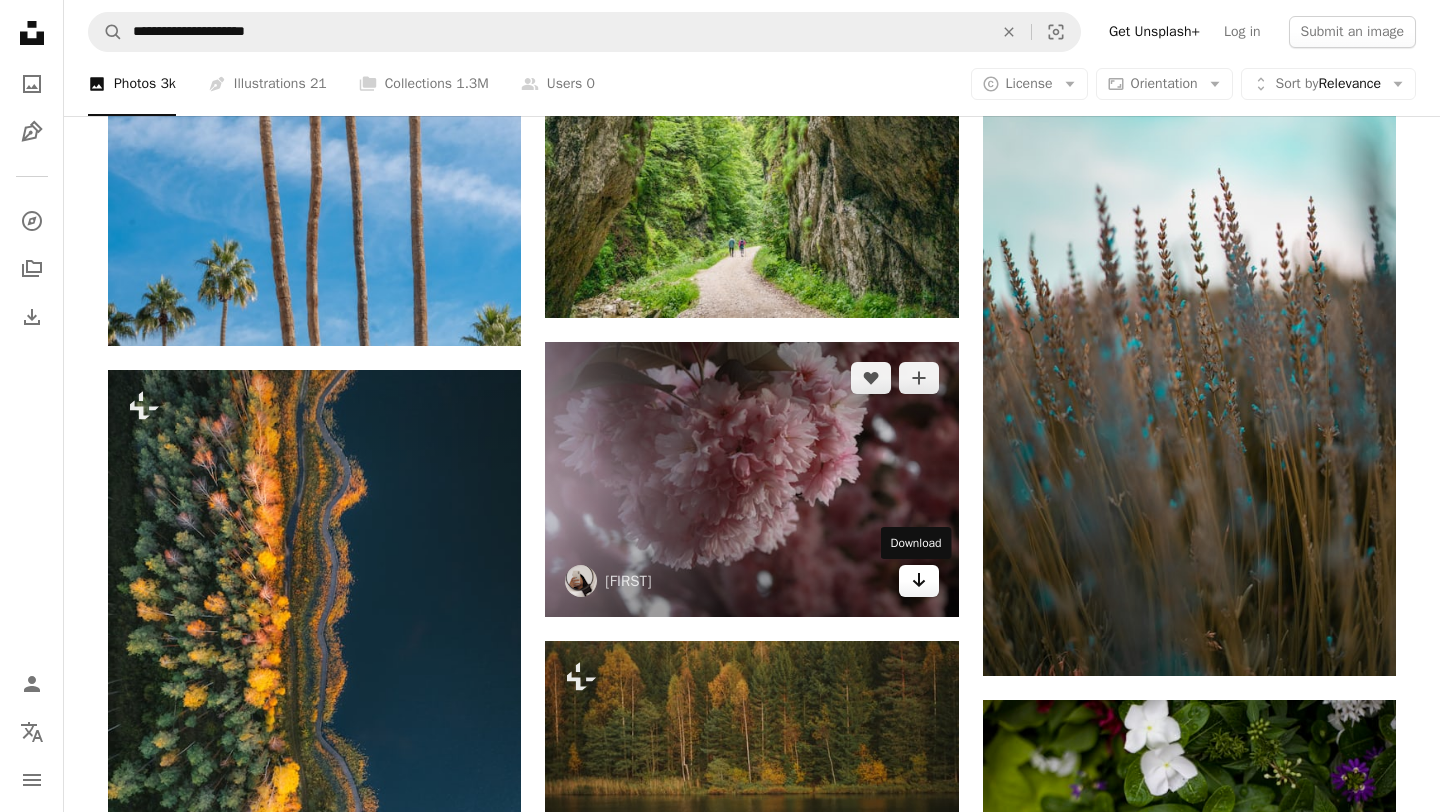 click on "Arrow pointing down" at bounding box center [919, 581] 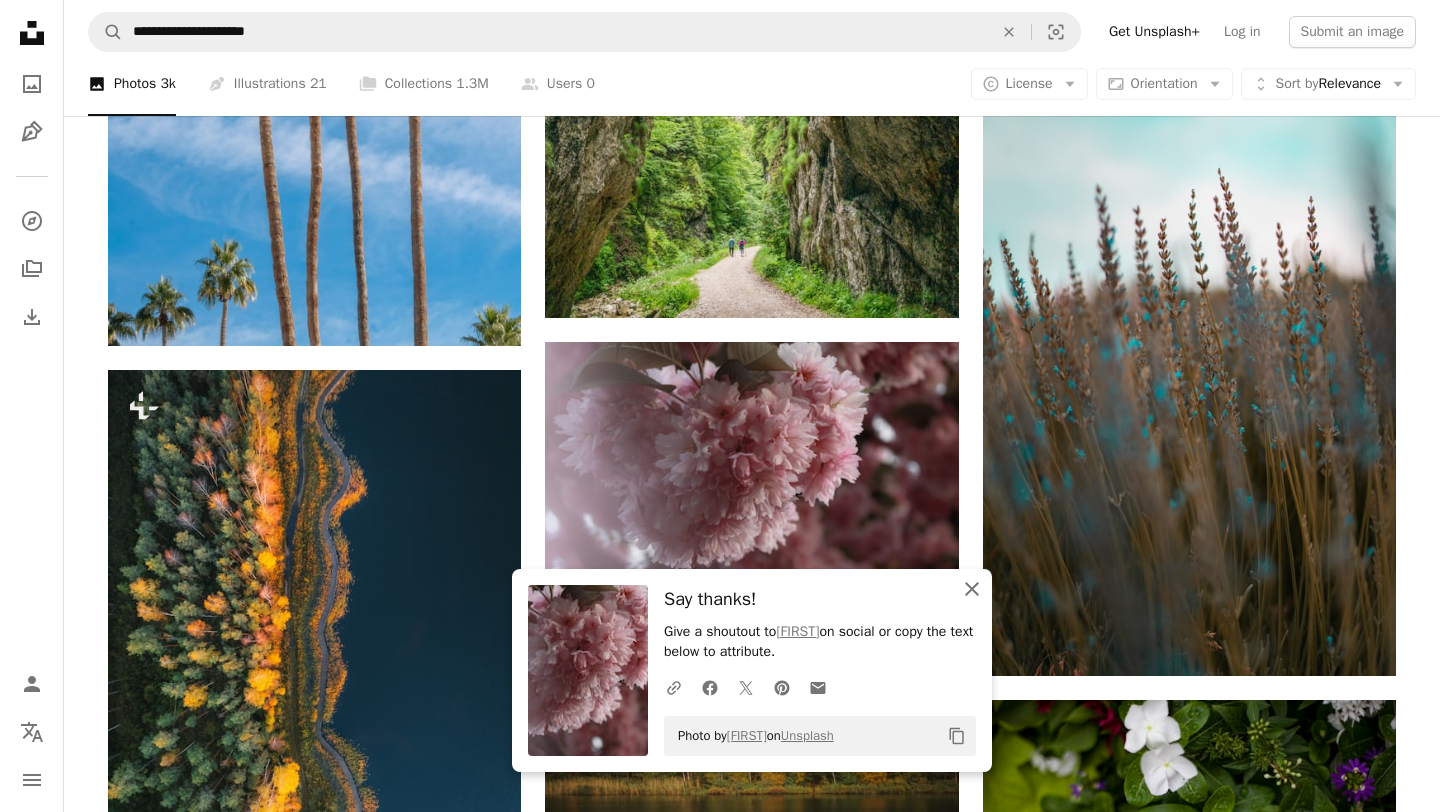 click on "An X shape" 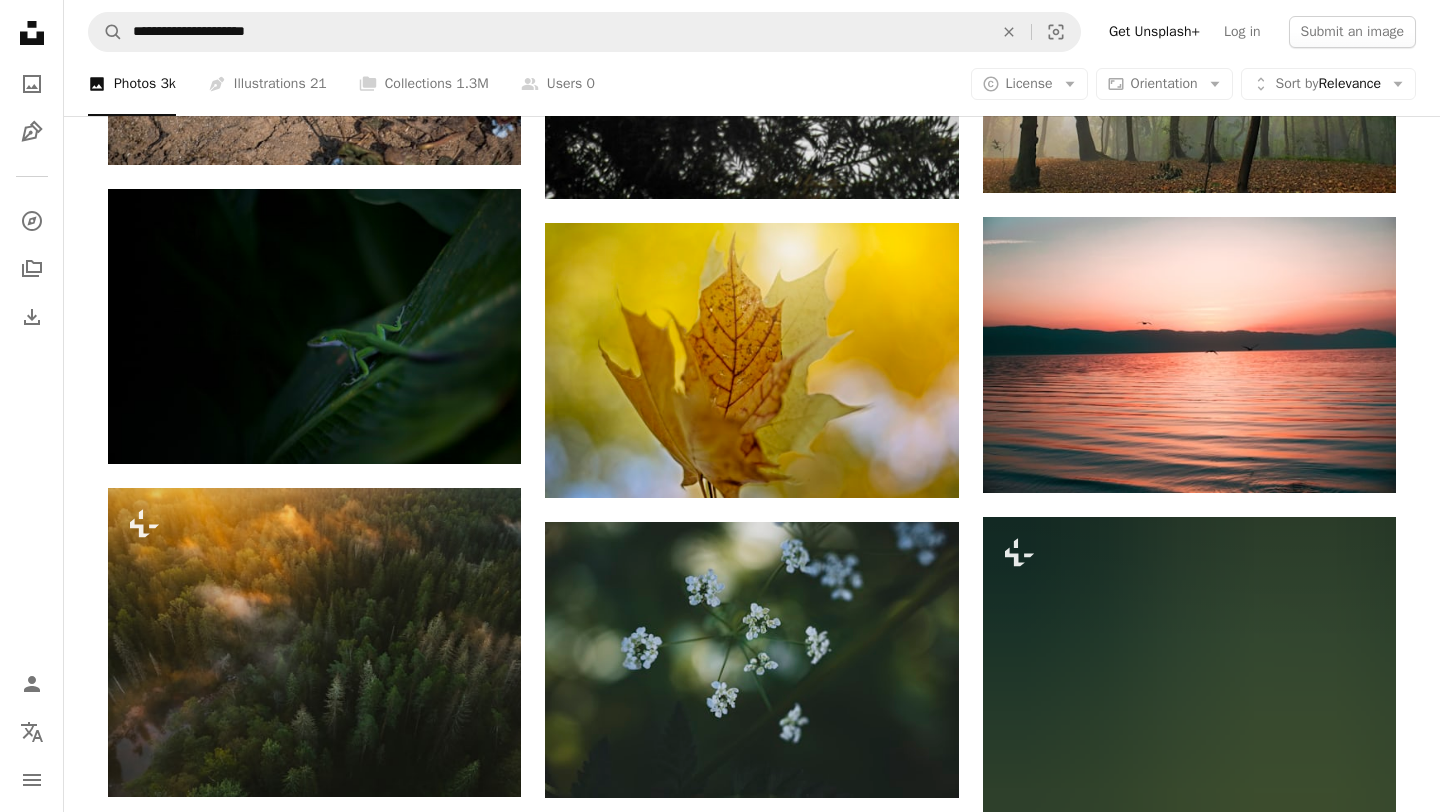 scroll, scrollTop: 14870, scrollLeft: 0, axis: vertical 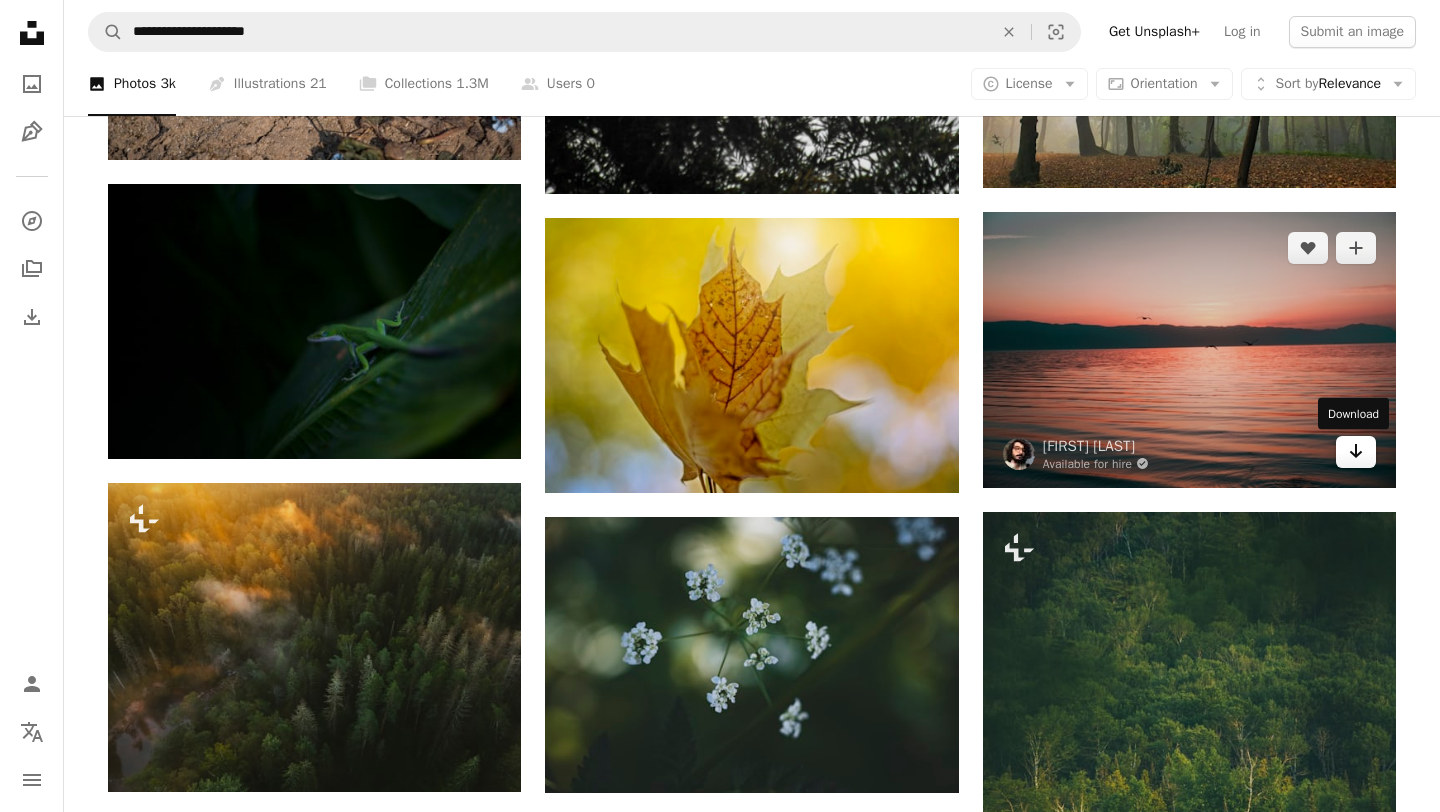 click 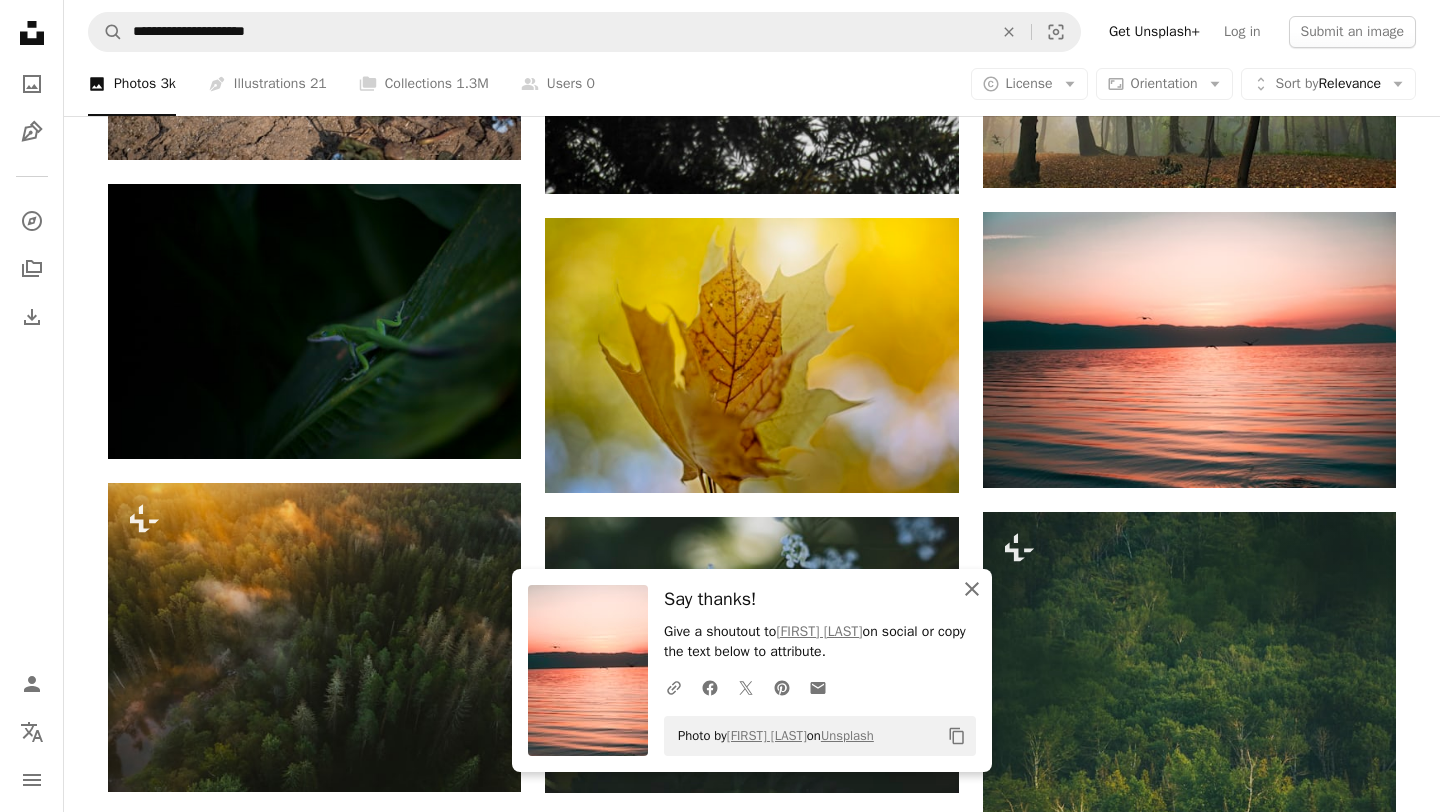 click on "An X shape" 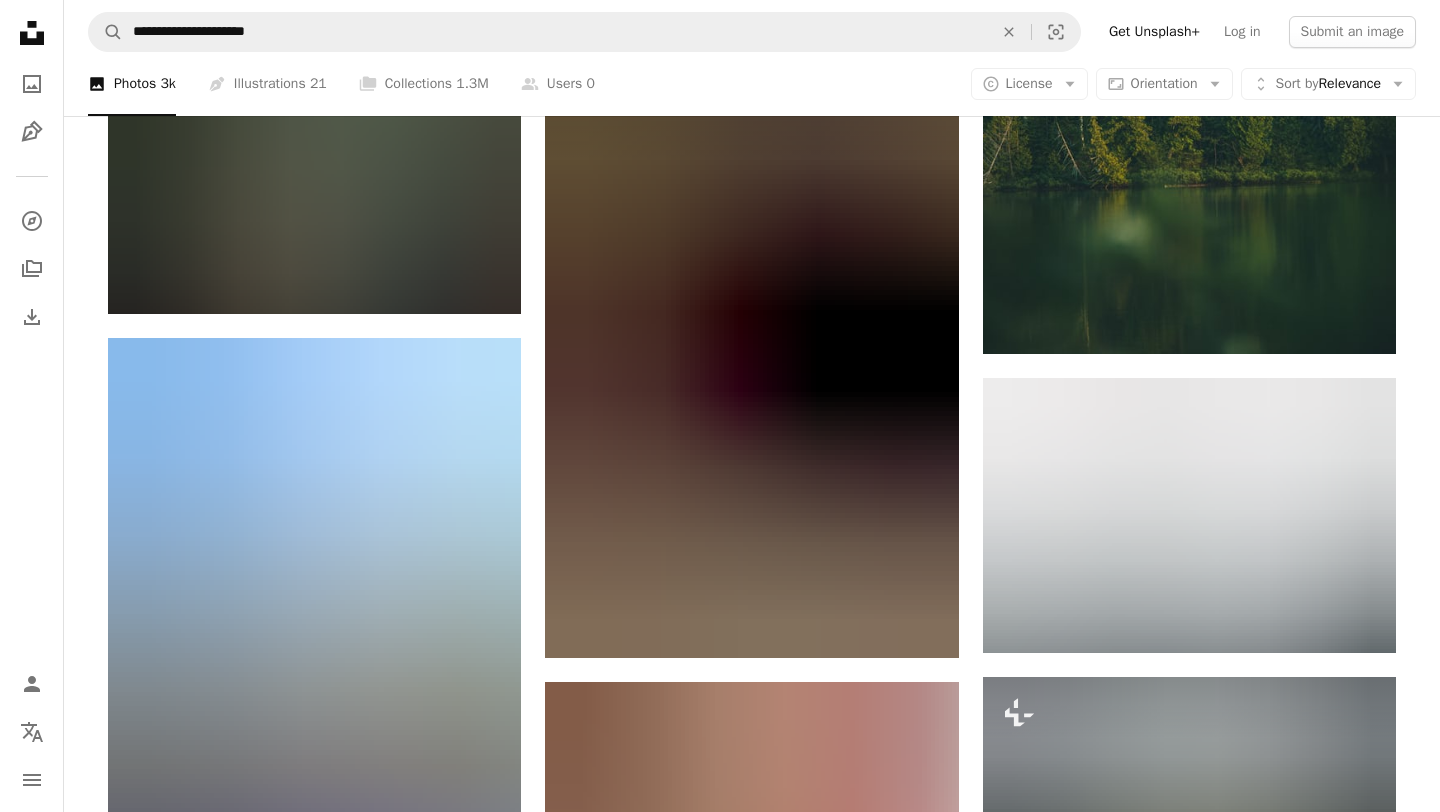 scroll, scrollTop: 15652, scrollLeft: 0, axis: vertical 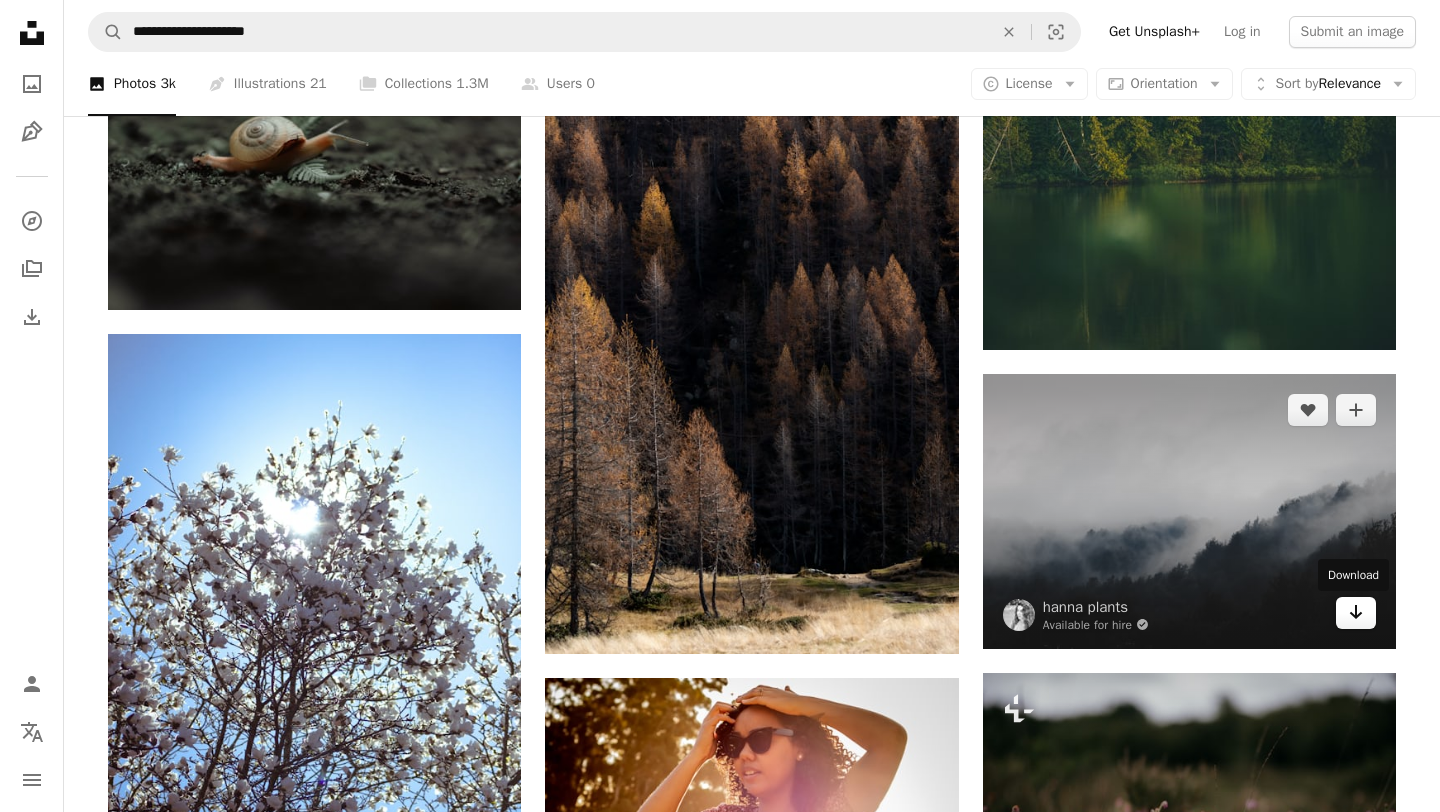 click on "Arrow pointing down" at bounding box center (1356, 613) 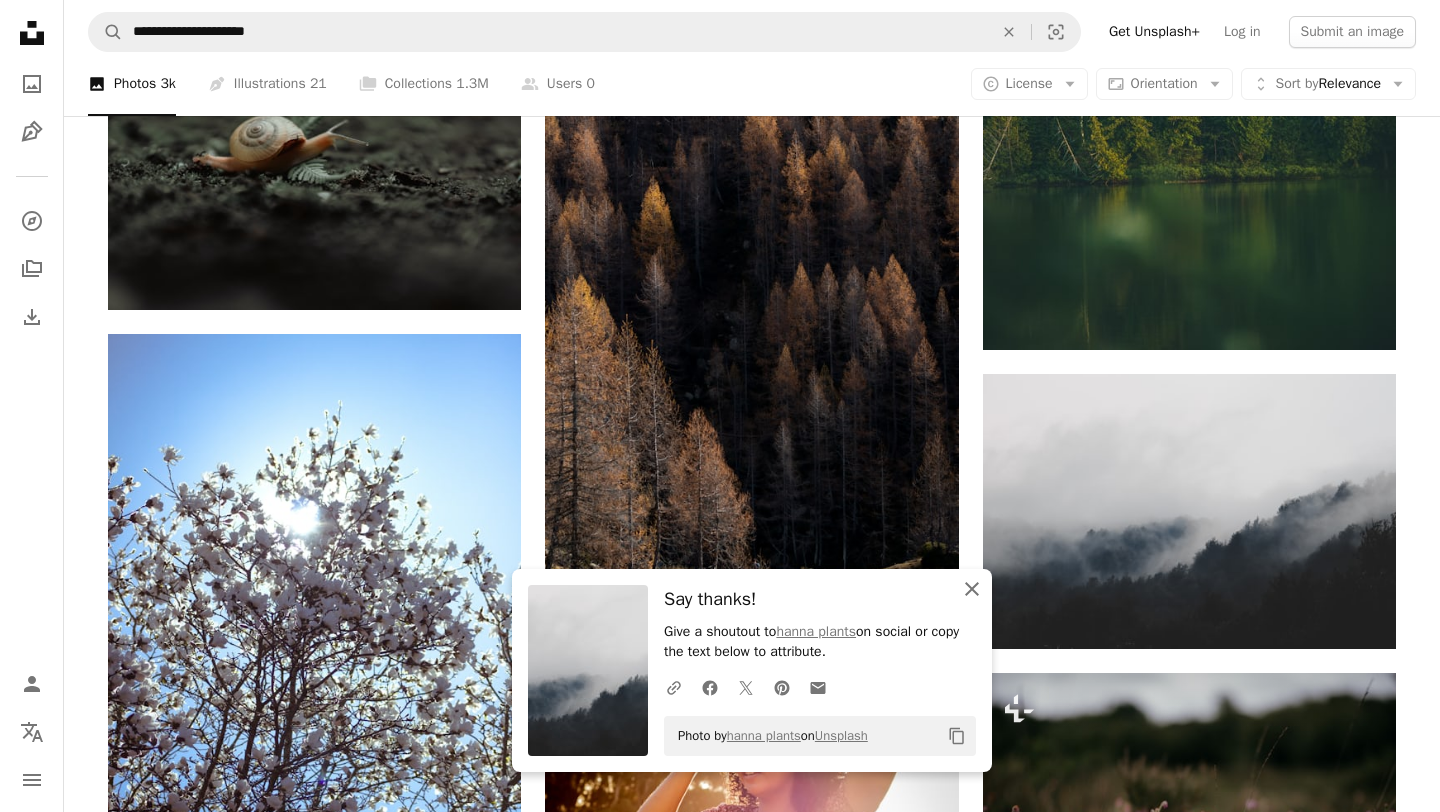 click 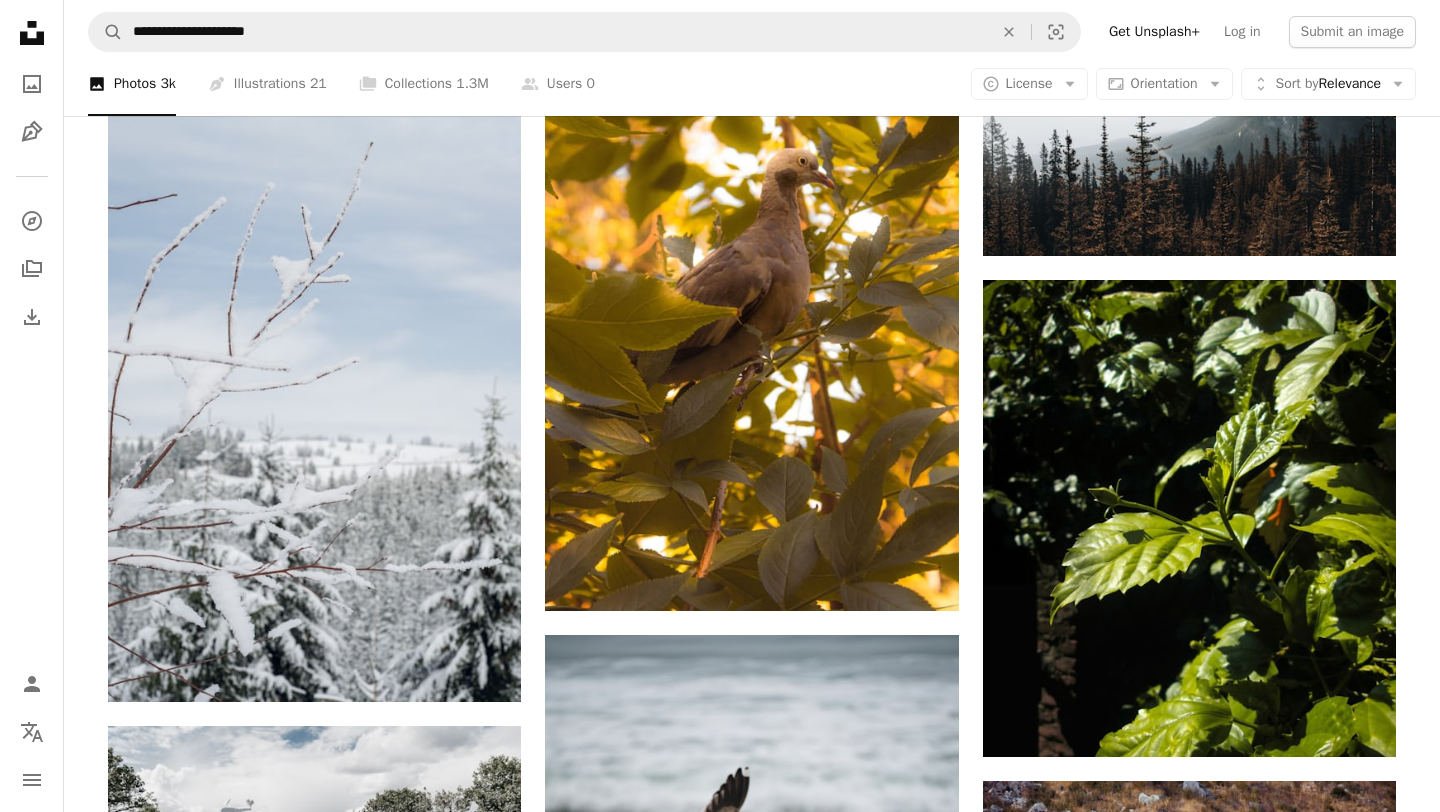 scroll, scrollTop: 23823, scrollLeft: 0, axis: vertical 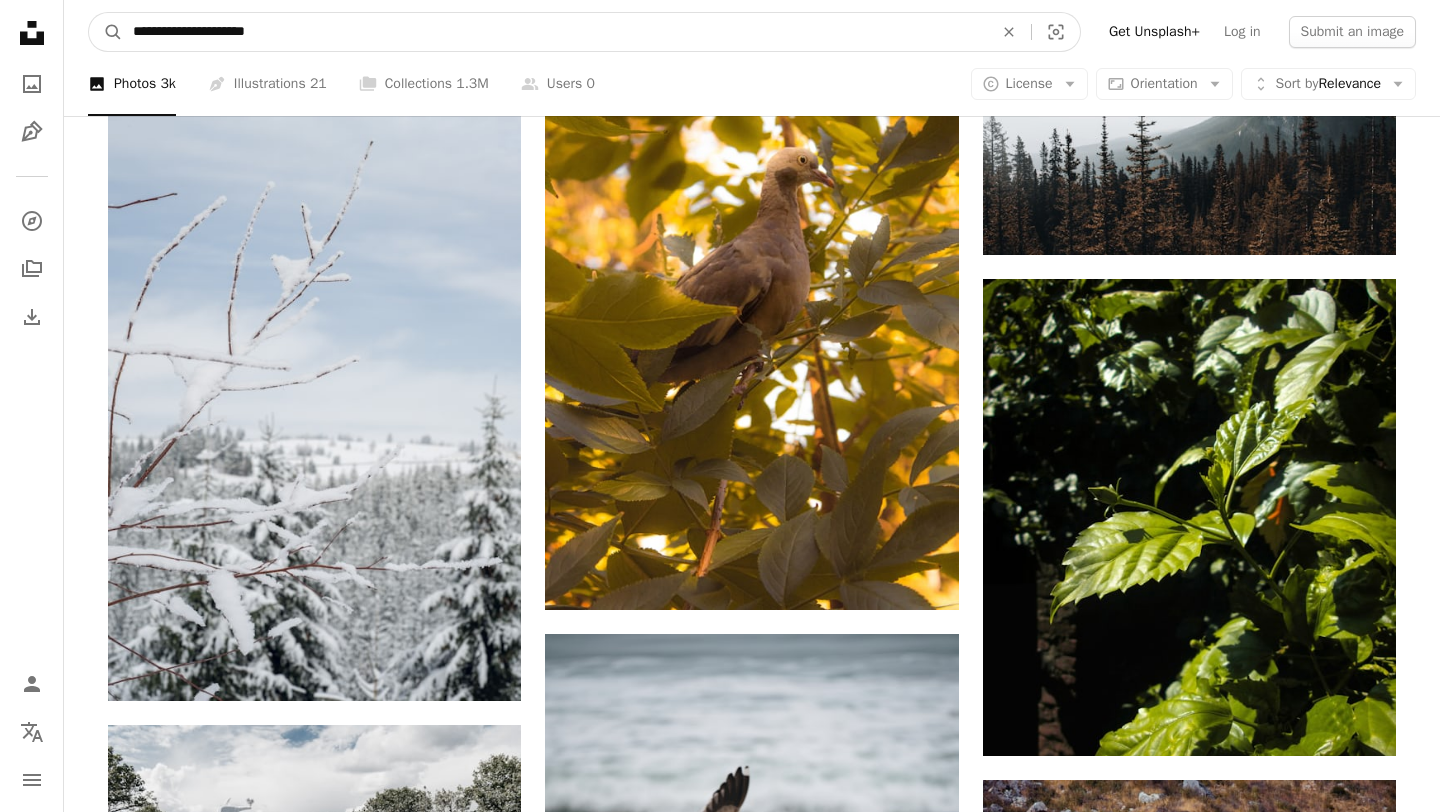 click on "**********" at bounding box center (555, 32) 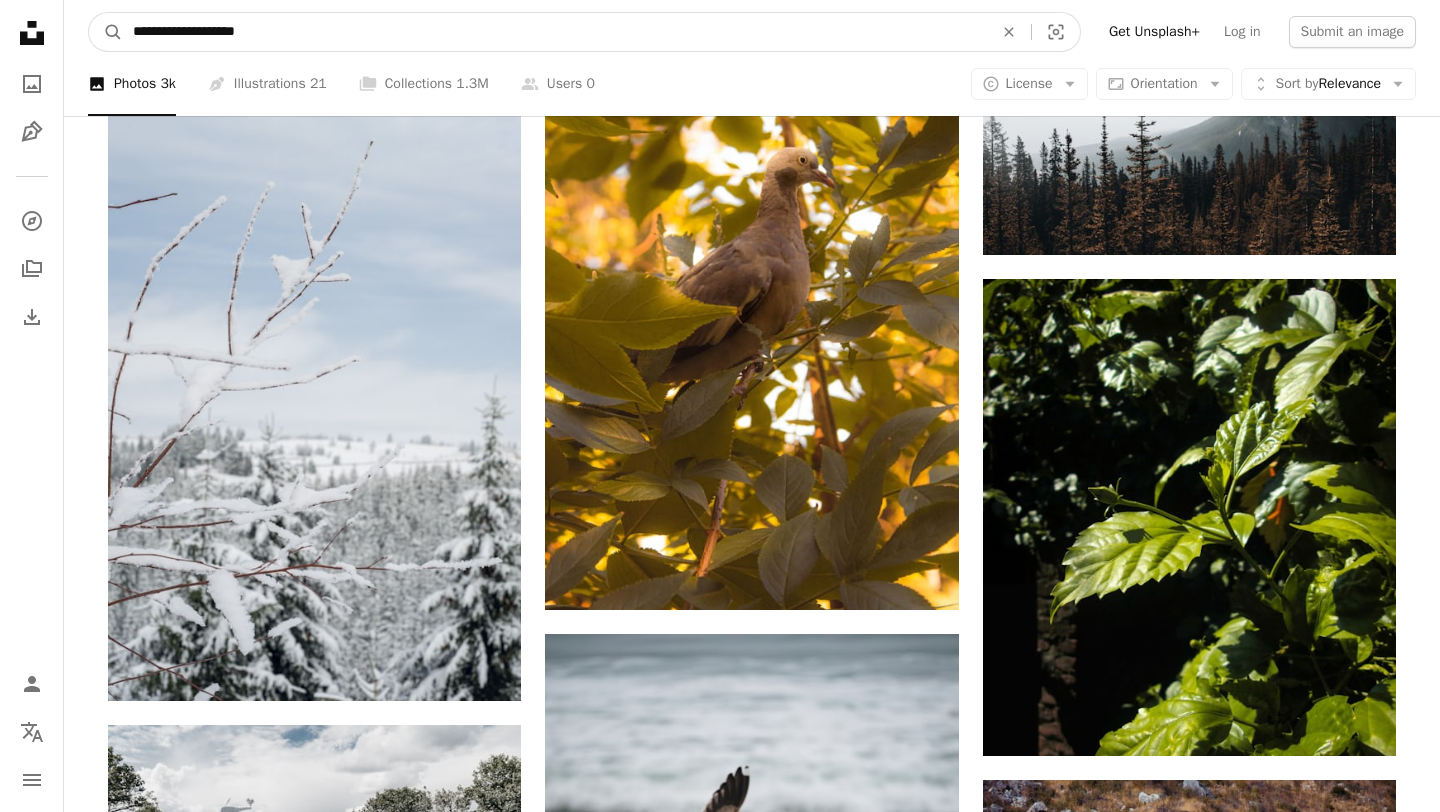 type on "**********" 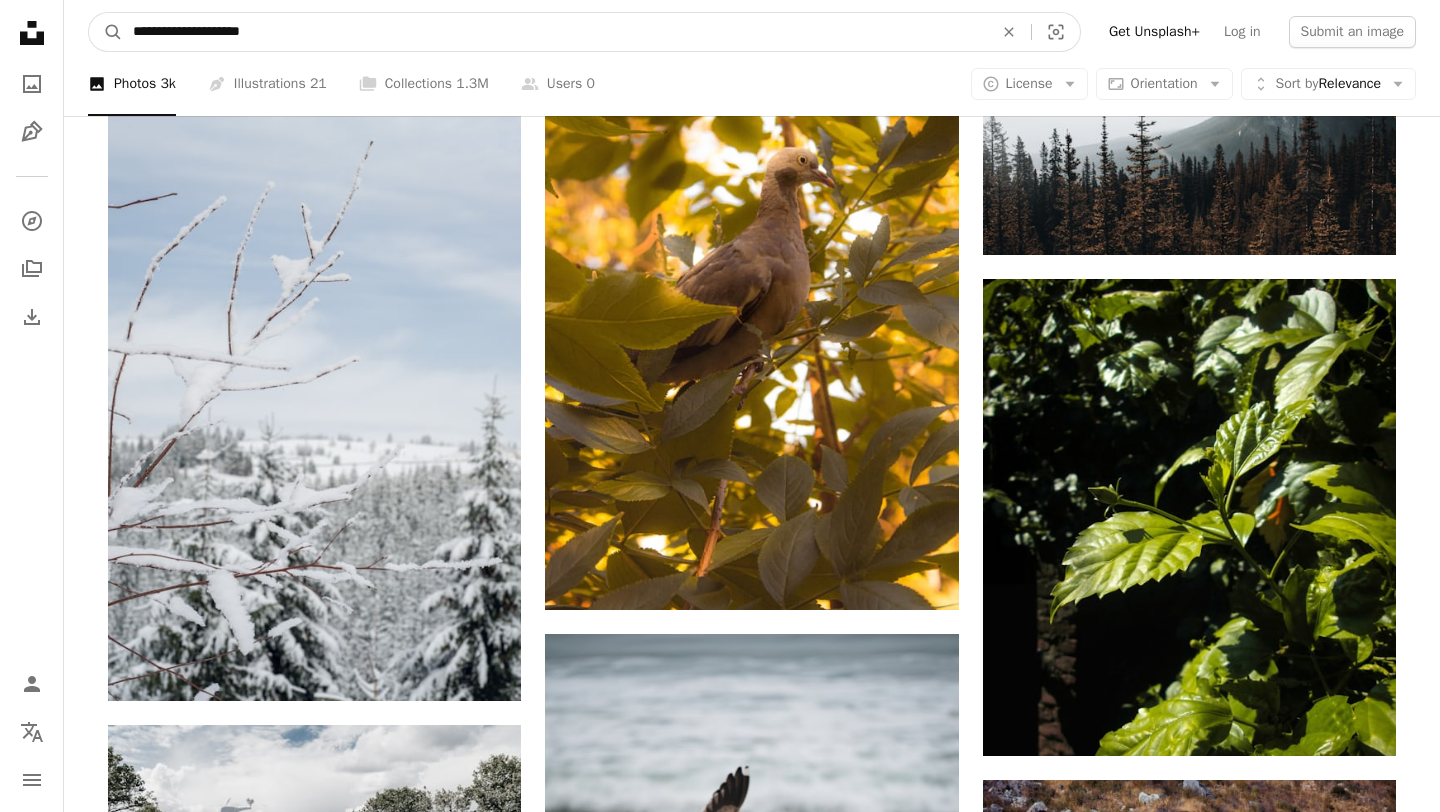 click on "**********" at bounding box center (555, 32) 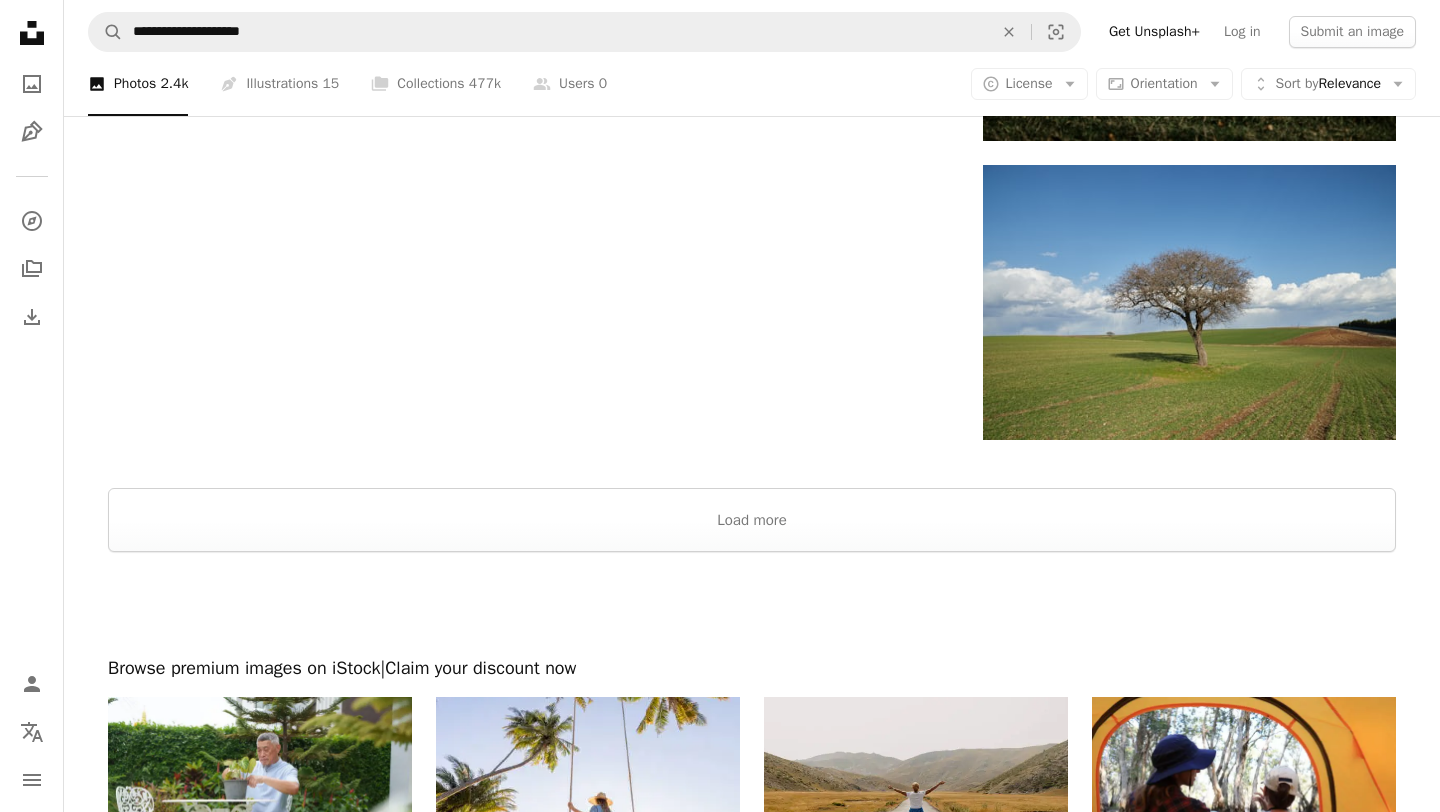 scroll, scrollTop: 3053, scrollLeft: 0, axis: vertical 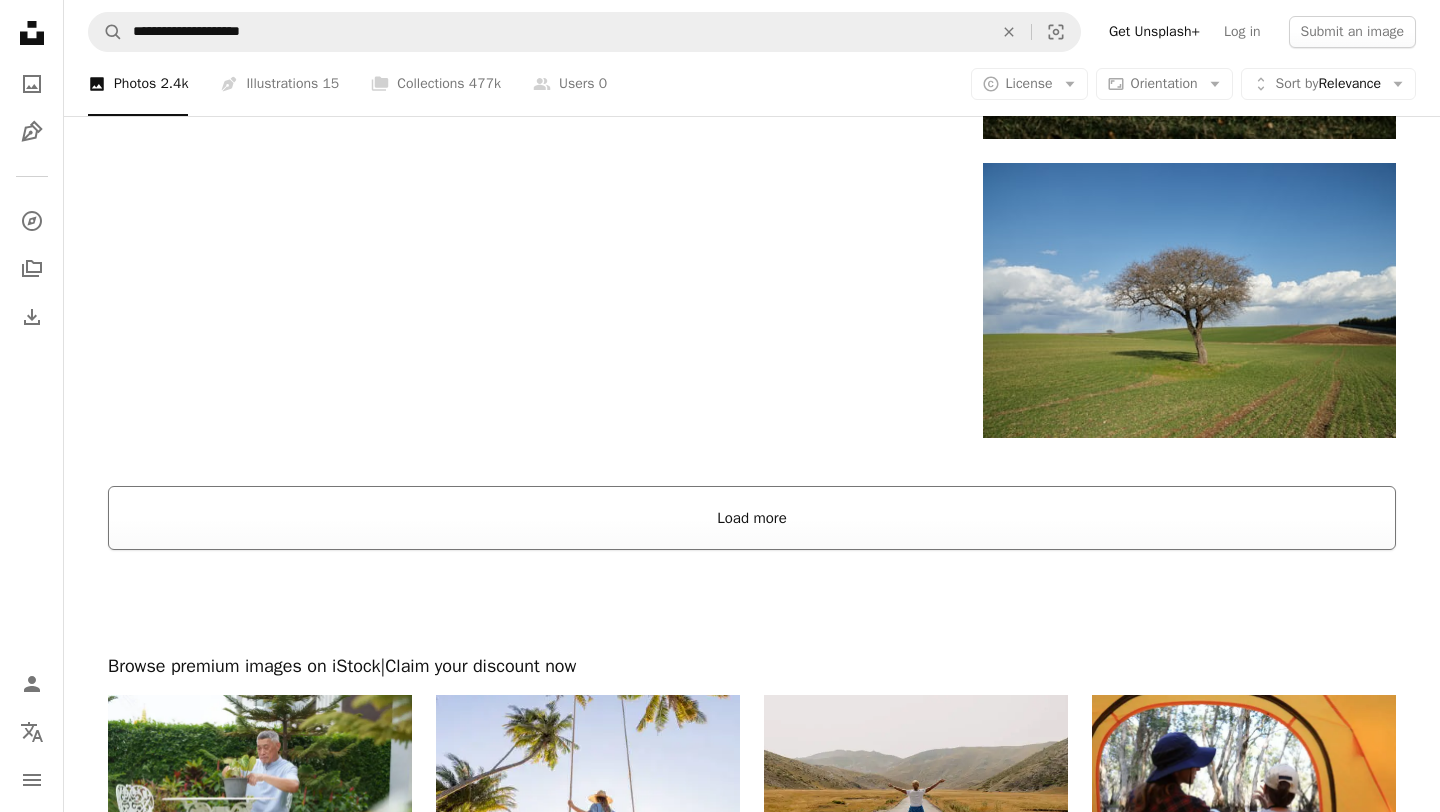 click on "Load more" at bounding box center [752, 518] 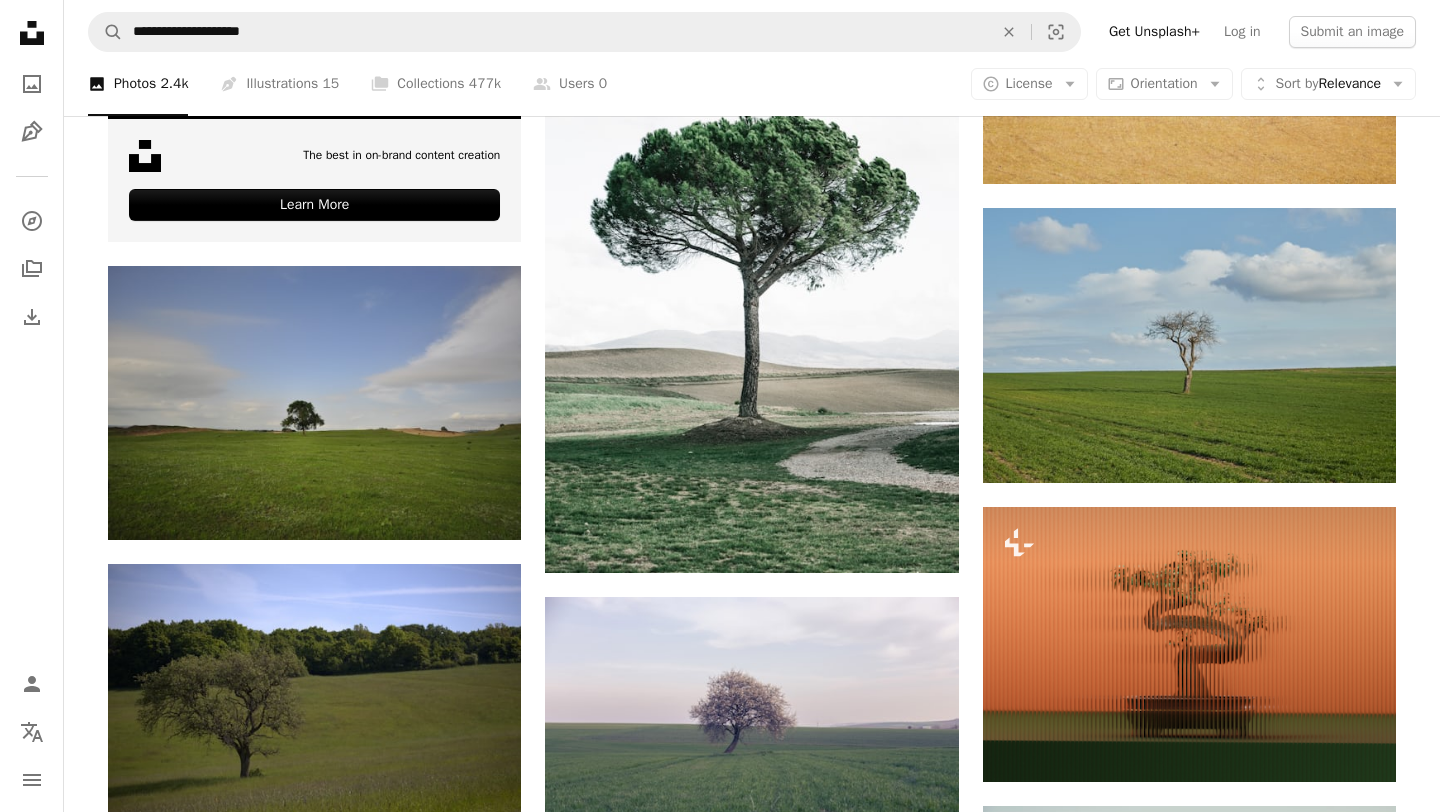 scroll, scrollTop: 4253, scrollLeft: 0, axis: vertical 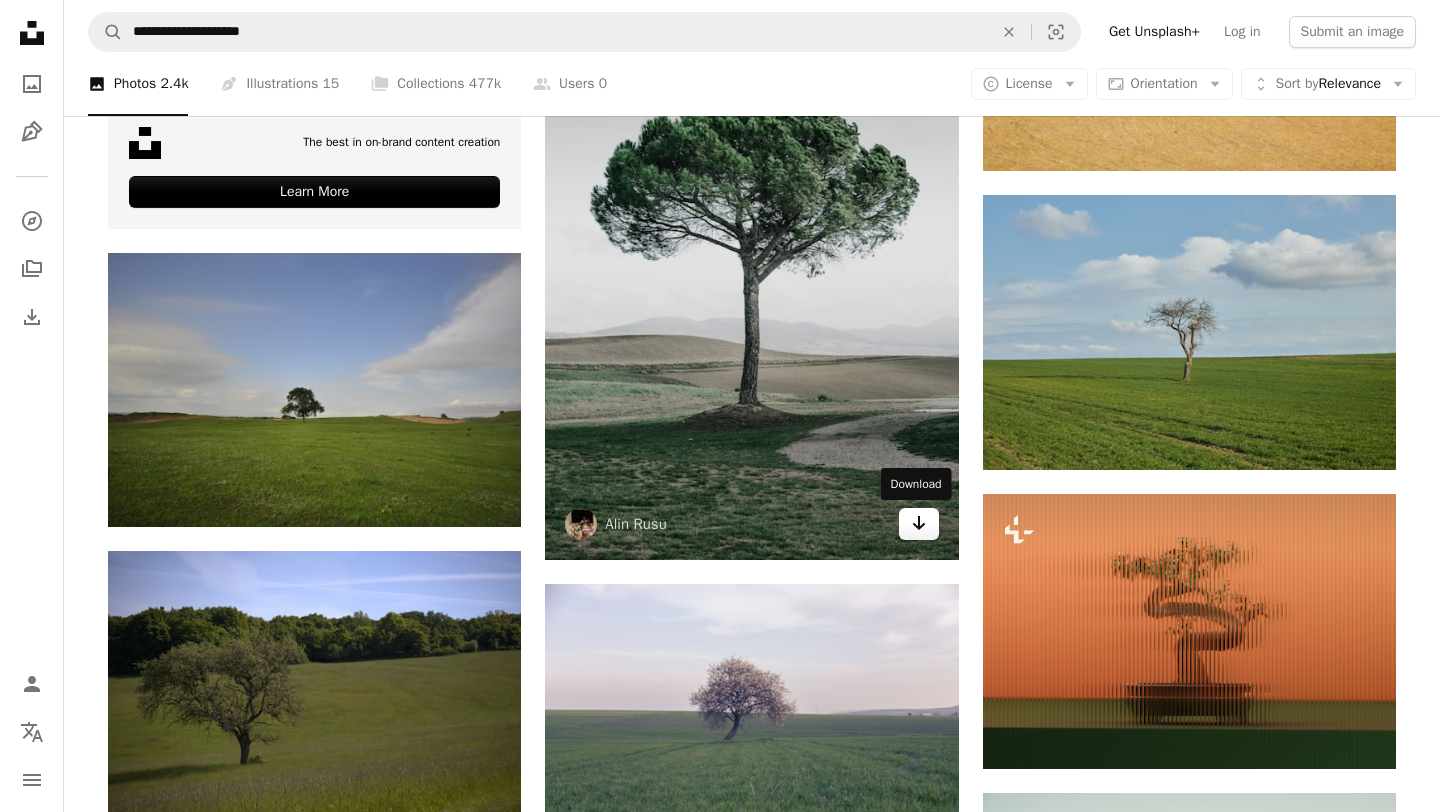 click on "Arrow pointing down" 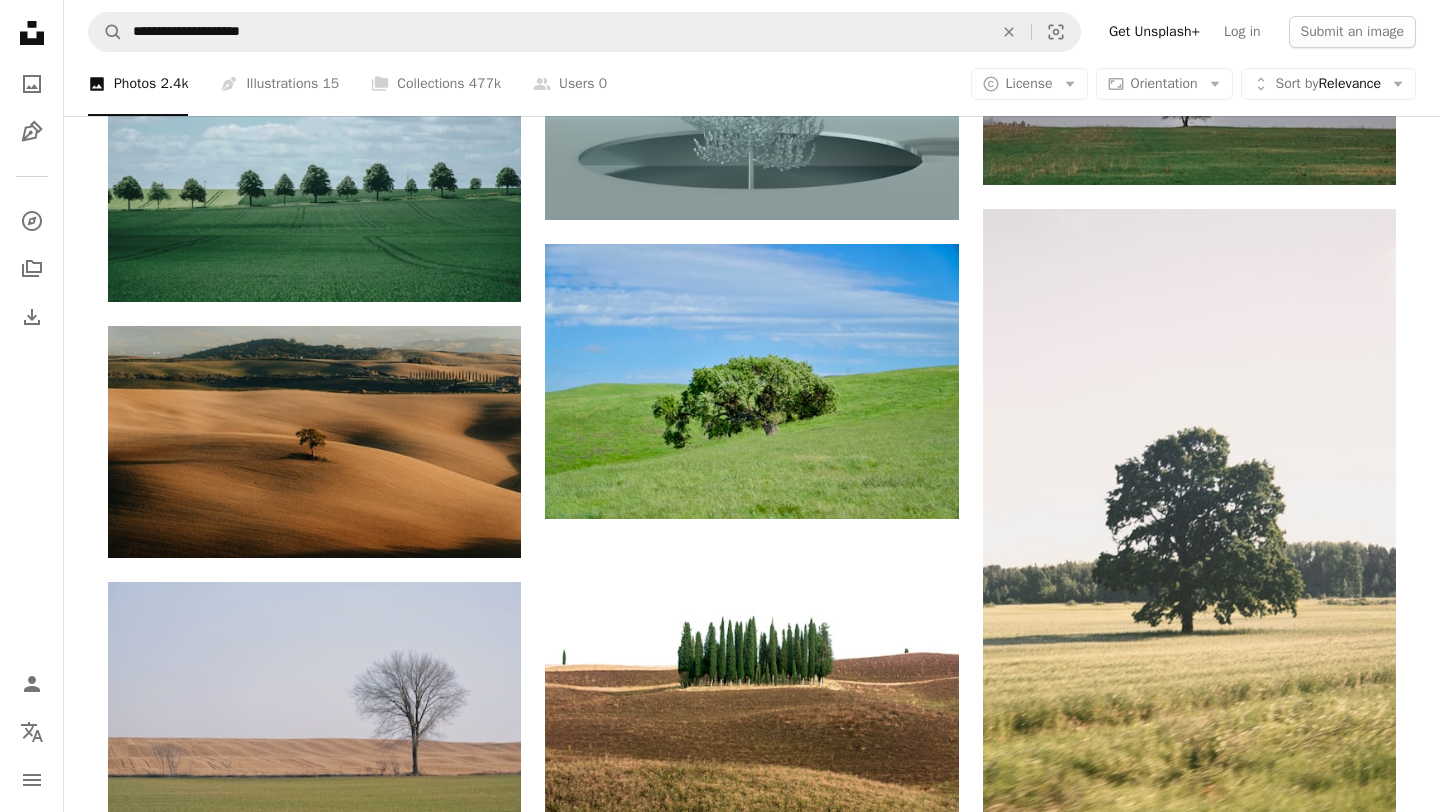 scroll, scrollTop: 7621, scrollLeft: 0, axis: vertical 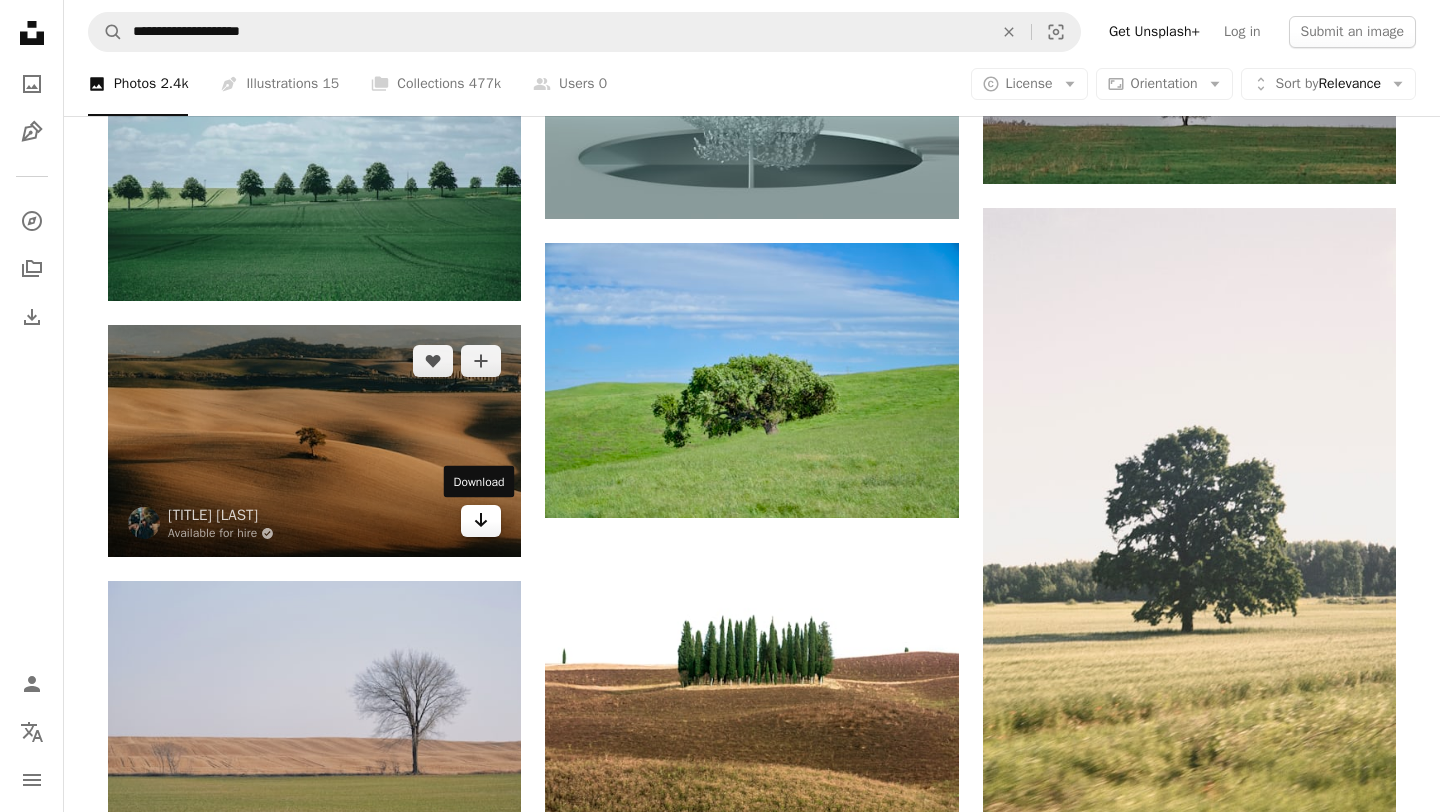 click on "Arrow pointing down" 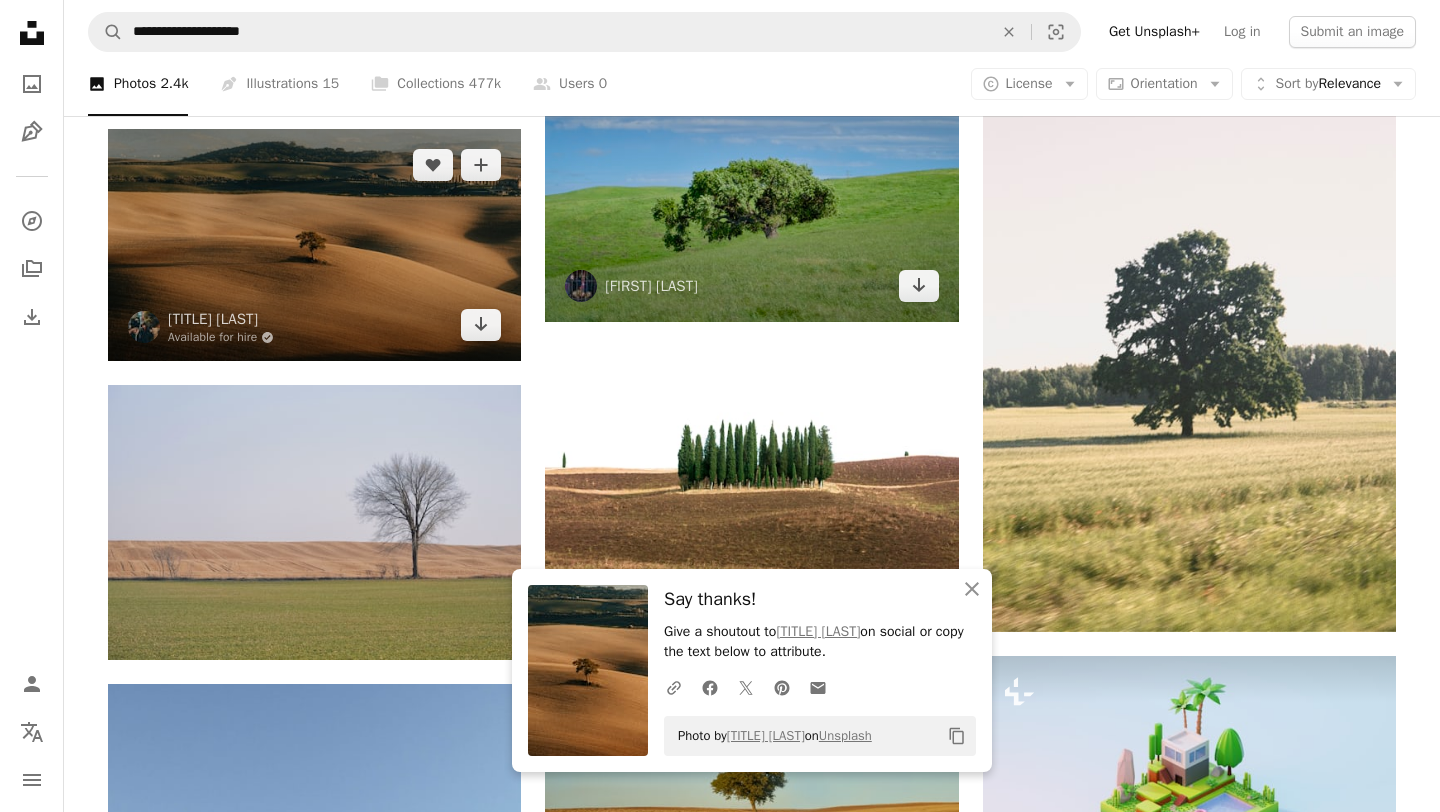 scroll, scrollTop: 7839, scrollLeft: 0, axis: vertical 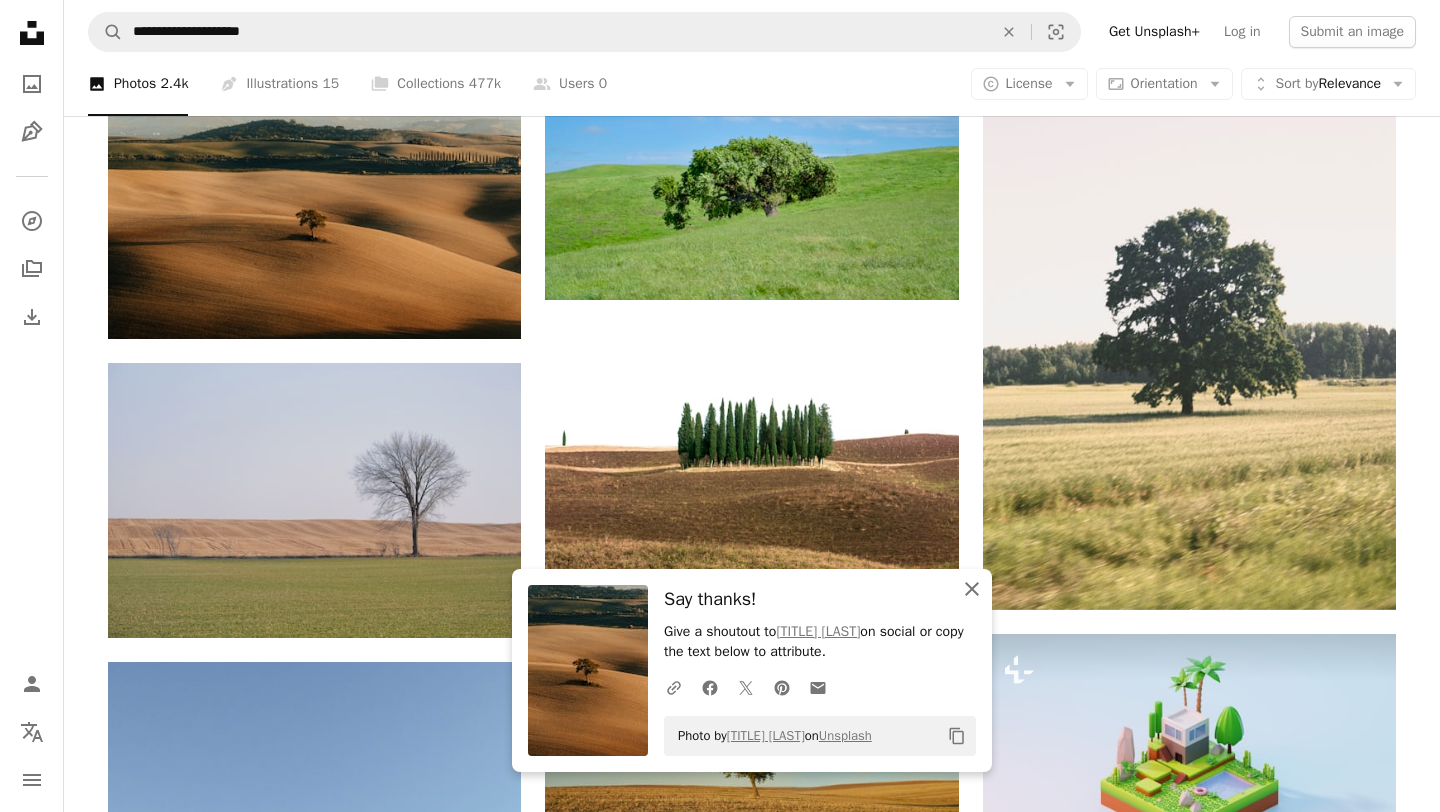 click 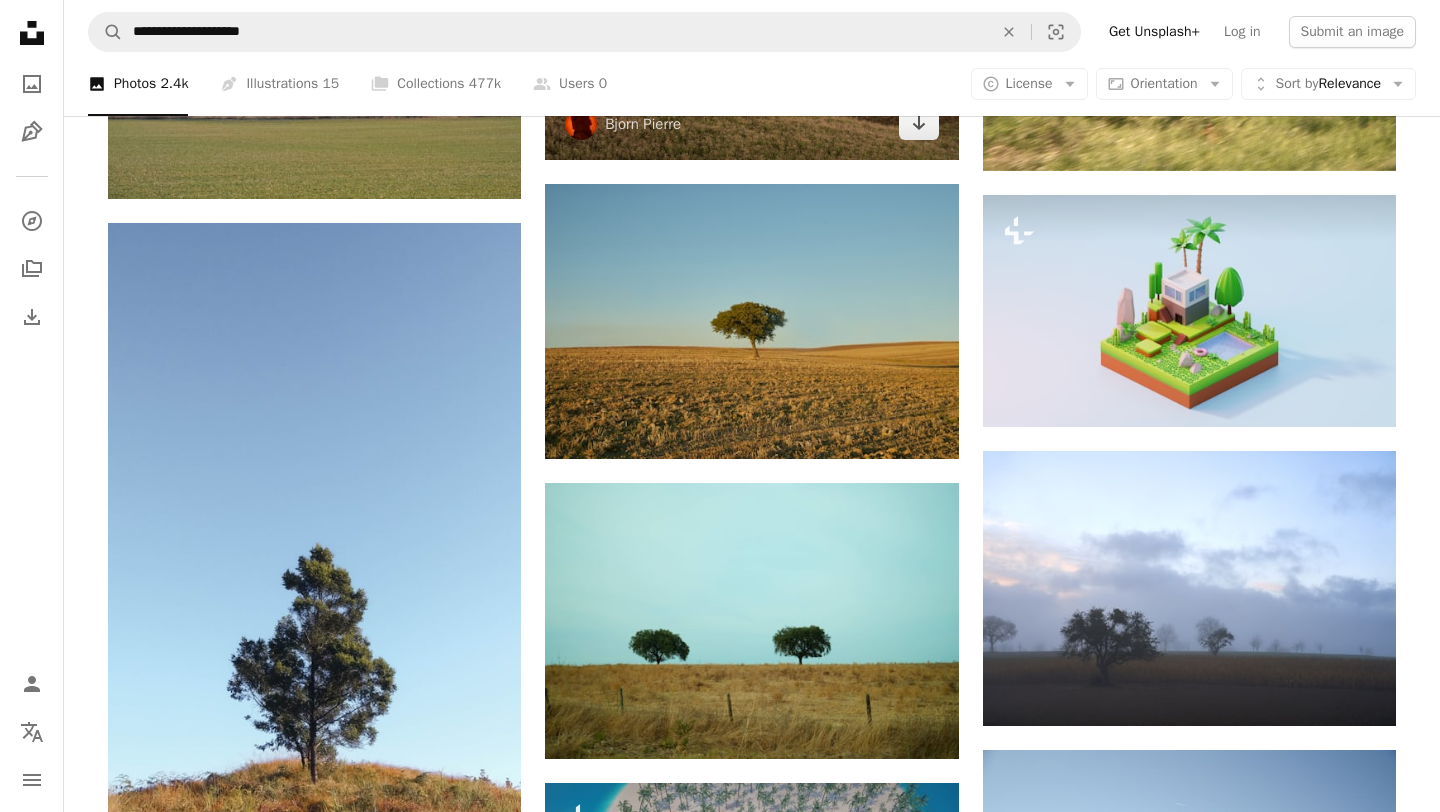 scroll, scrollTop: 8273, scrollLeft: 0, axis: vertical 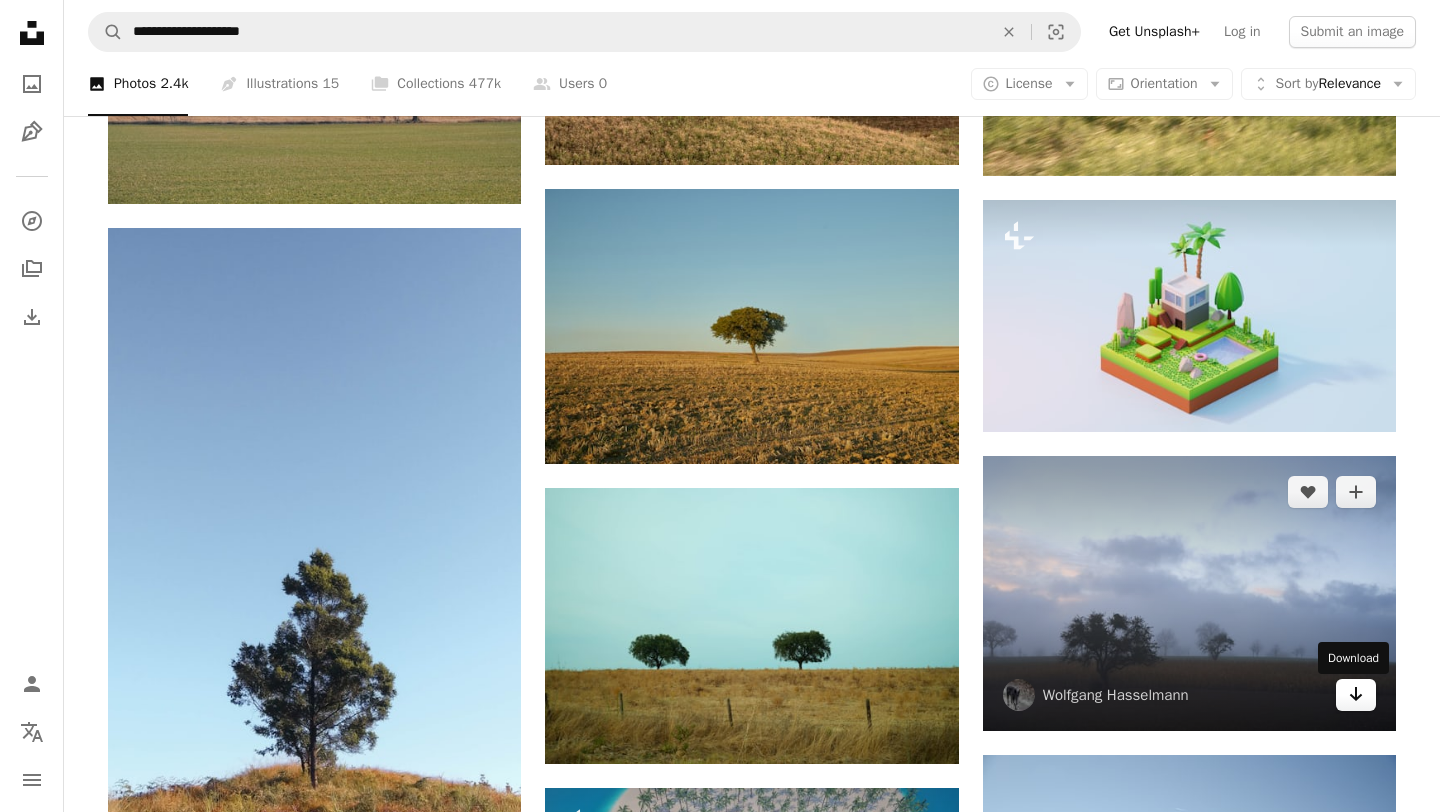 click on "Arrow pointing down" 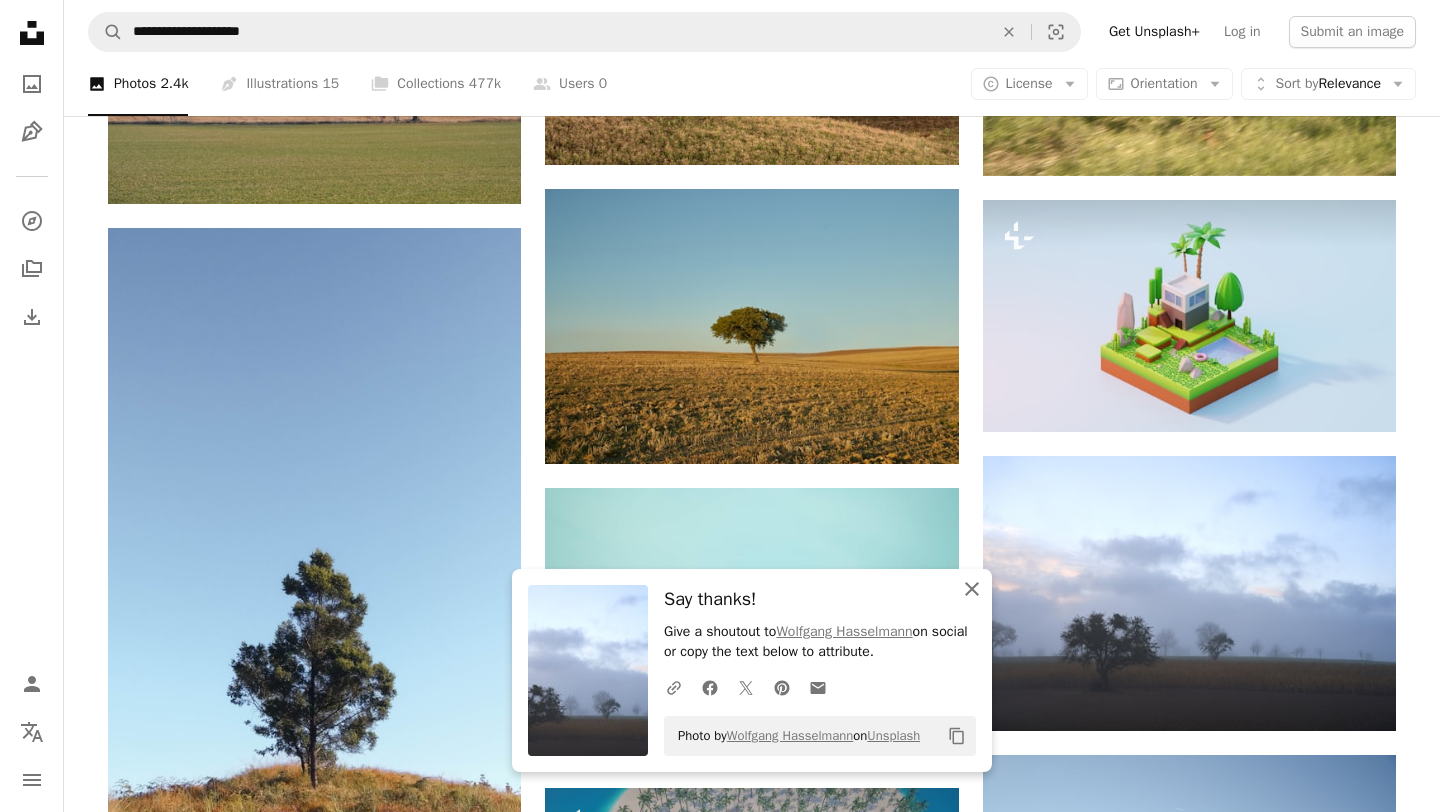 click 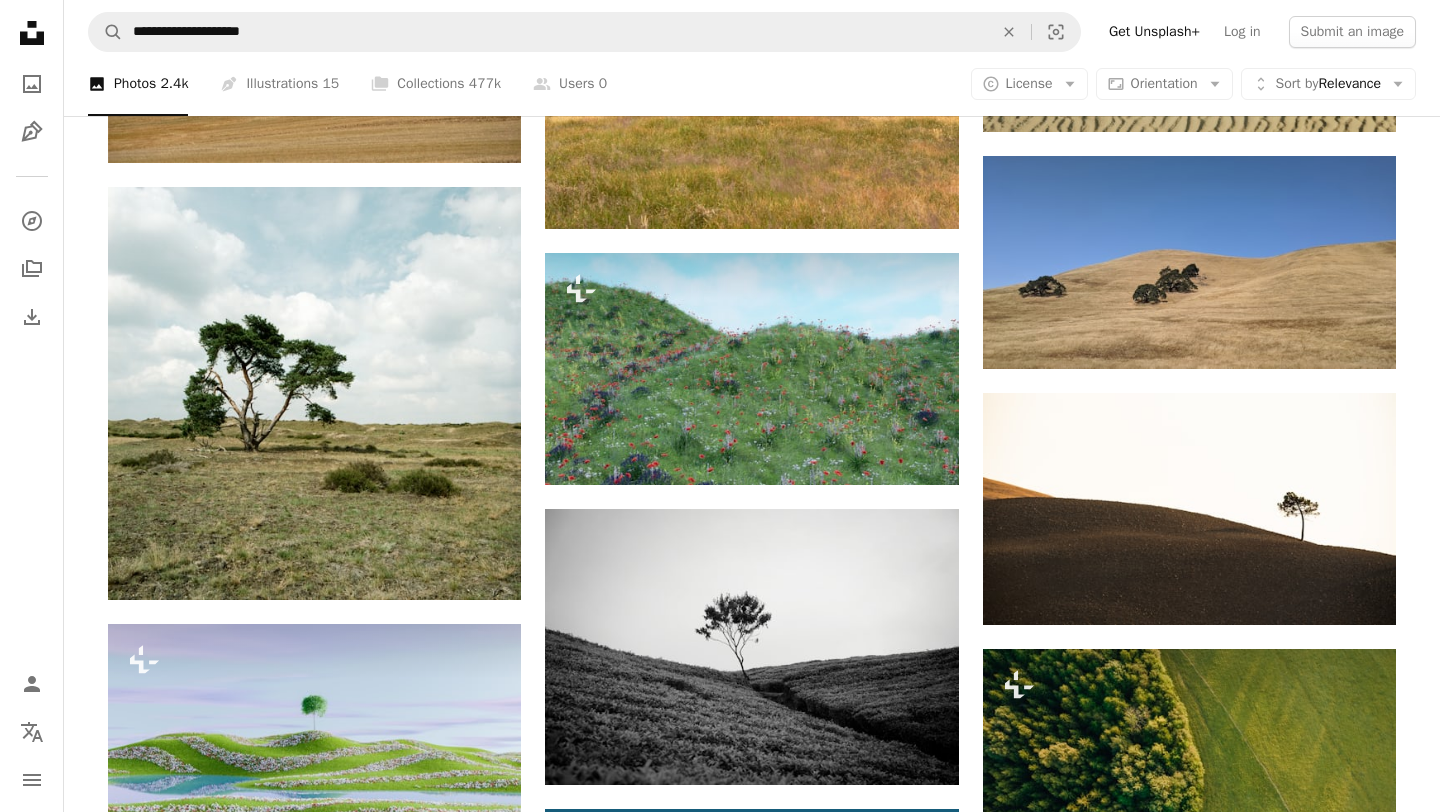 scroll, scrollTop: 12728, scrollLeft: 0, axis: vertical 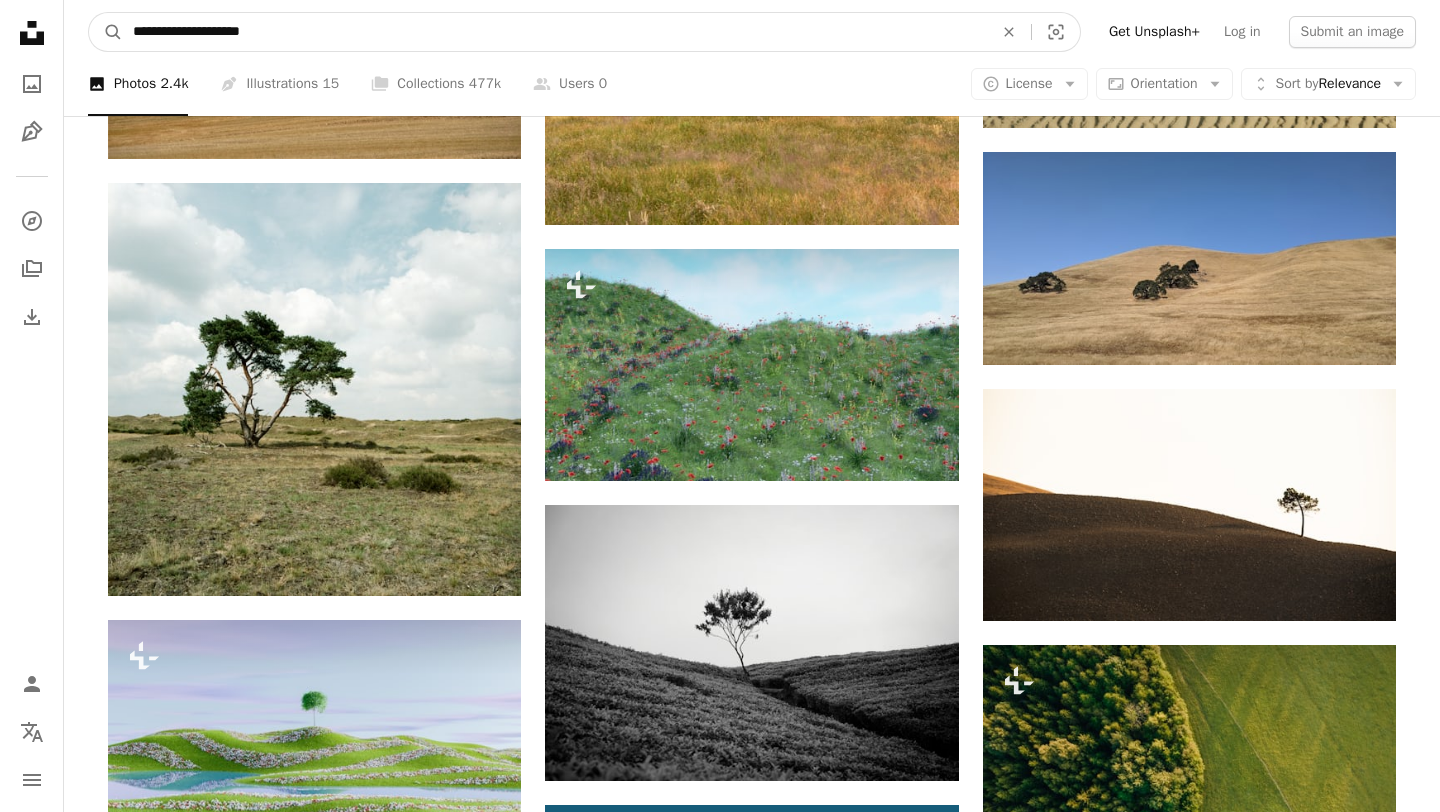 click on "**********" at bounding box center (555, 32) 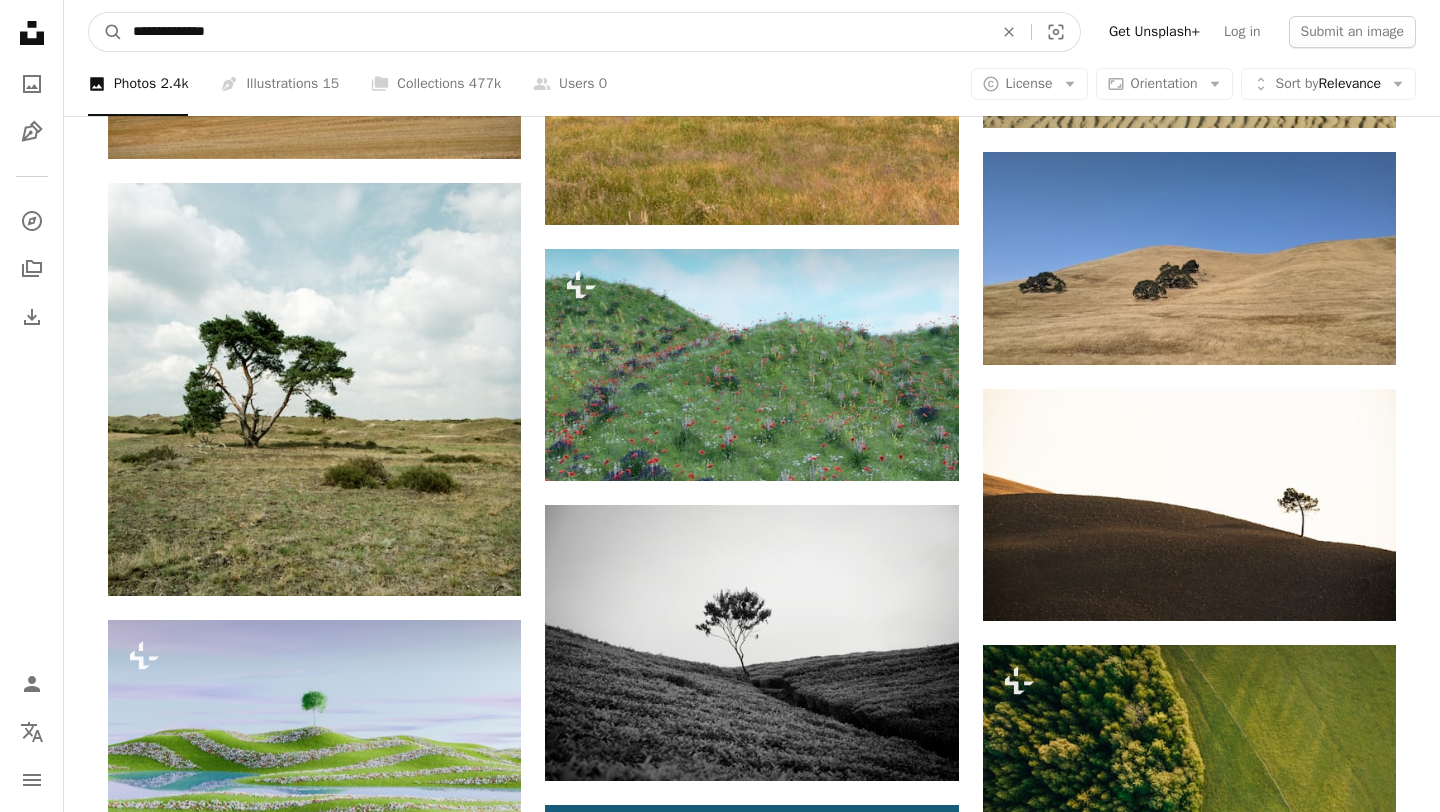 type on "**********" 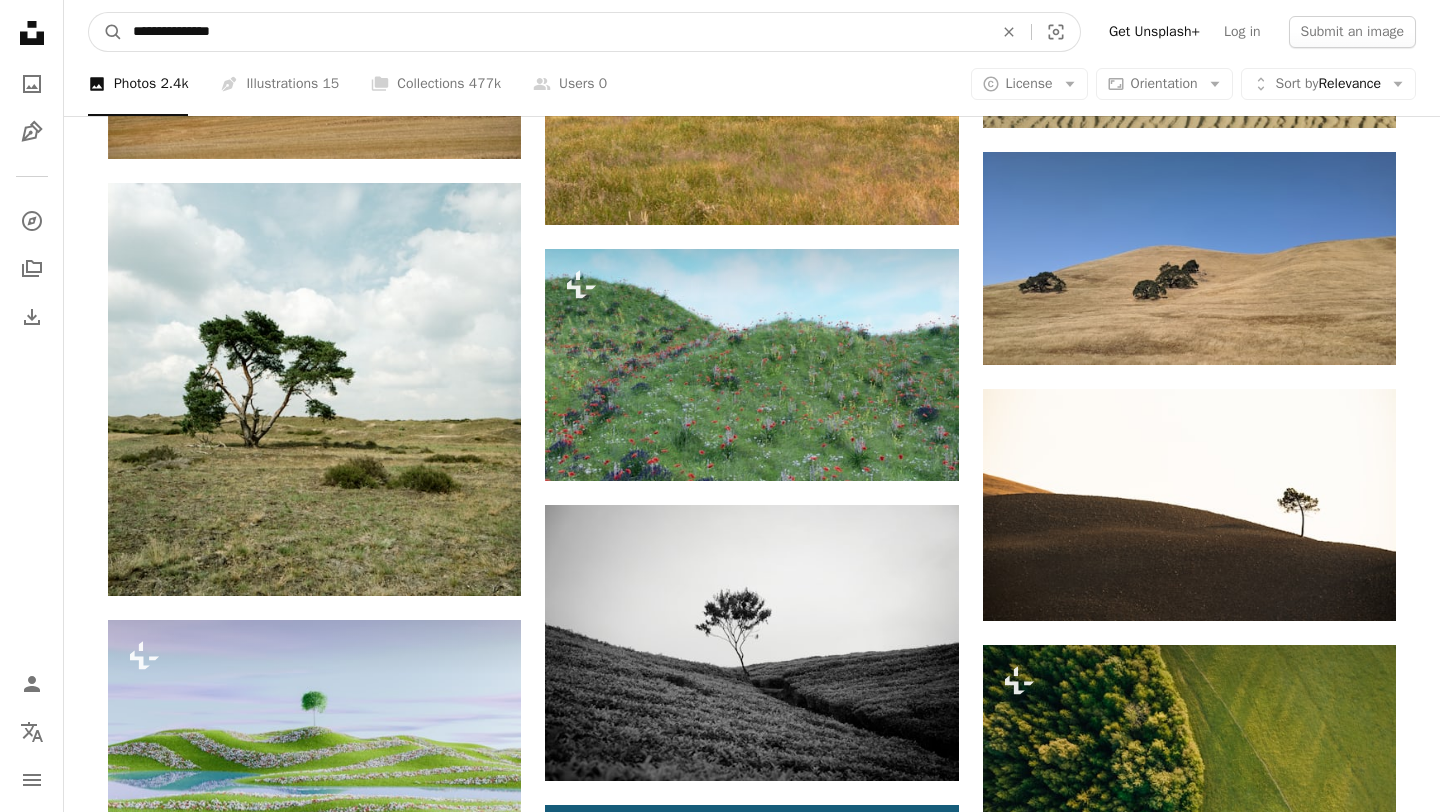click on "A magnifying glass" at bounding box center (106, 32) 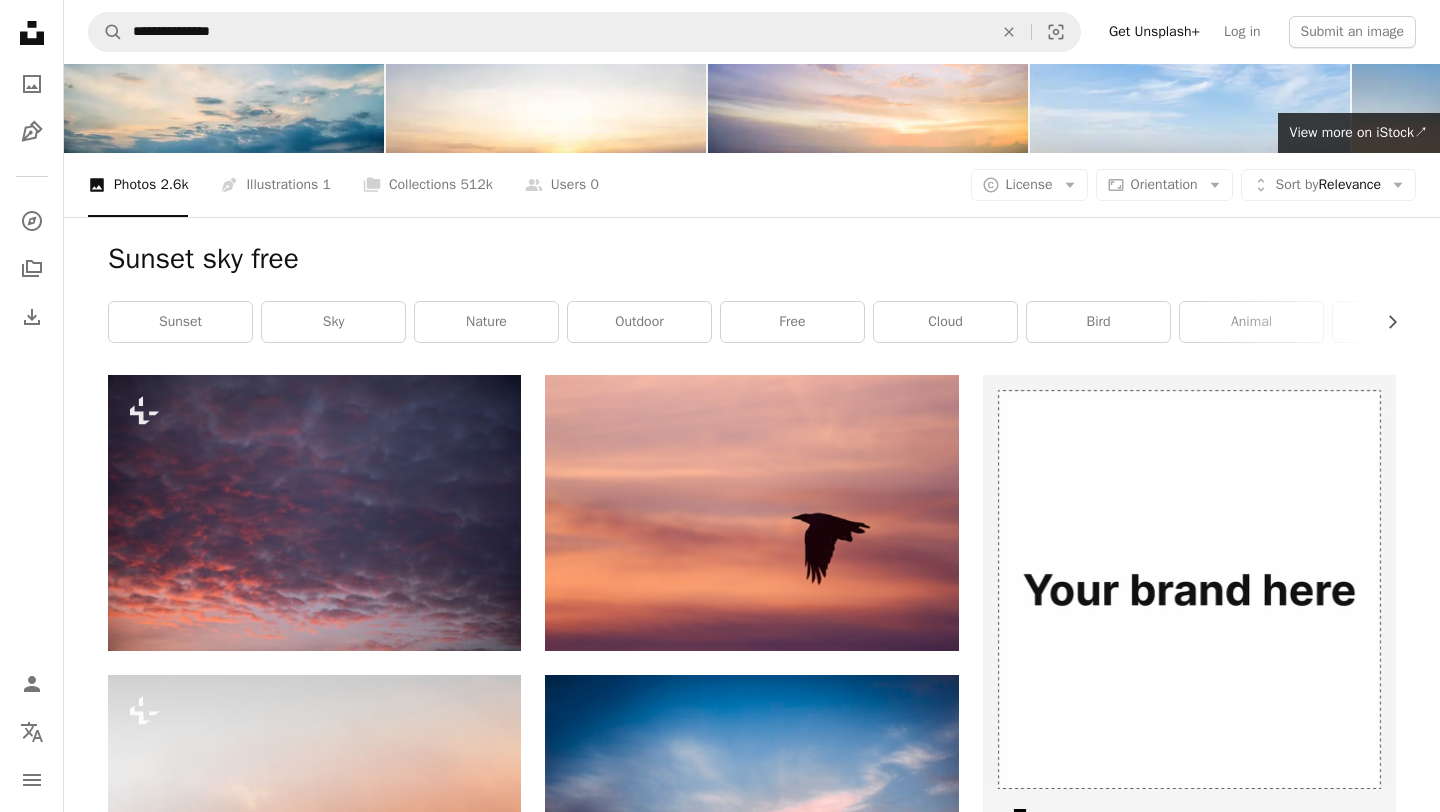 scroll, scrollTop: 126, scrollLeft: 0, axis: vertical 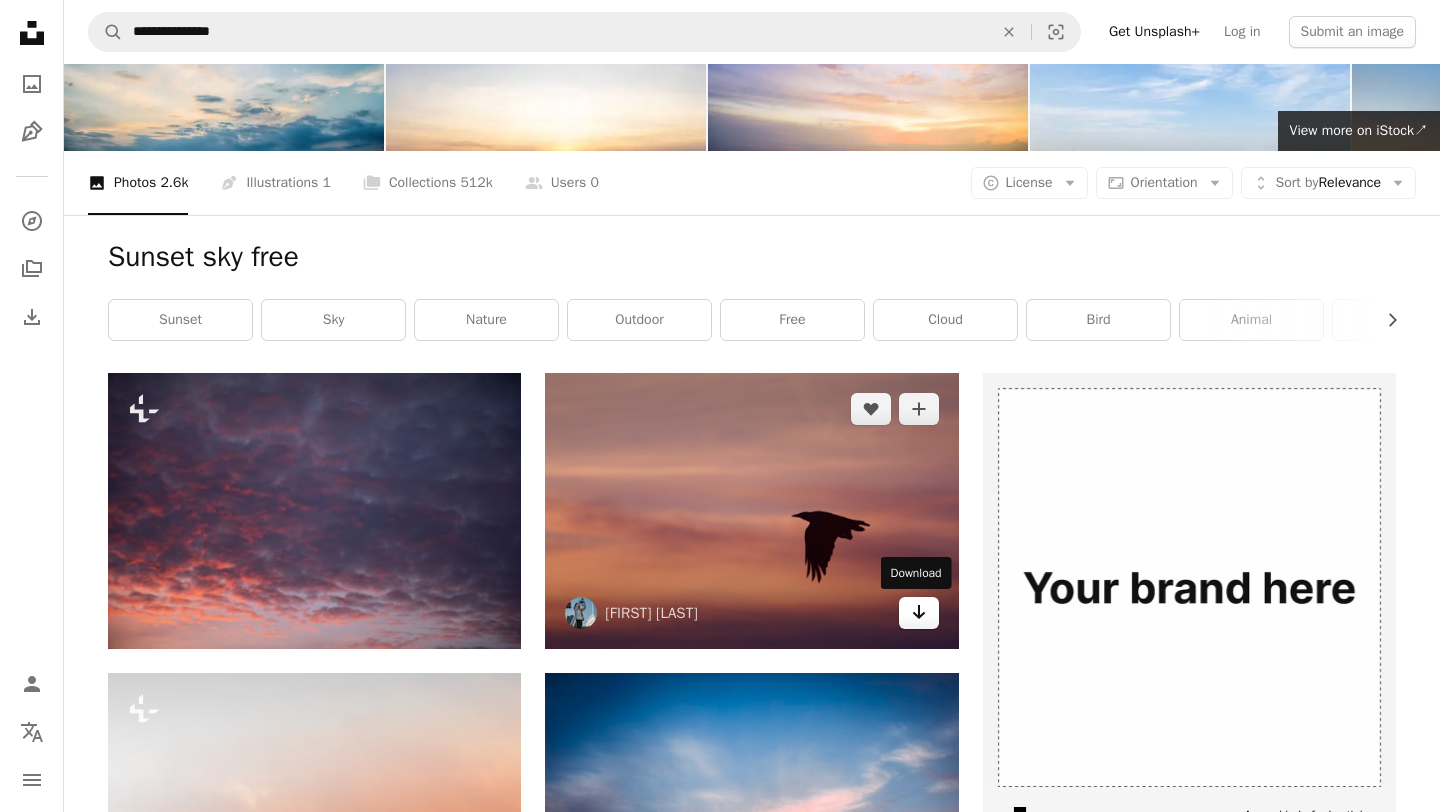 click on "Arrow pointing down" 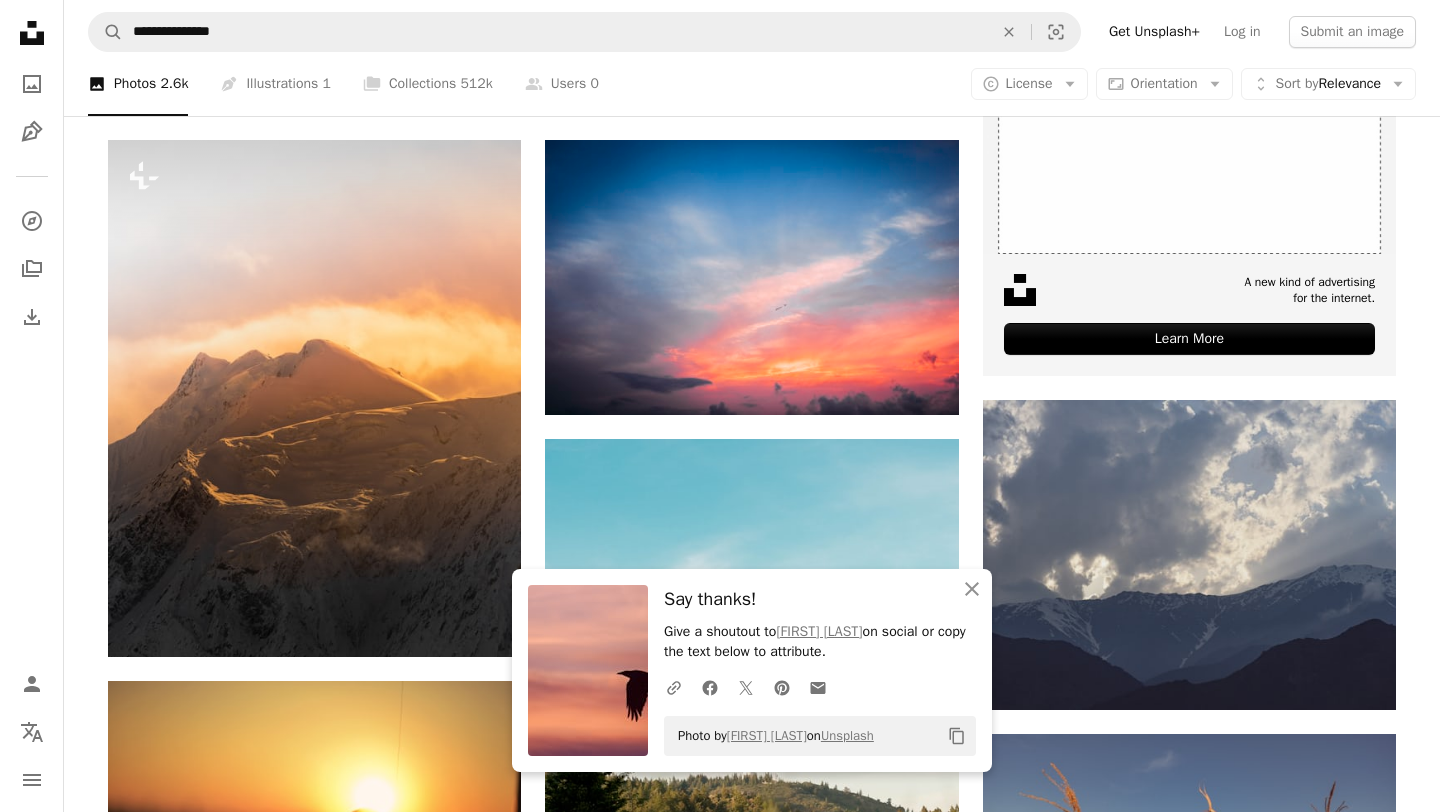 scroll, scrollTop: 660, scrollLeft: 0, axis: vertical 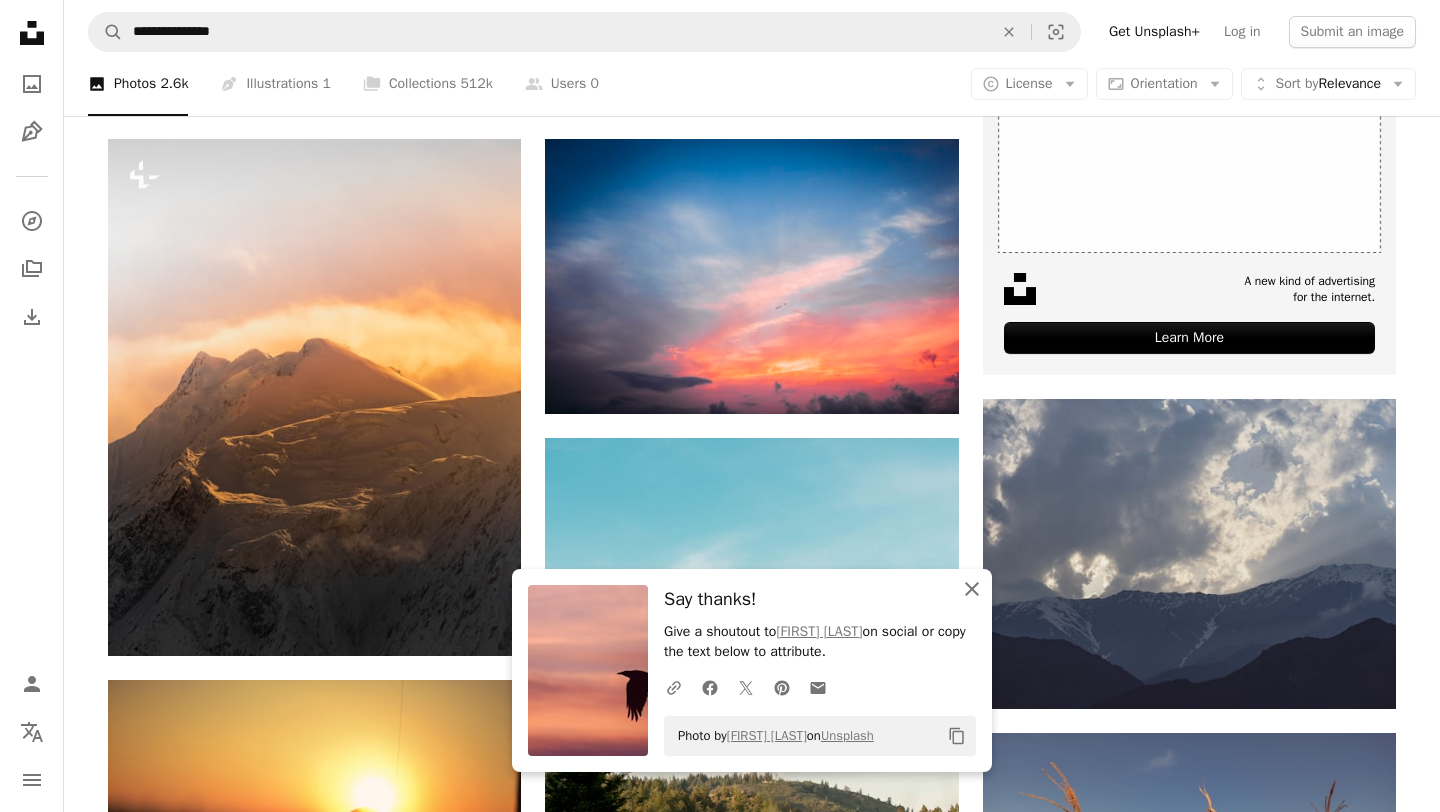 click 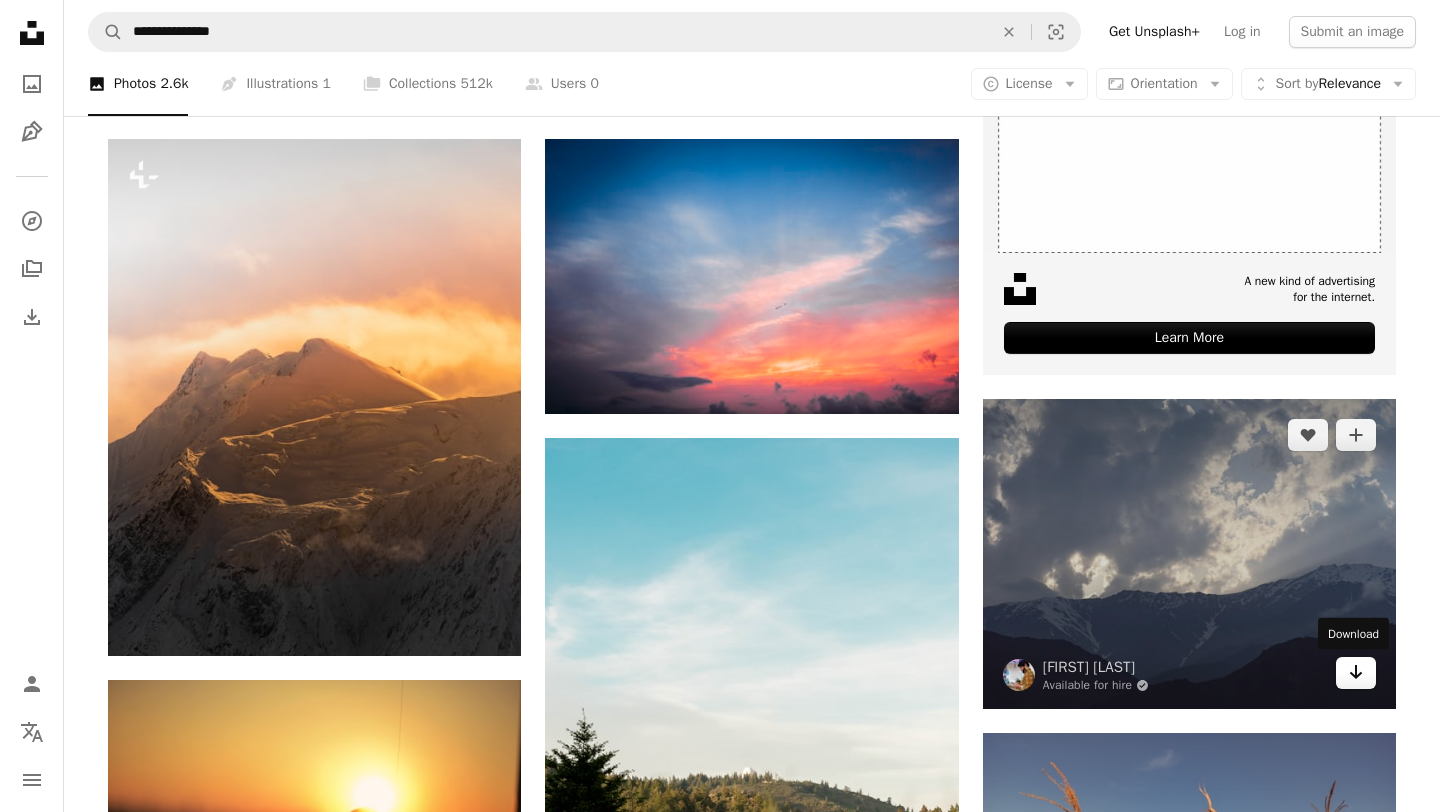 click on "Arrow pointing down" at bounding box center (1356, 673) 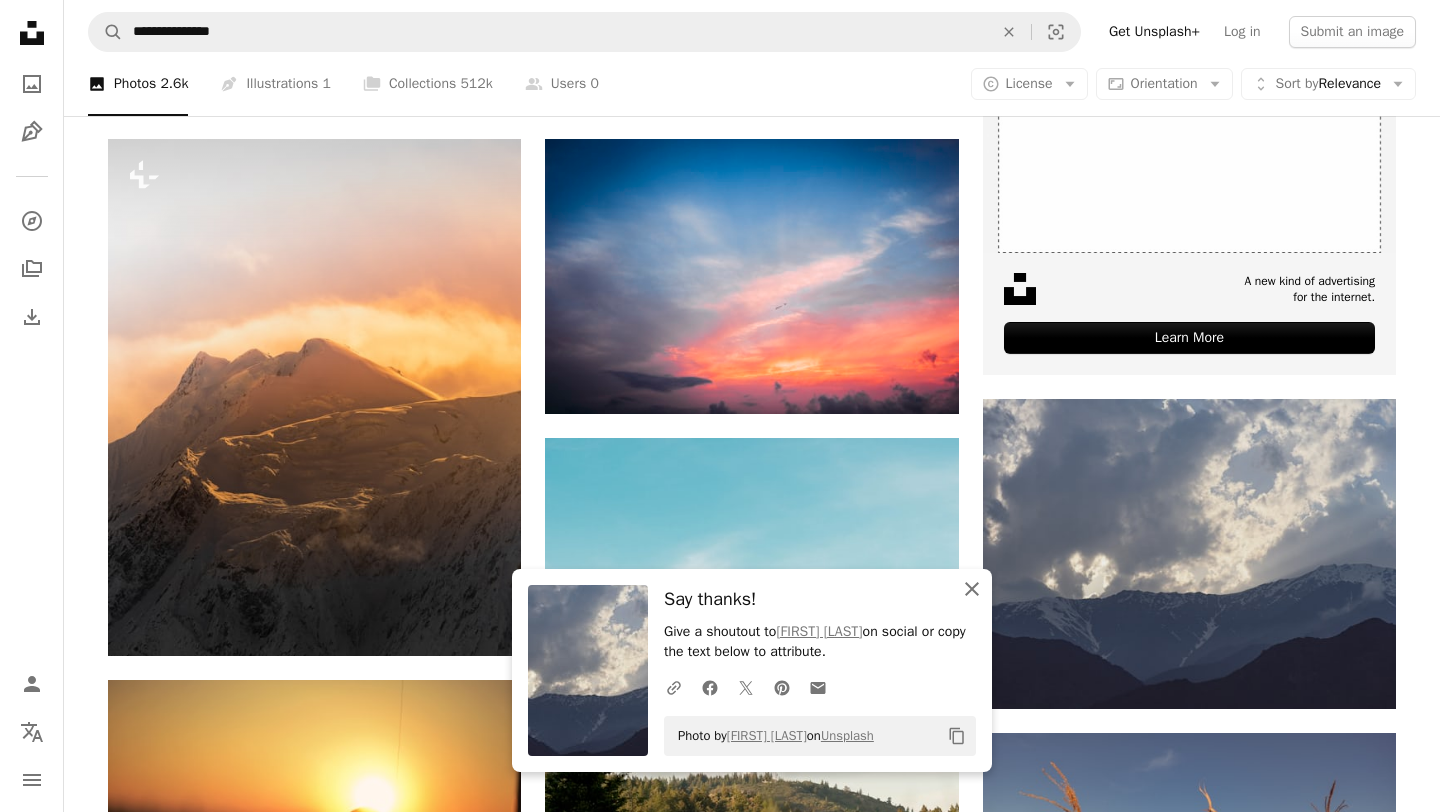 click on "An X shape" 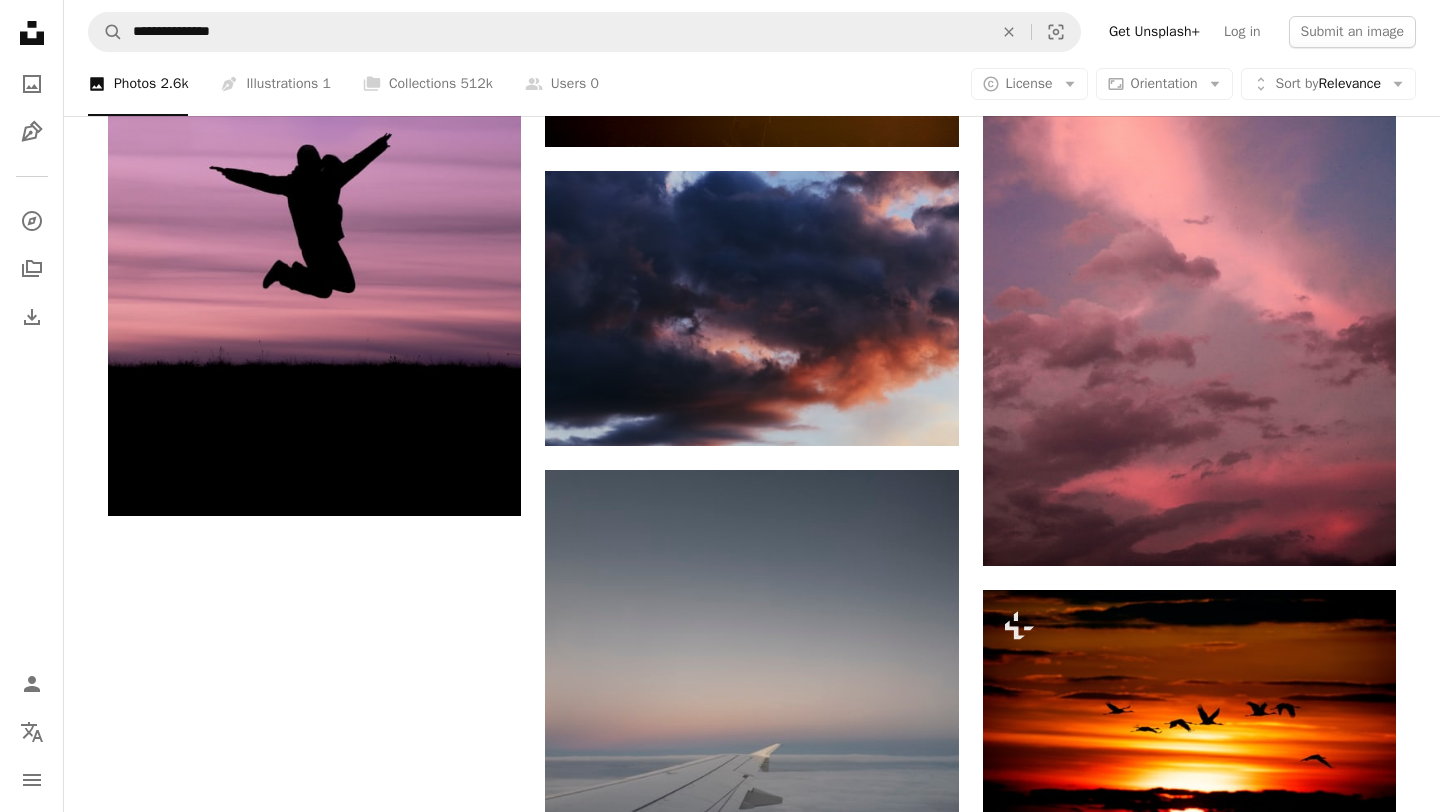 scroll, scrollTop: 2263, scrollLeft: 0, axis: vertical 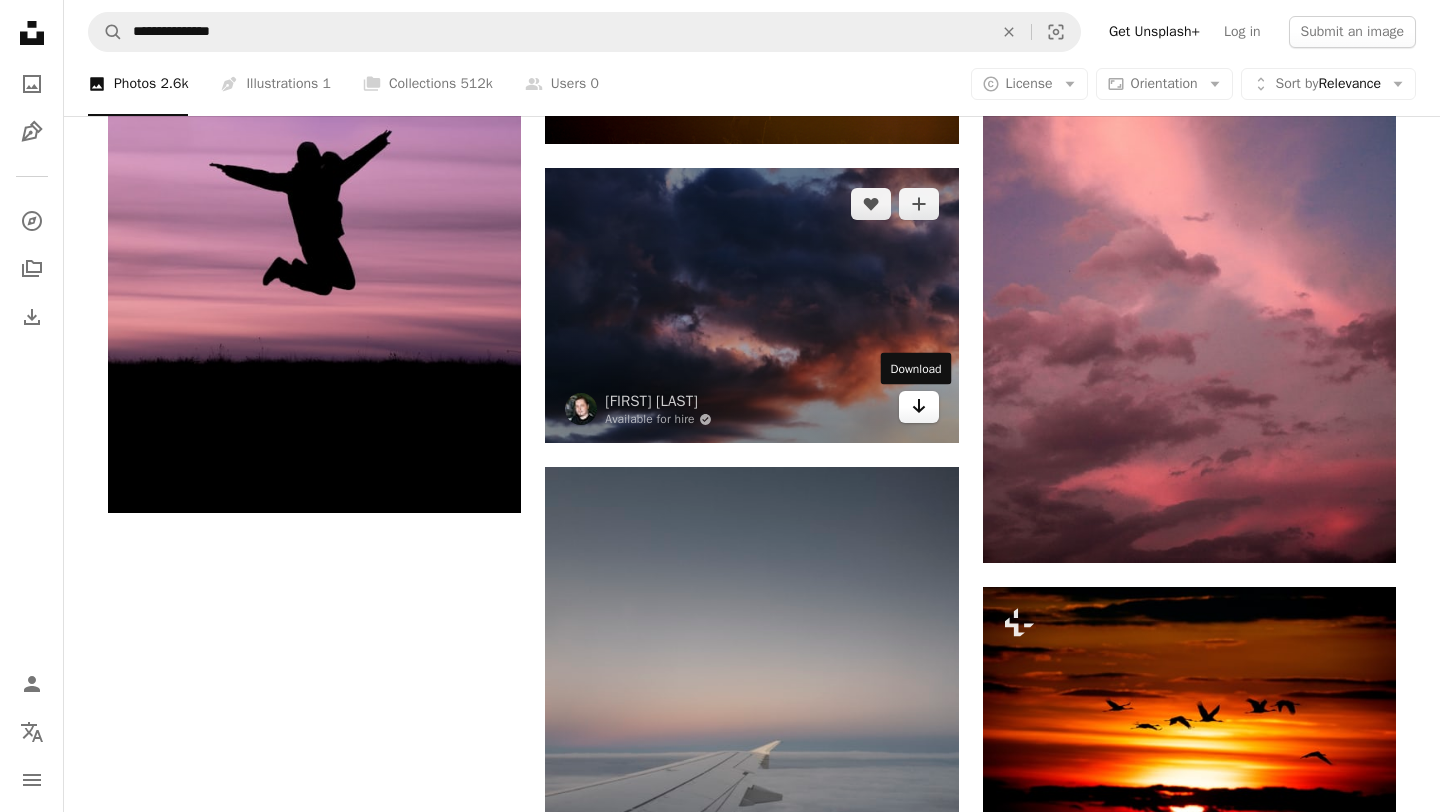 click 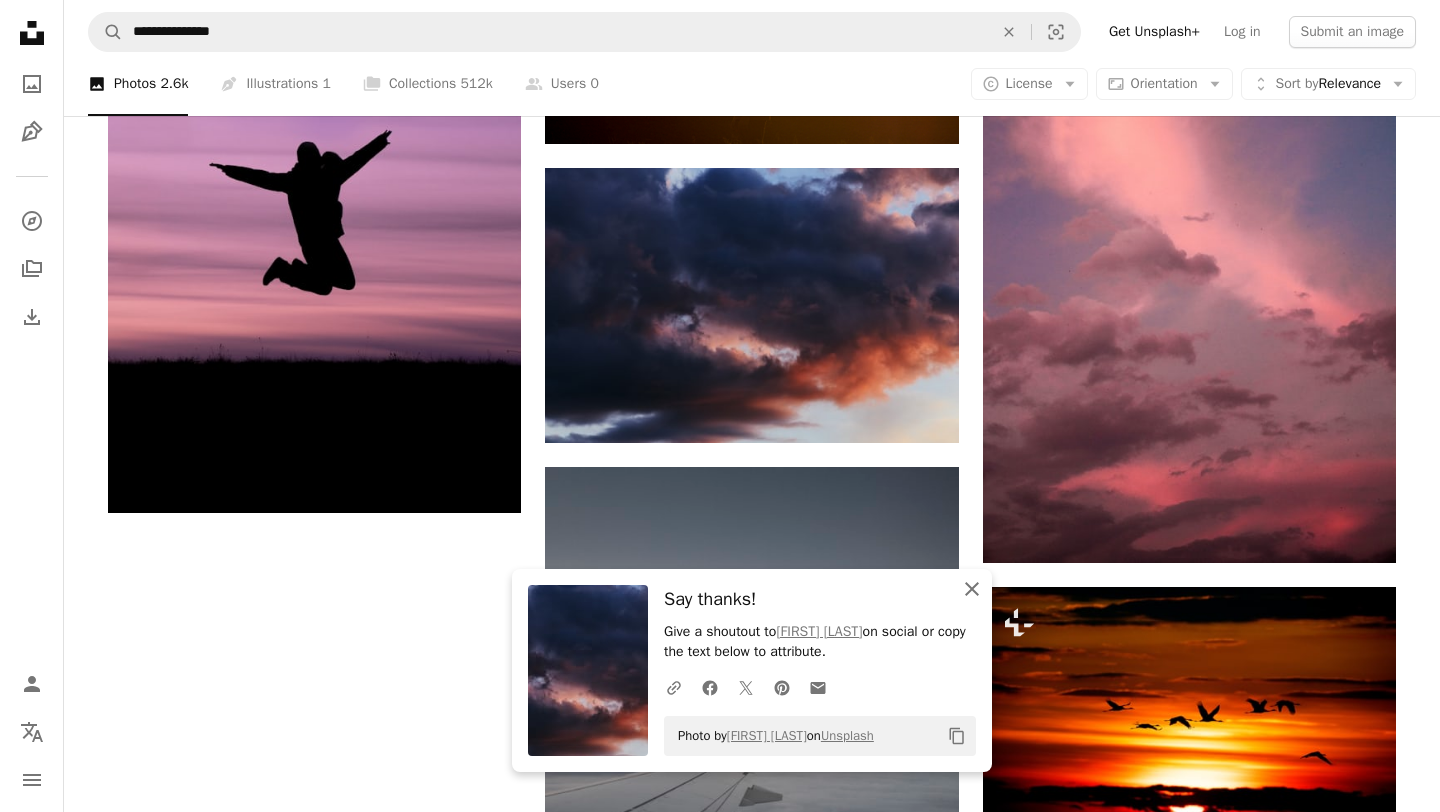 click 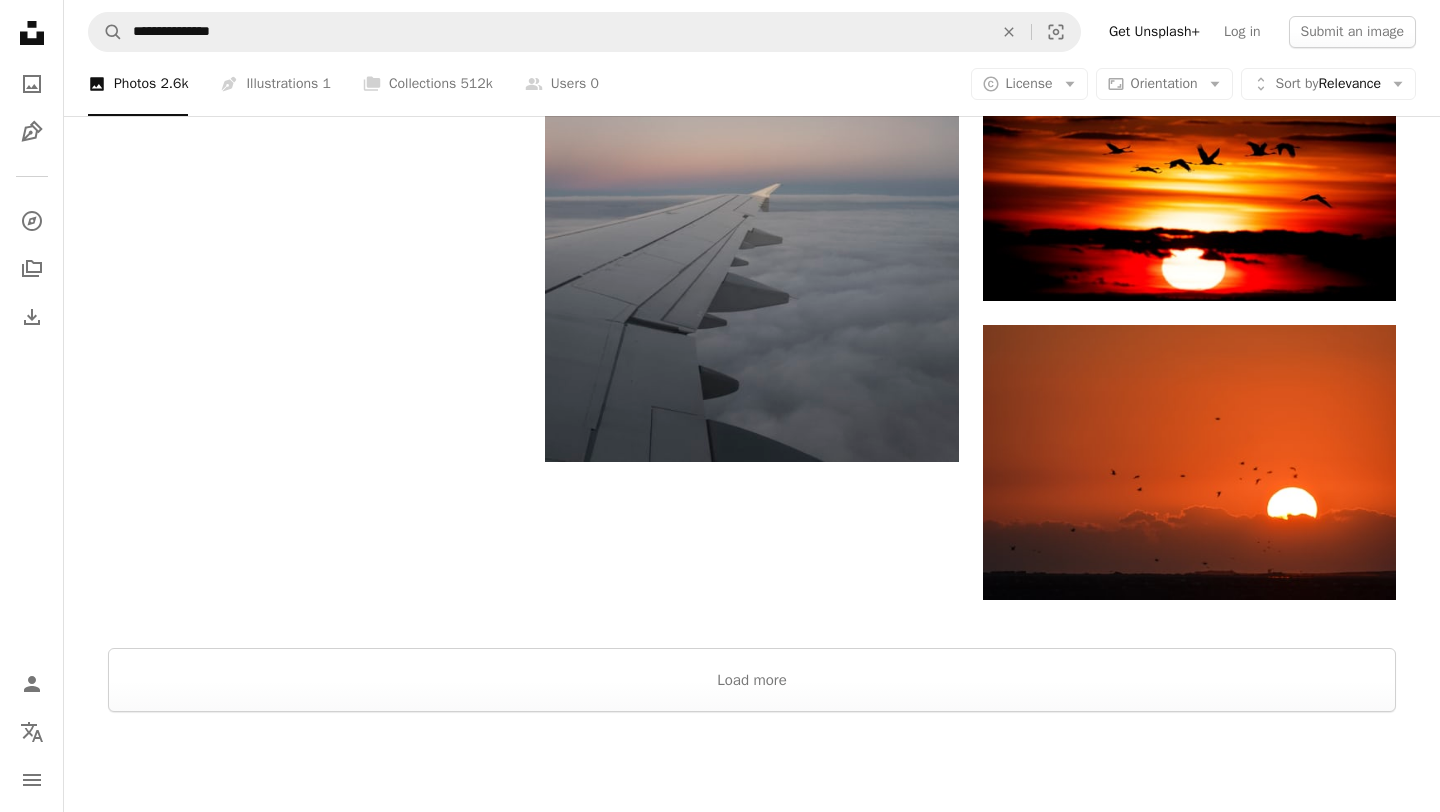 scroll, scrollTop: 2827, scrollLeft: 0, axis: vertical 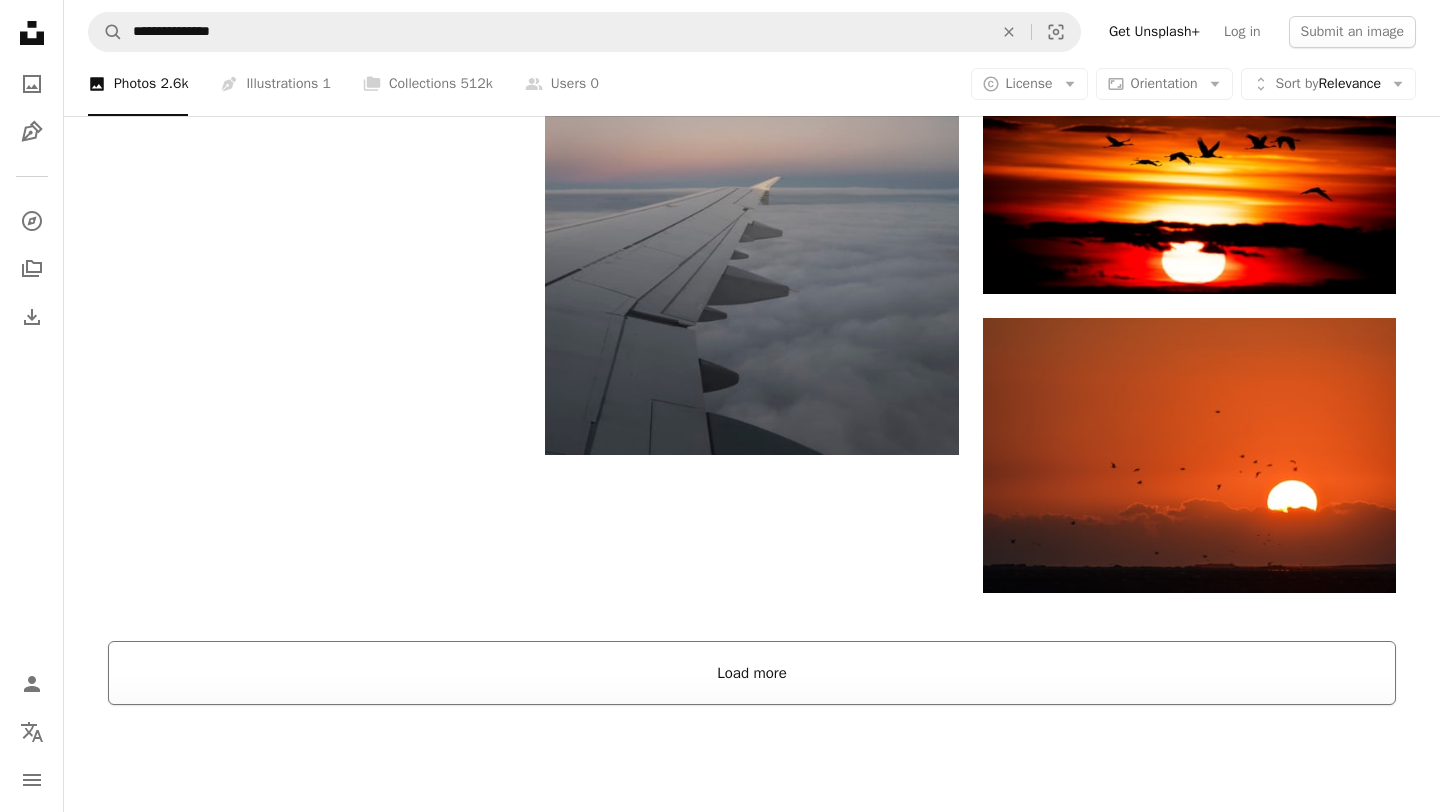 click on "Load more" at bounding box center [752, 673] 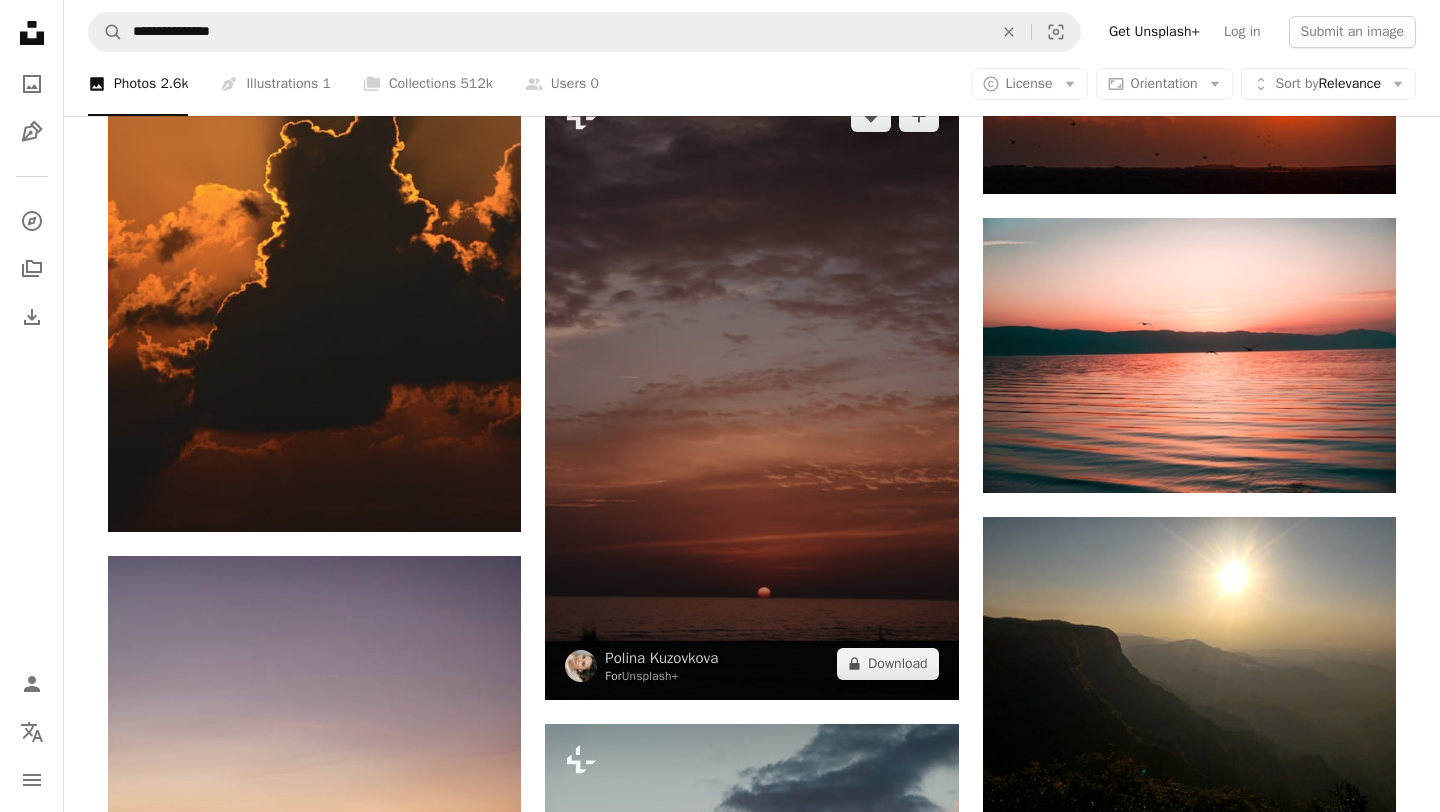 scroll, scrollTop: 3232, scrollLeft: 0, axis: vertical 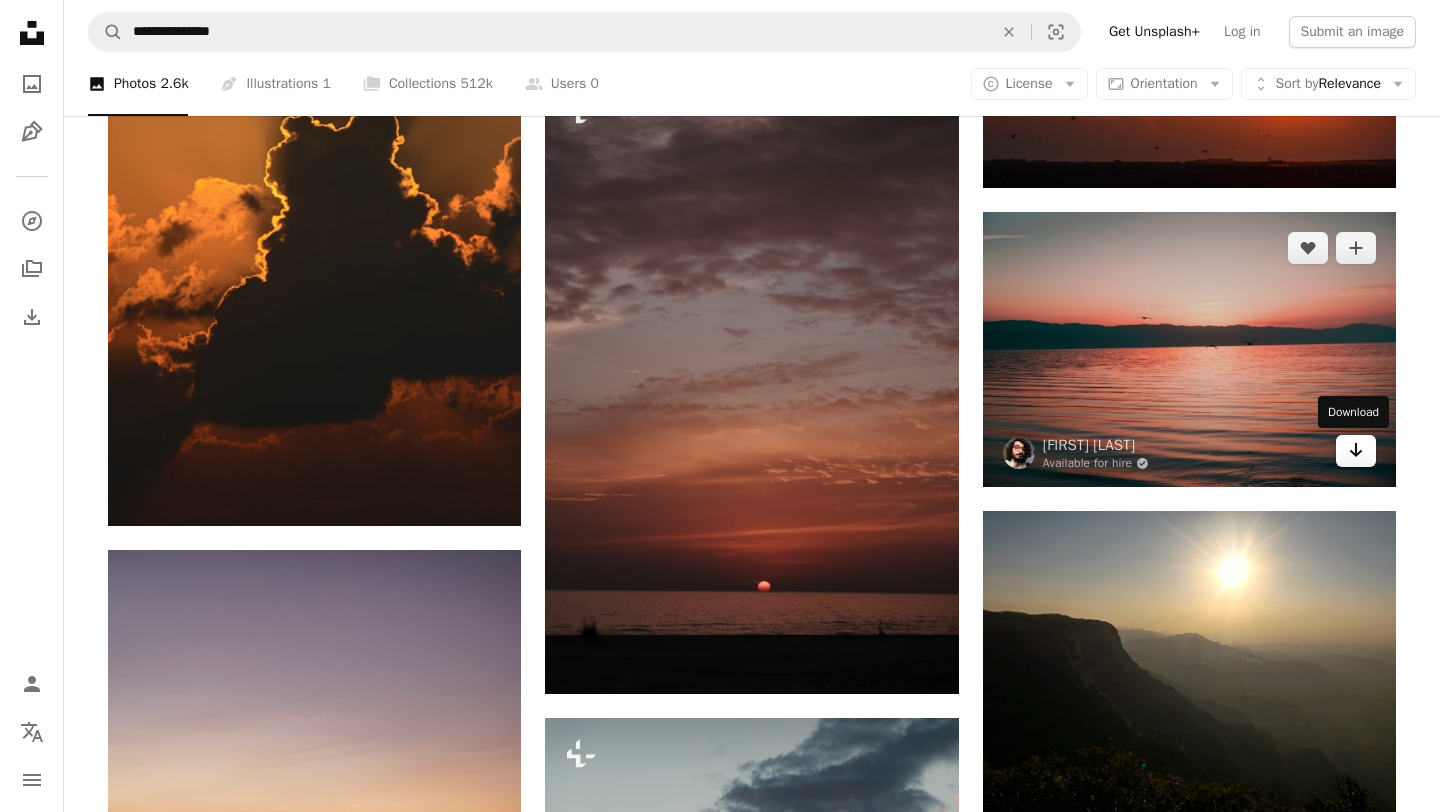 click on "Arrow pointing down" 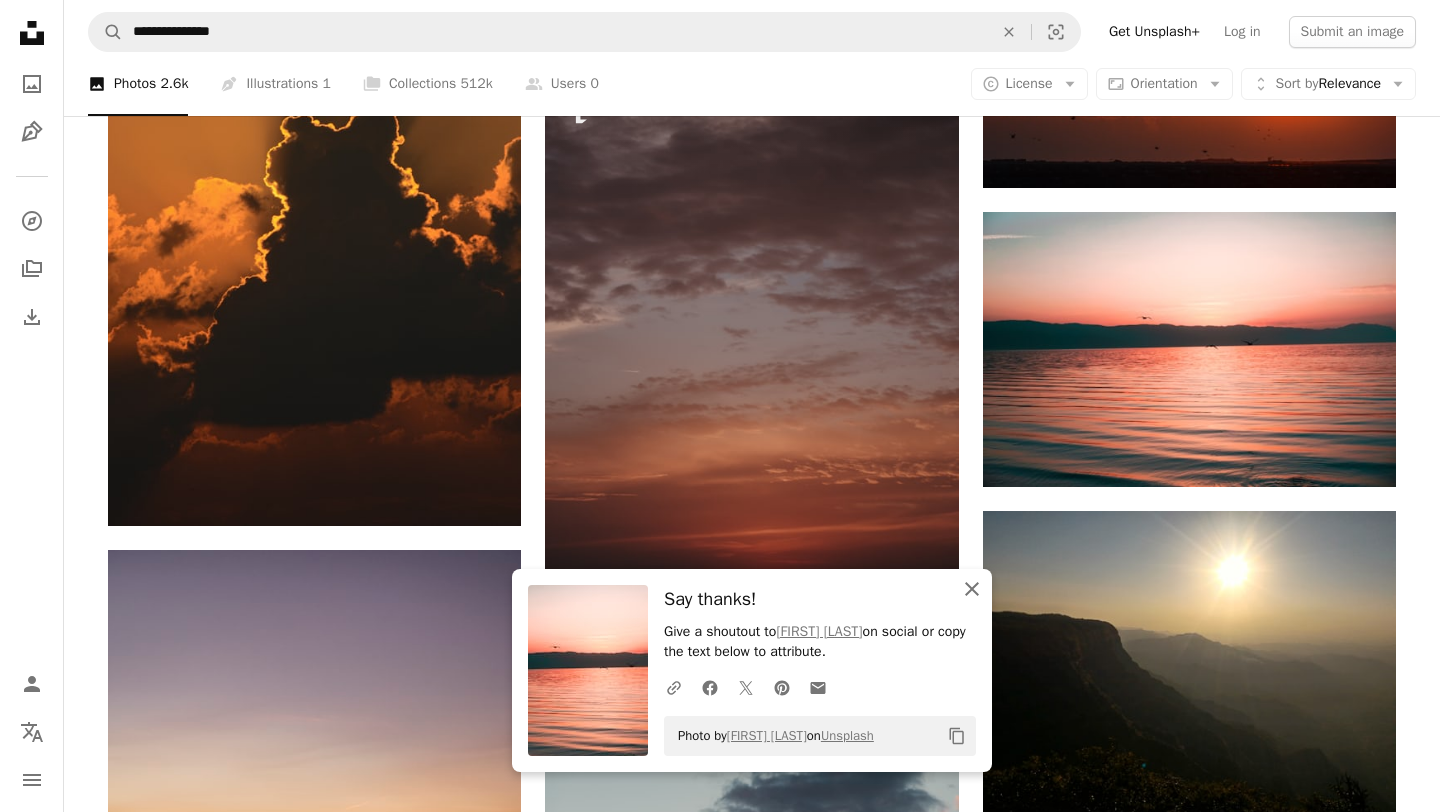 click 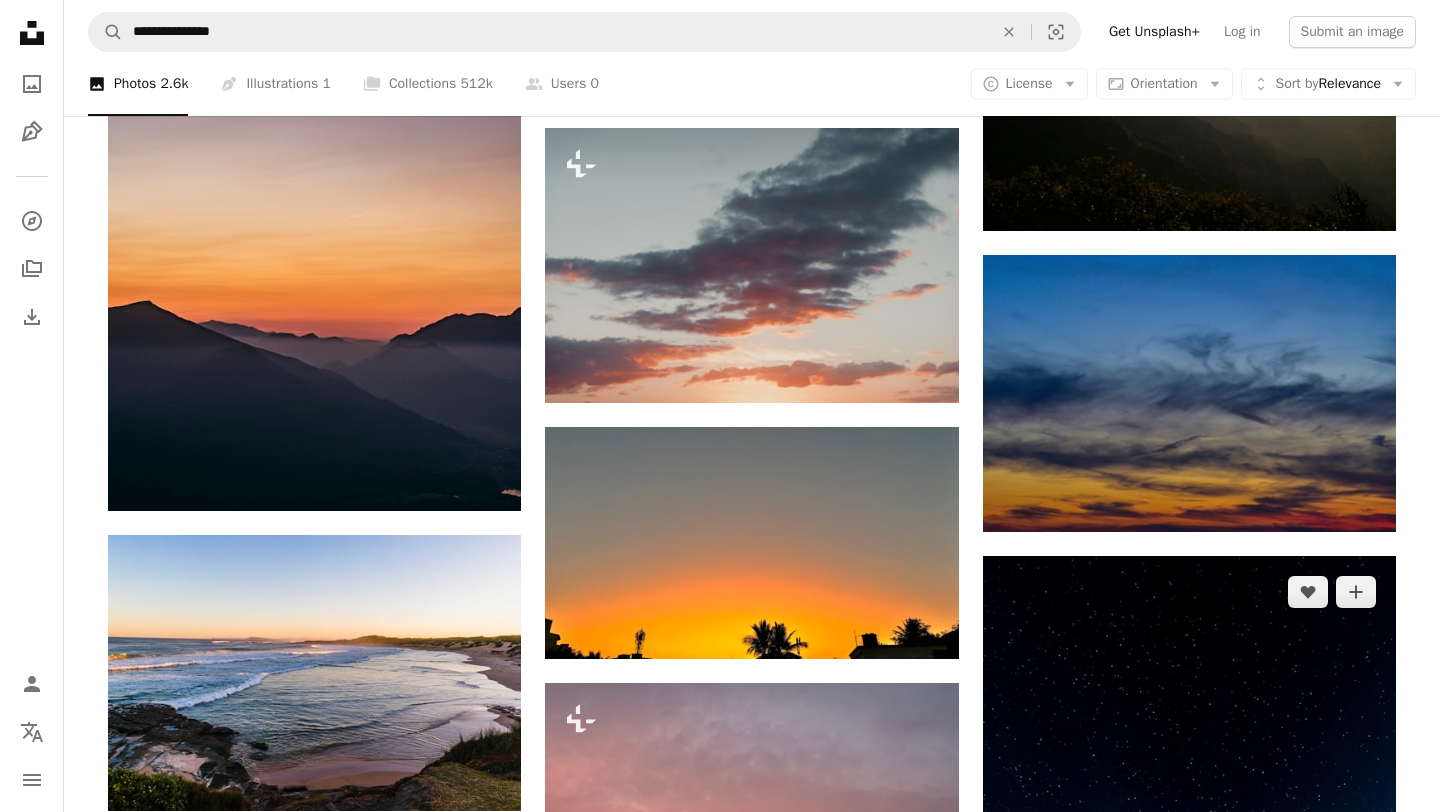 scroll, scrollTop: 3830, scrollLeft: 0, axis: vertical 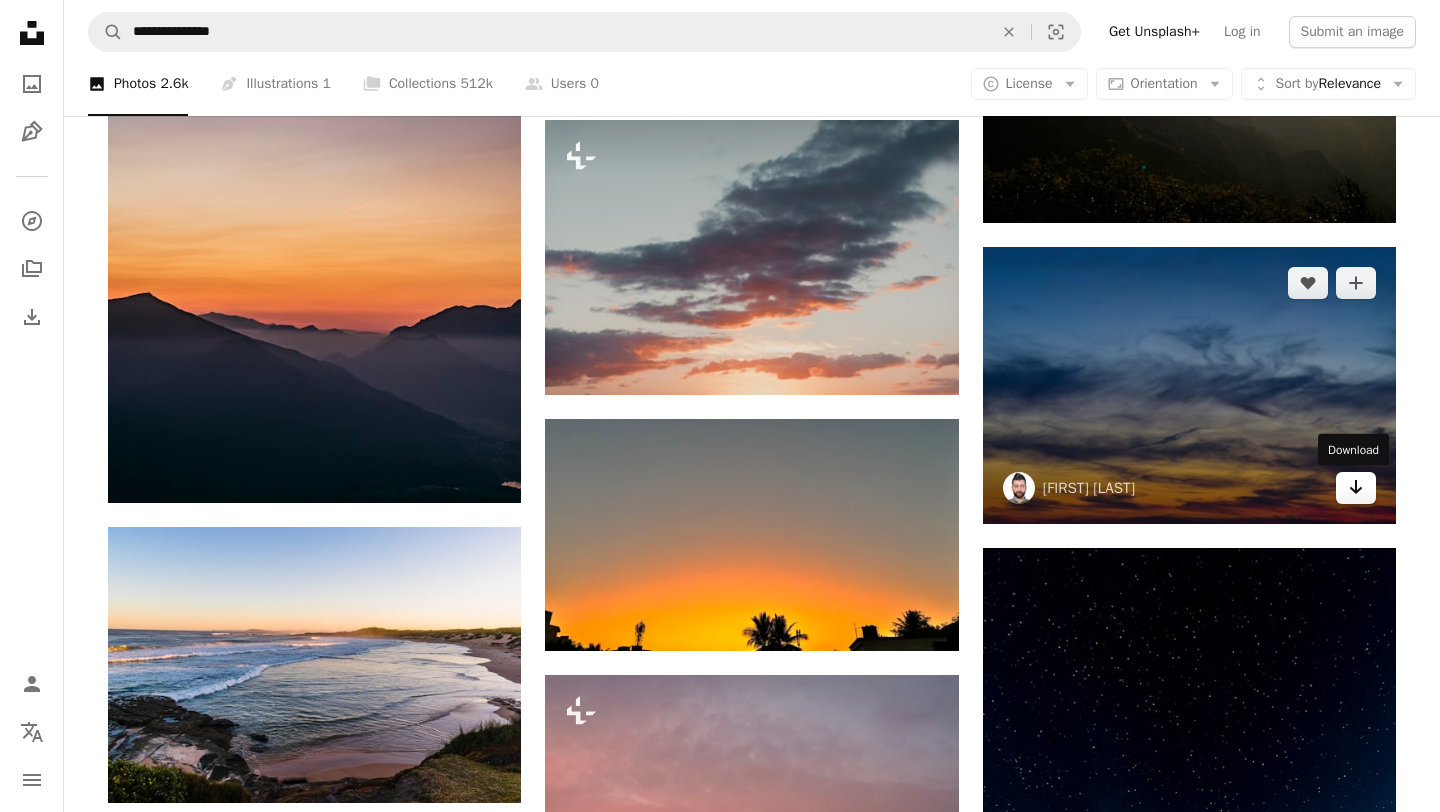 click on "Arrow pointing down" 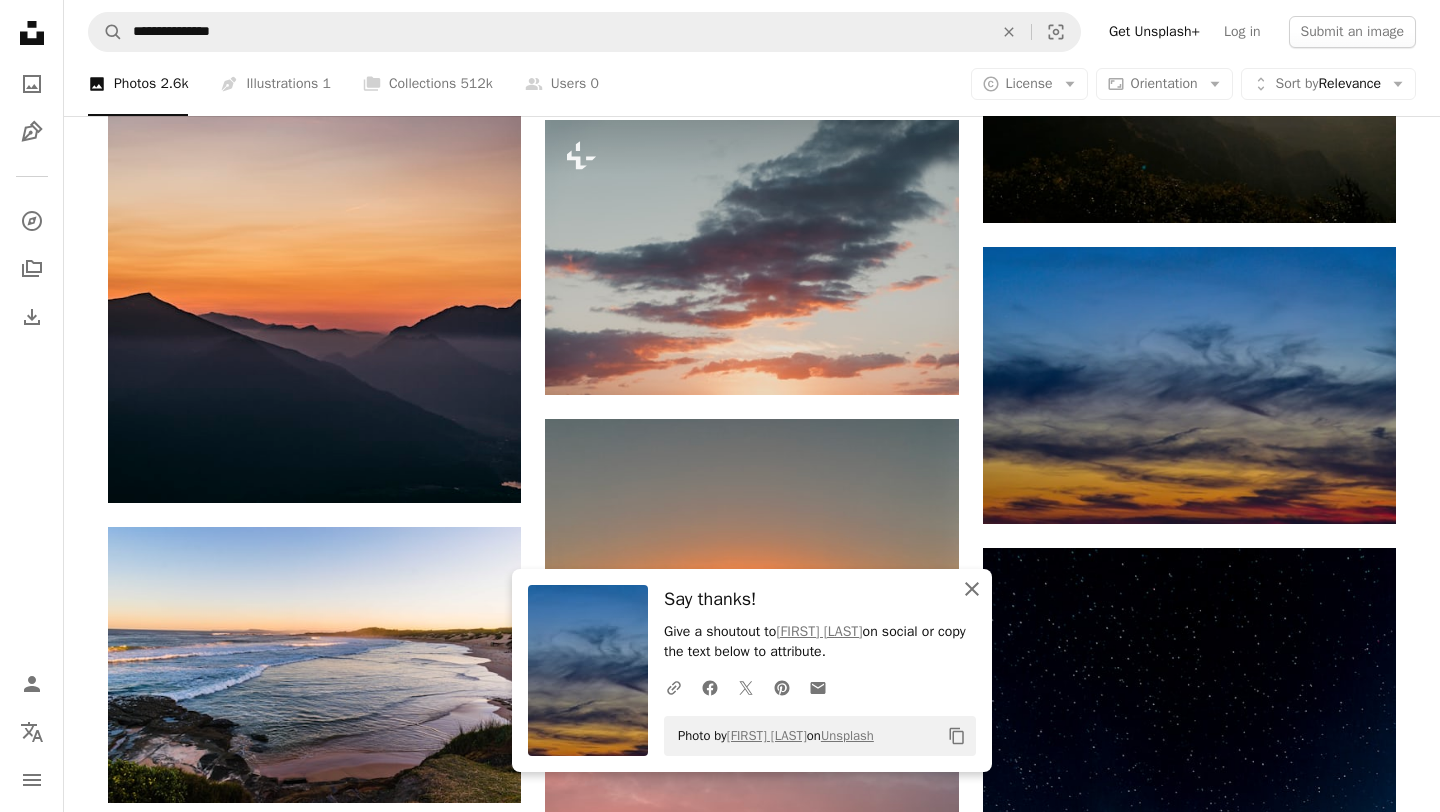 click on "An X shape" 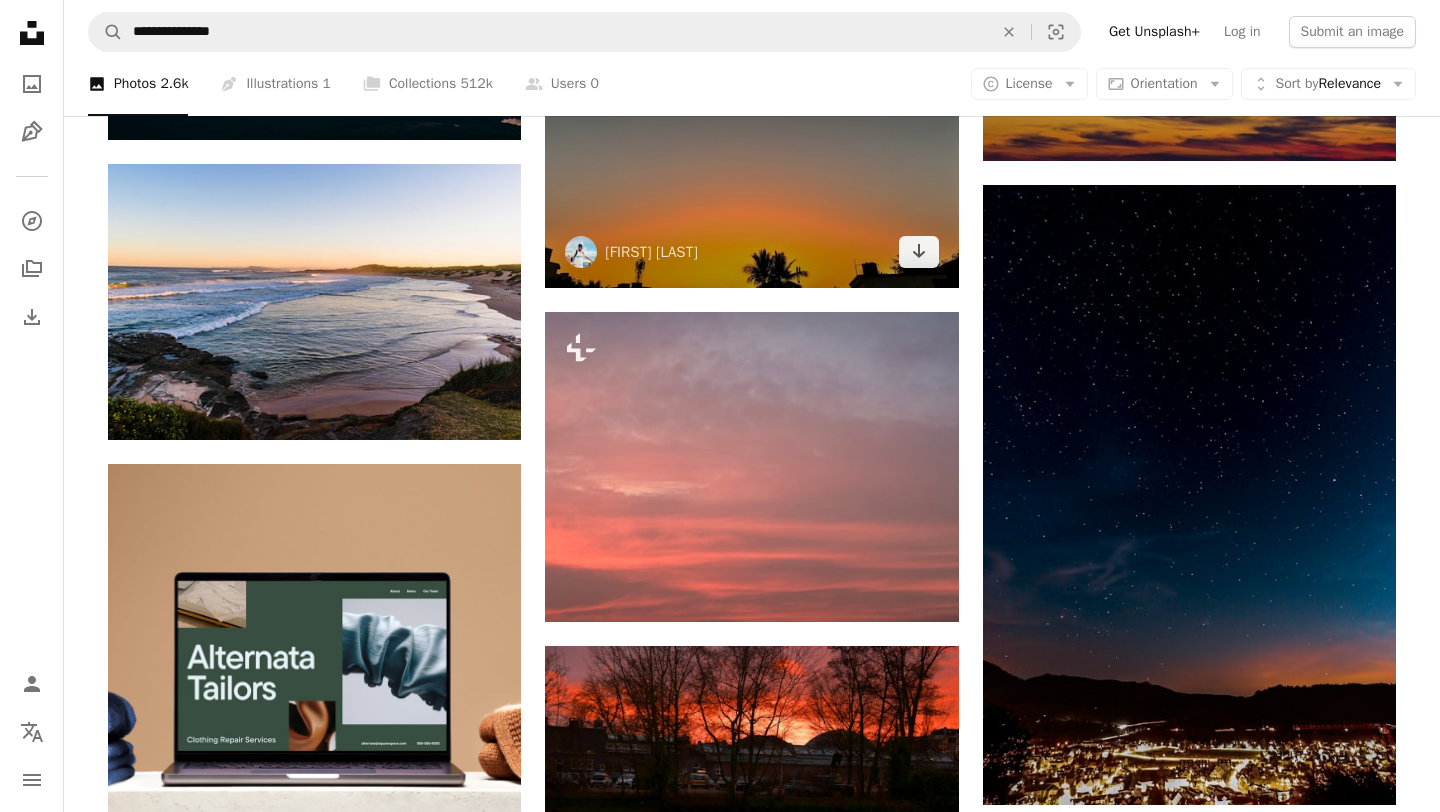 scroll, scrollTop: 4200, scrollLeft: 0, axis: vertical 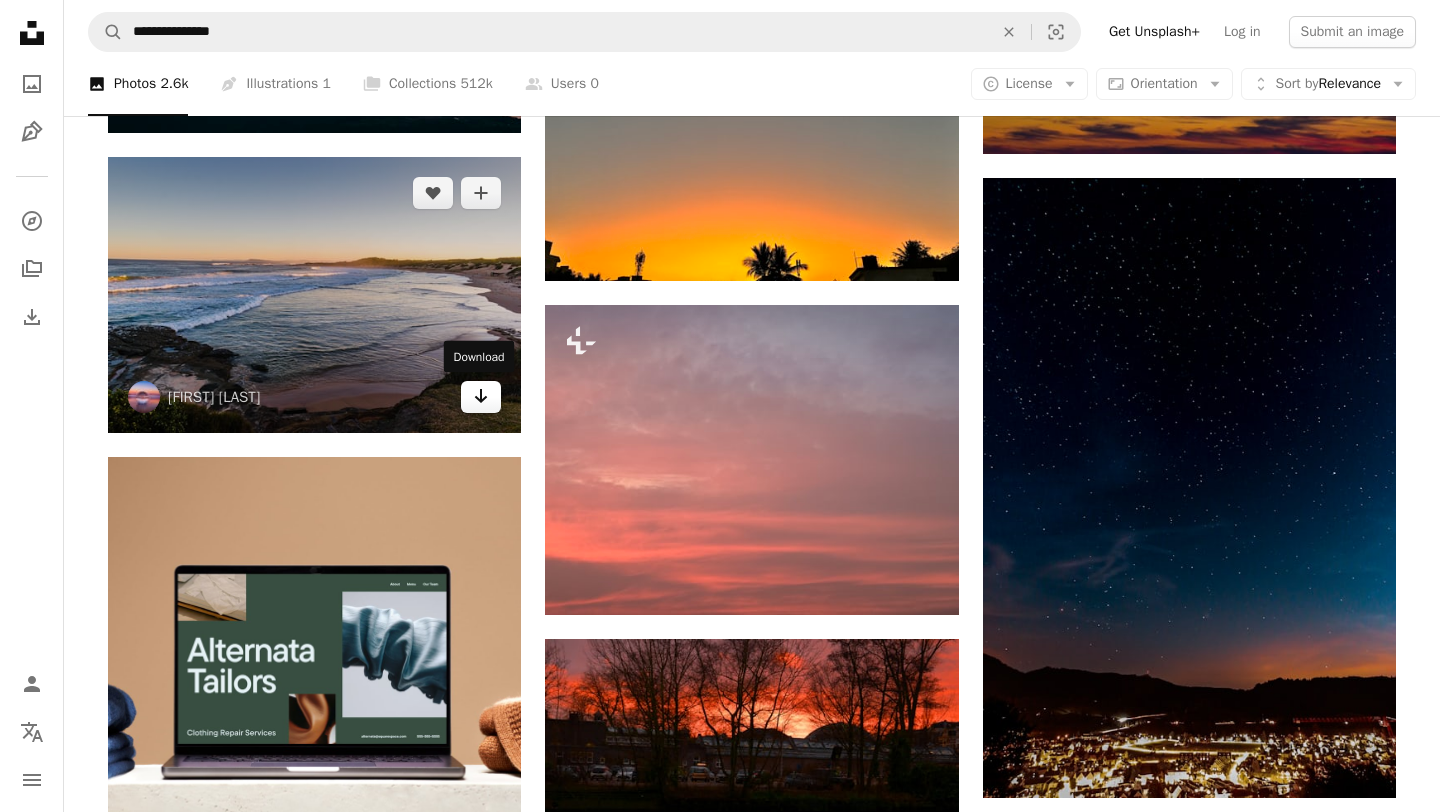 click 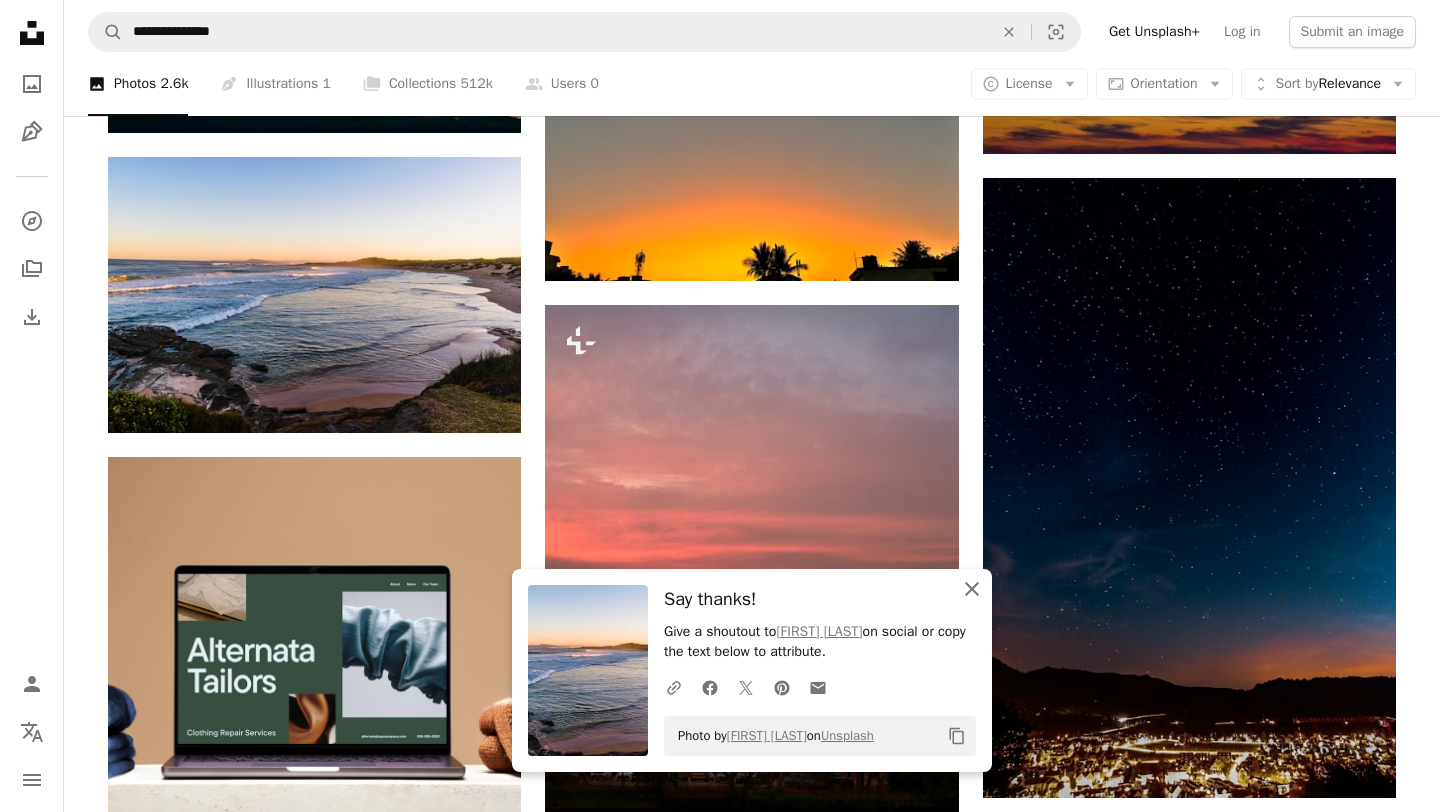 click 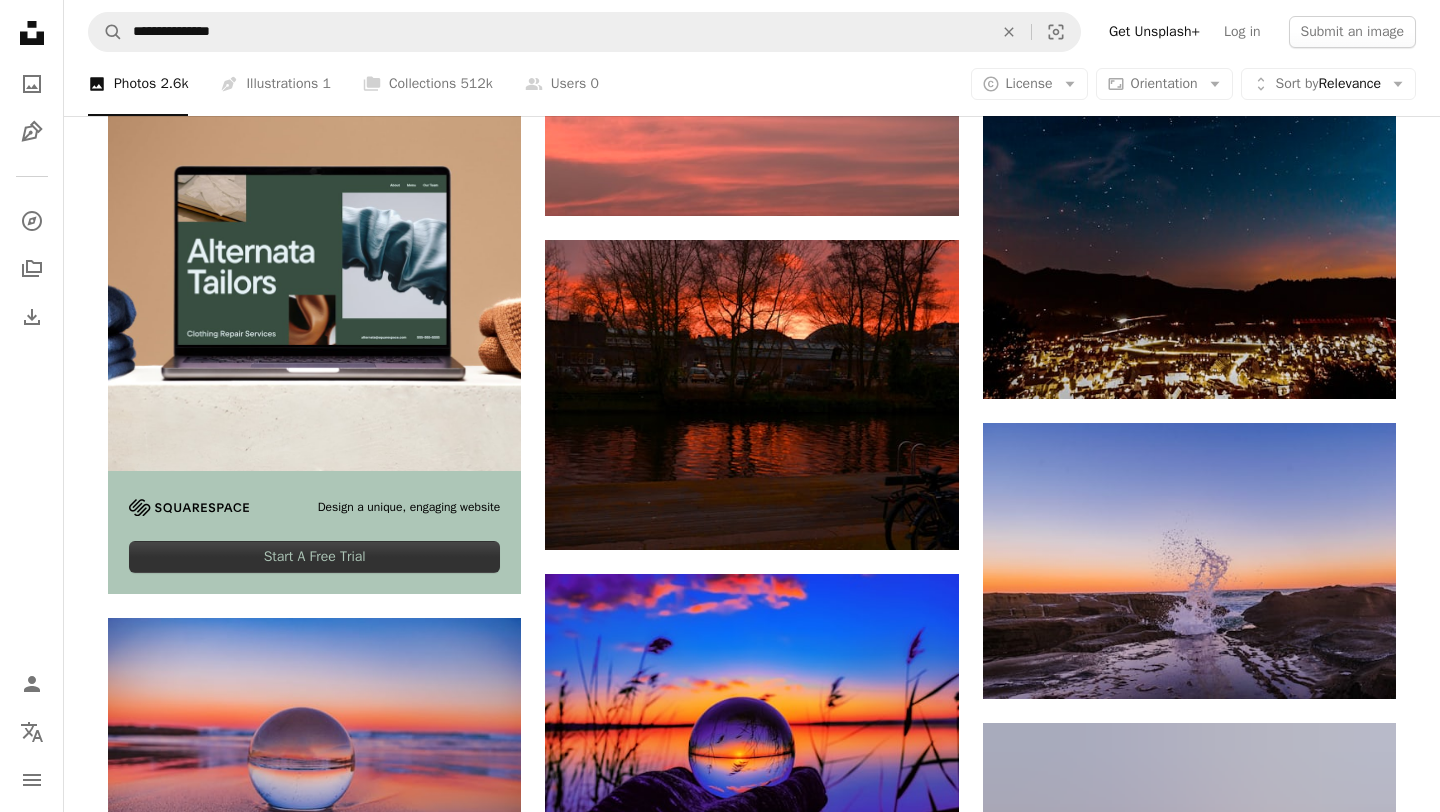 scroll, scrollTop: 4613, scrollLeft: 0, axis: vertical 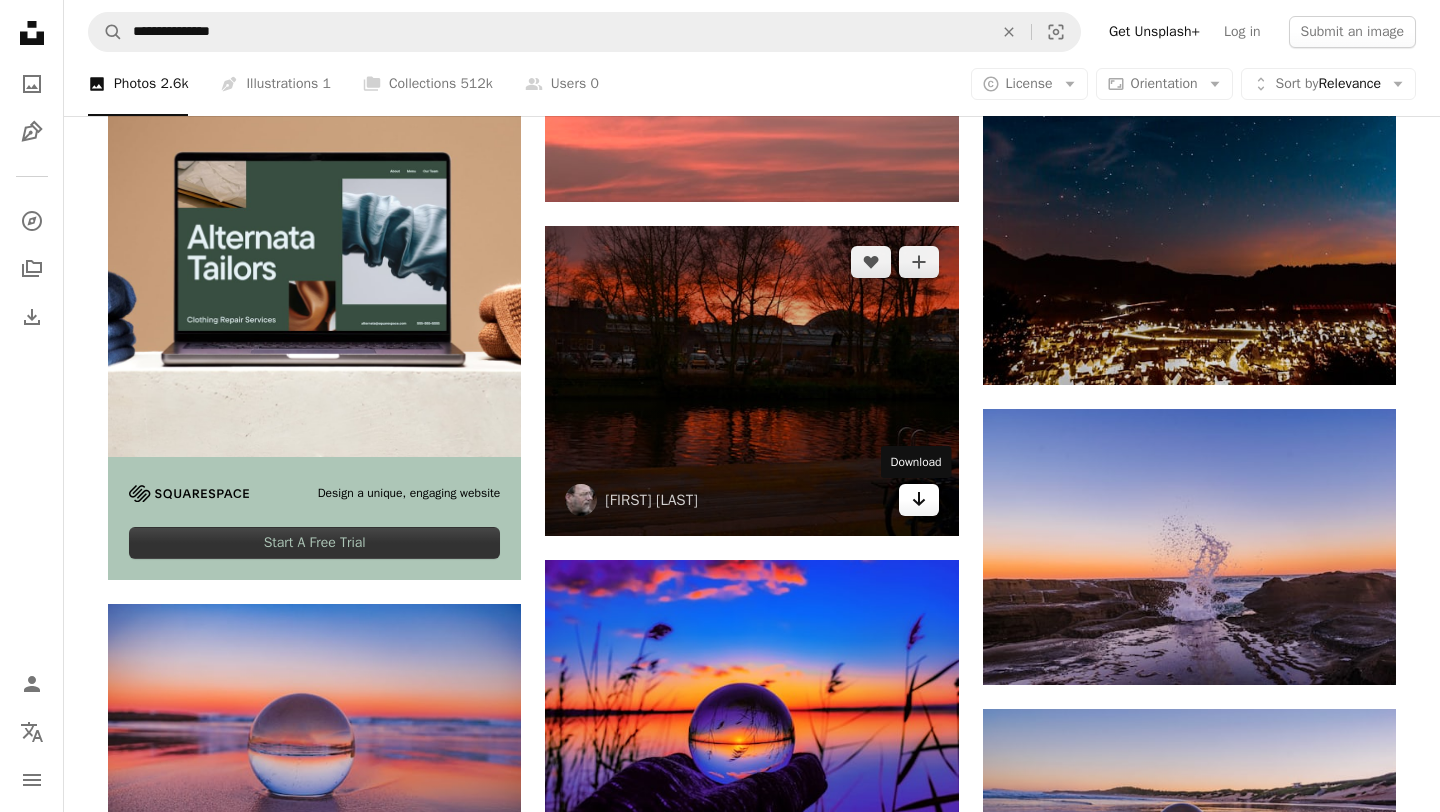 click 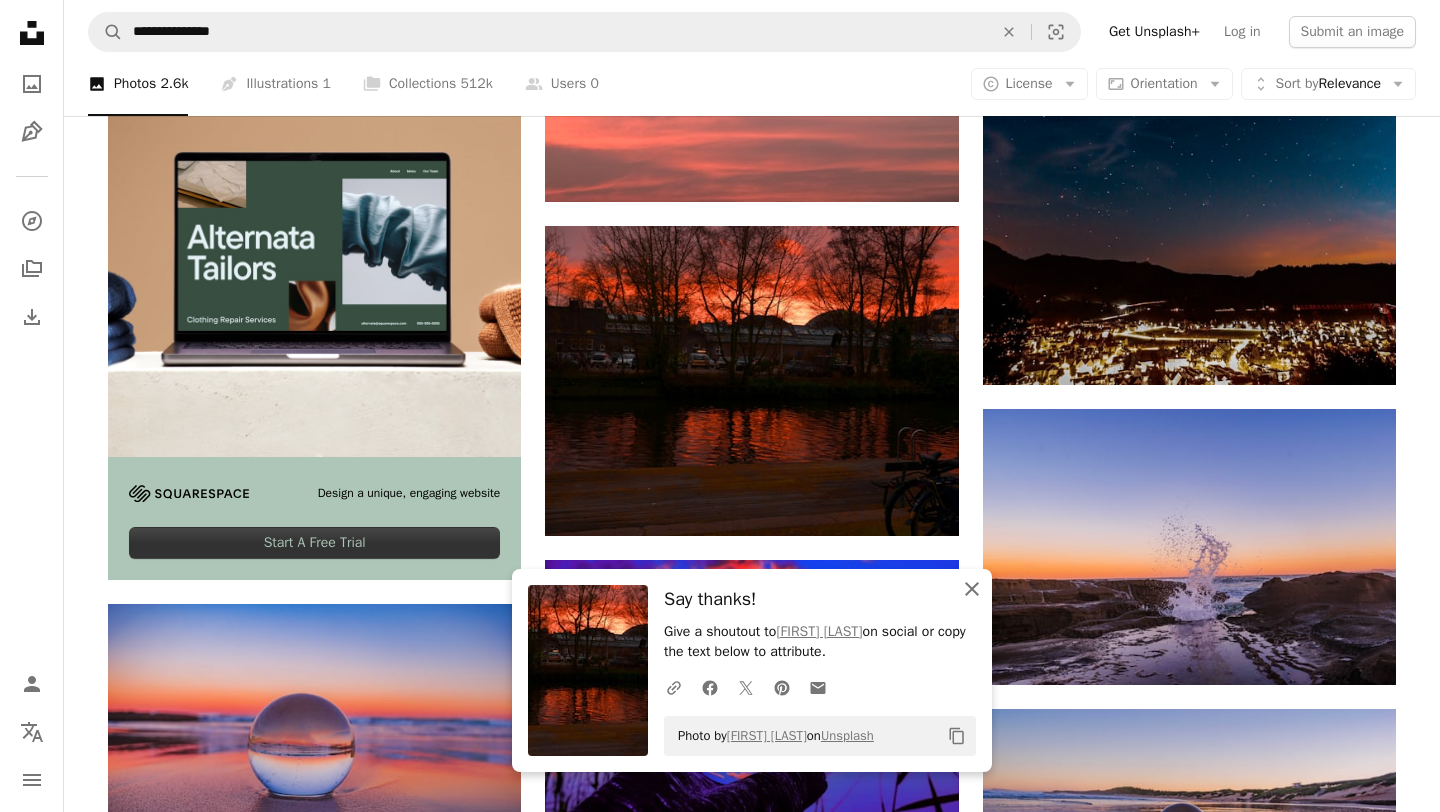 click on "An X shape" 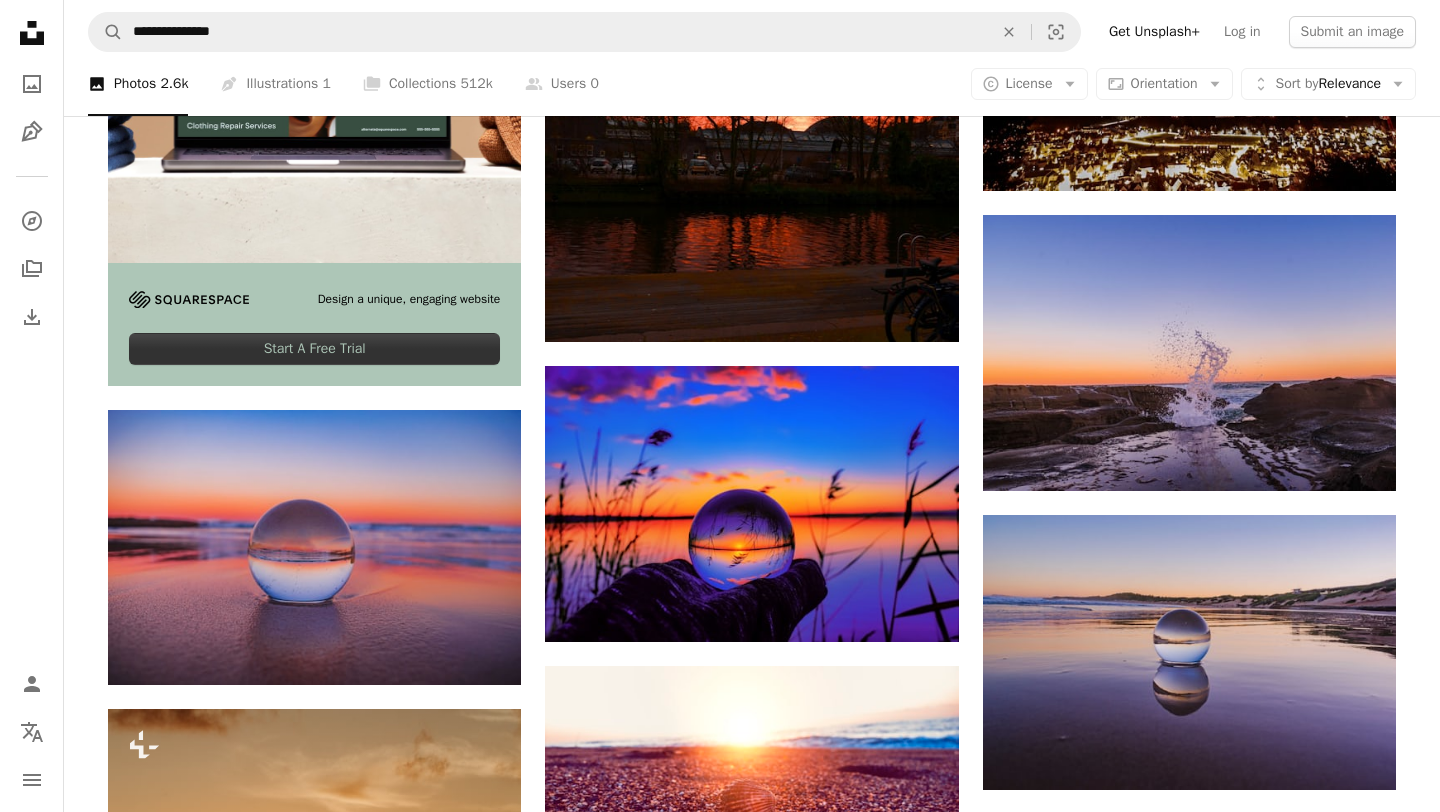 scroll, scrollTop: 4823, scrollLeft: 0, axis: vertical 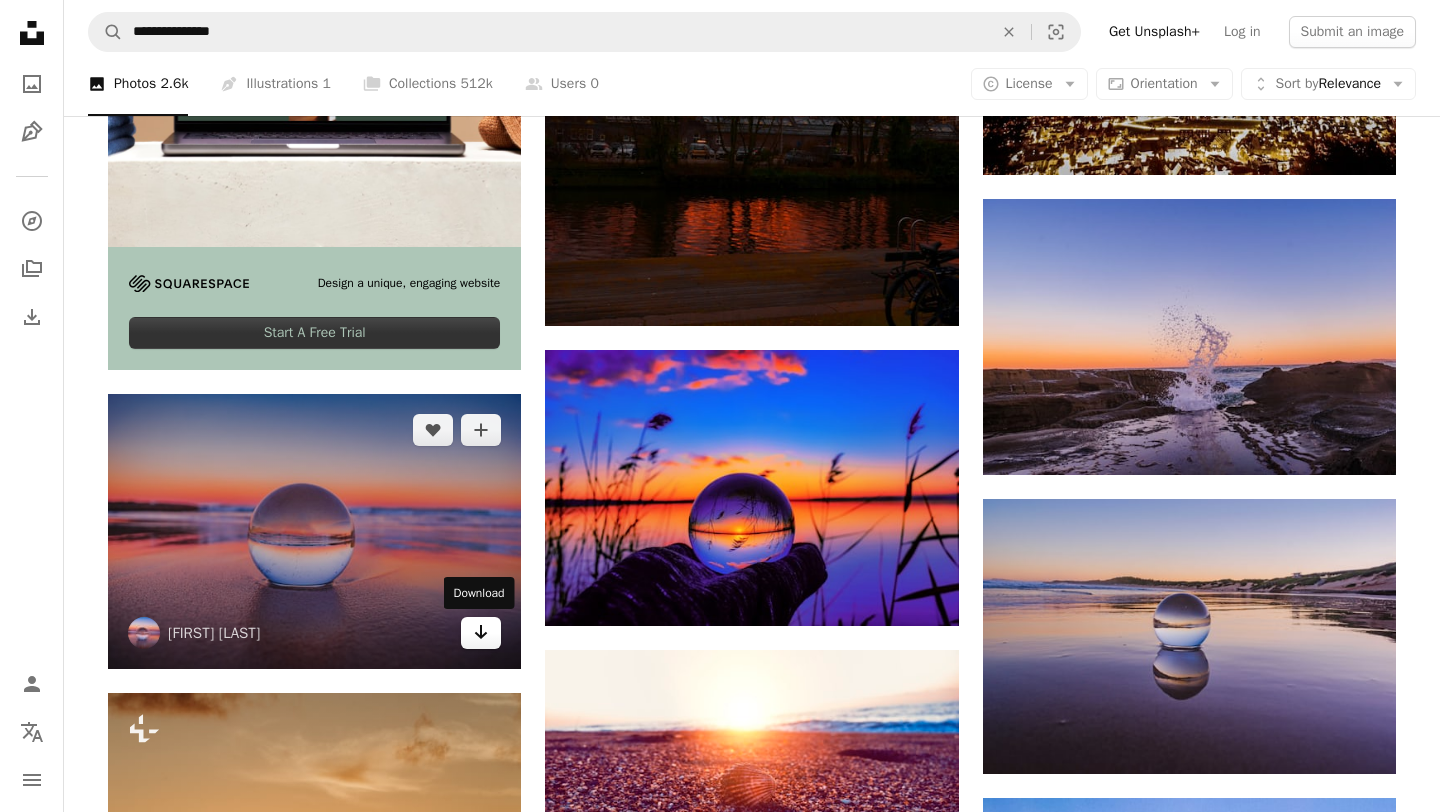 click 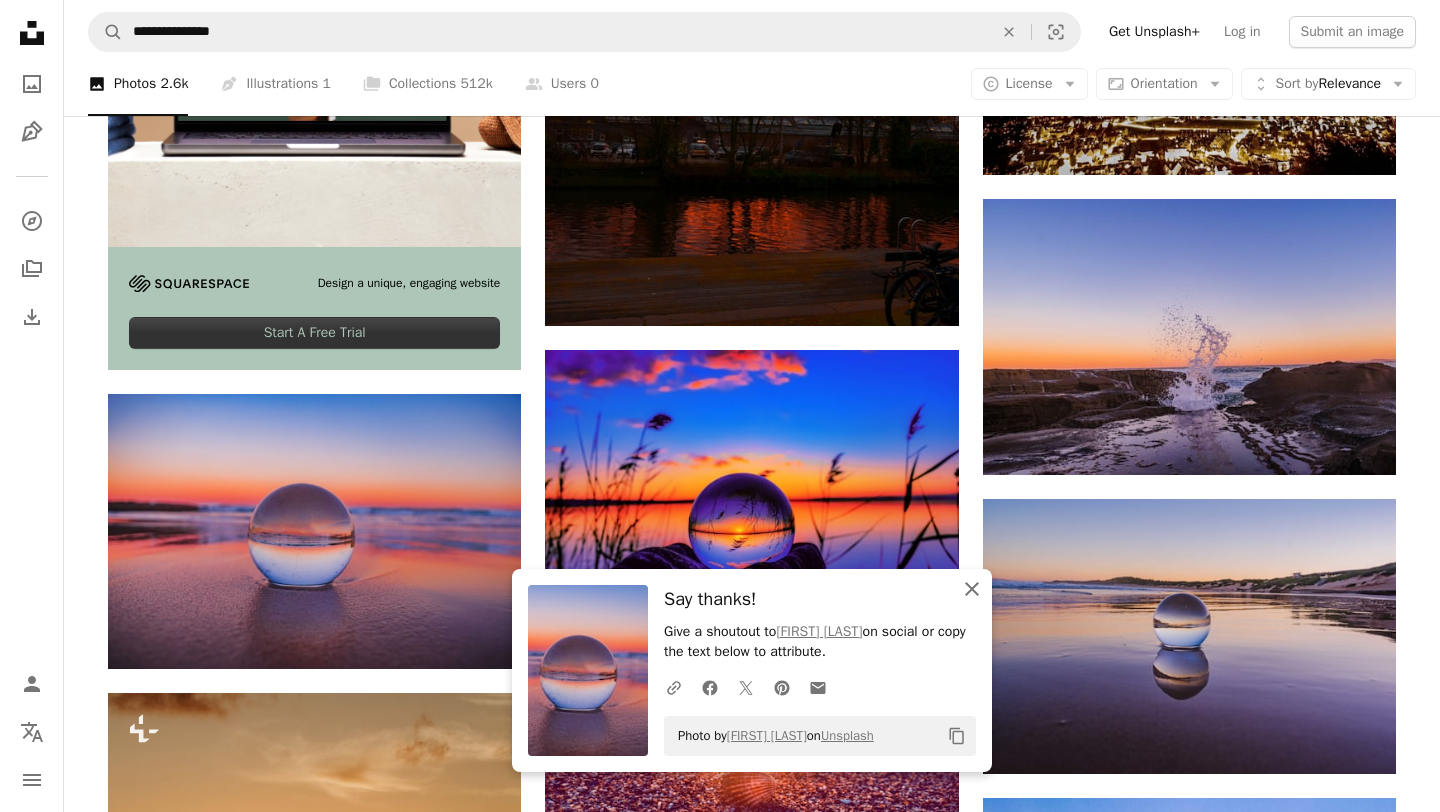 click 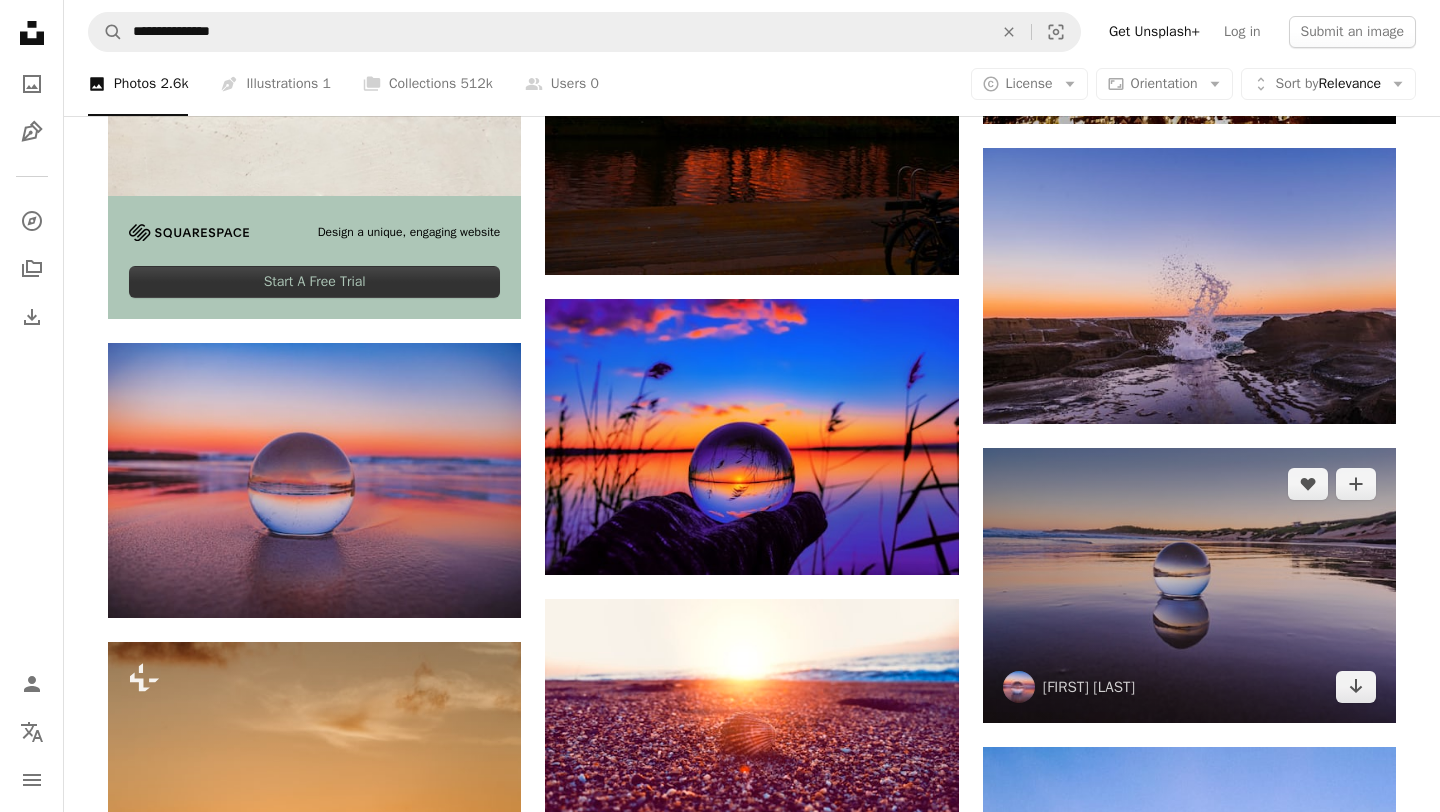 scroll, scrollTop: 4893, scrollLeft: 0, axis: vertical 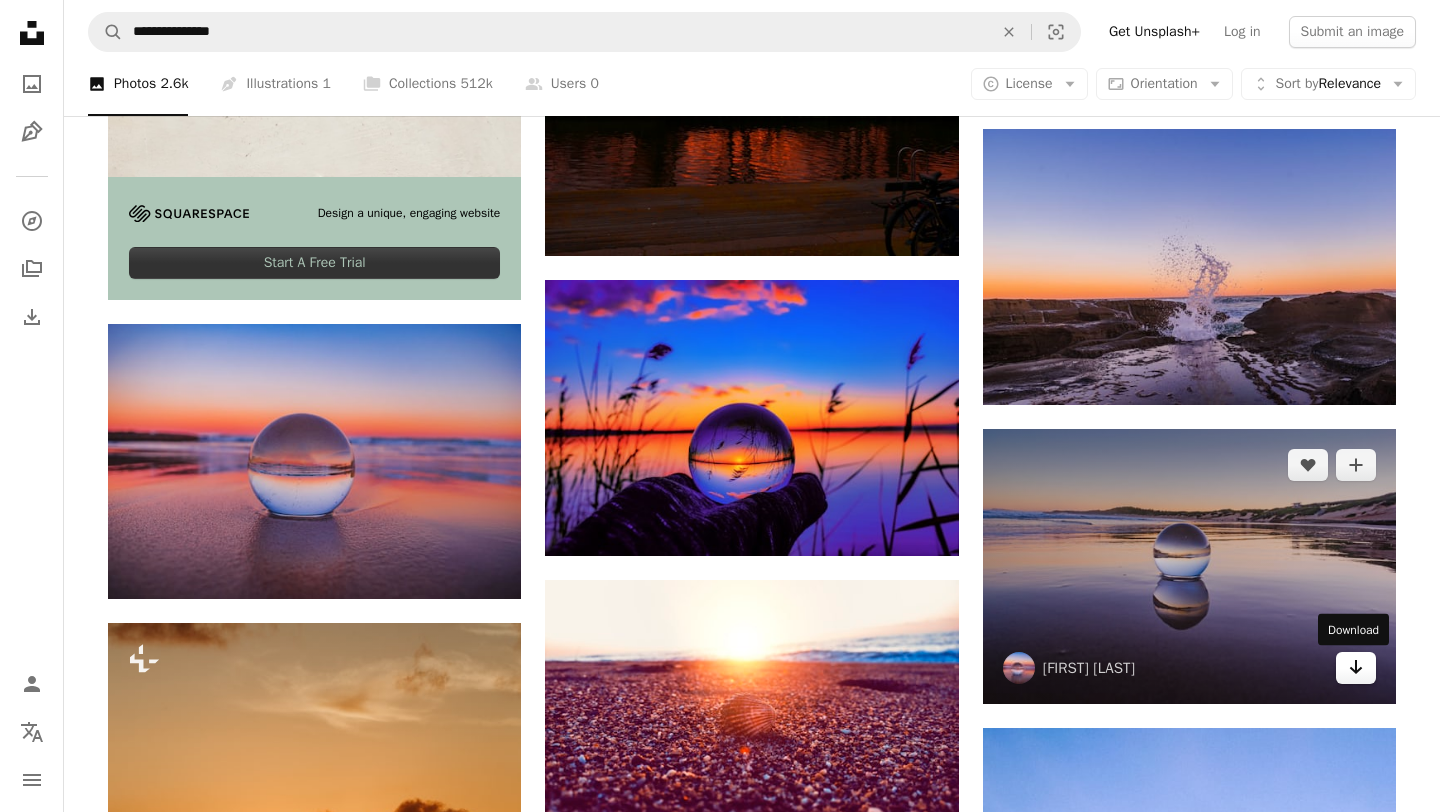 click on "Arrow pointing down" 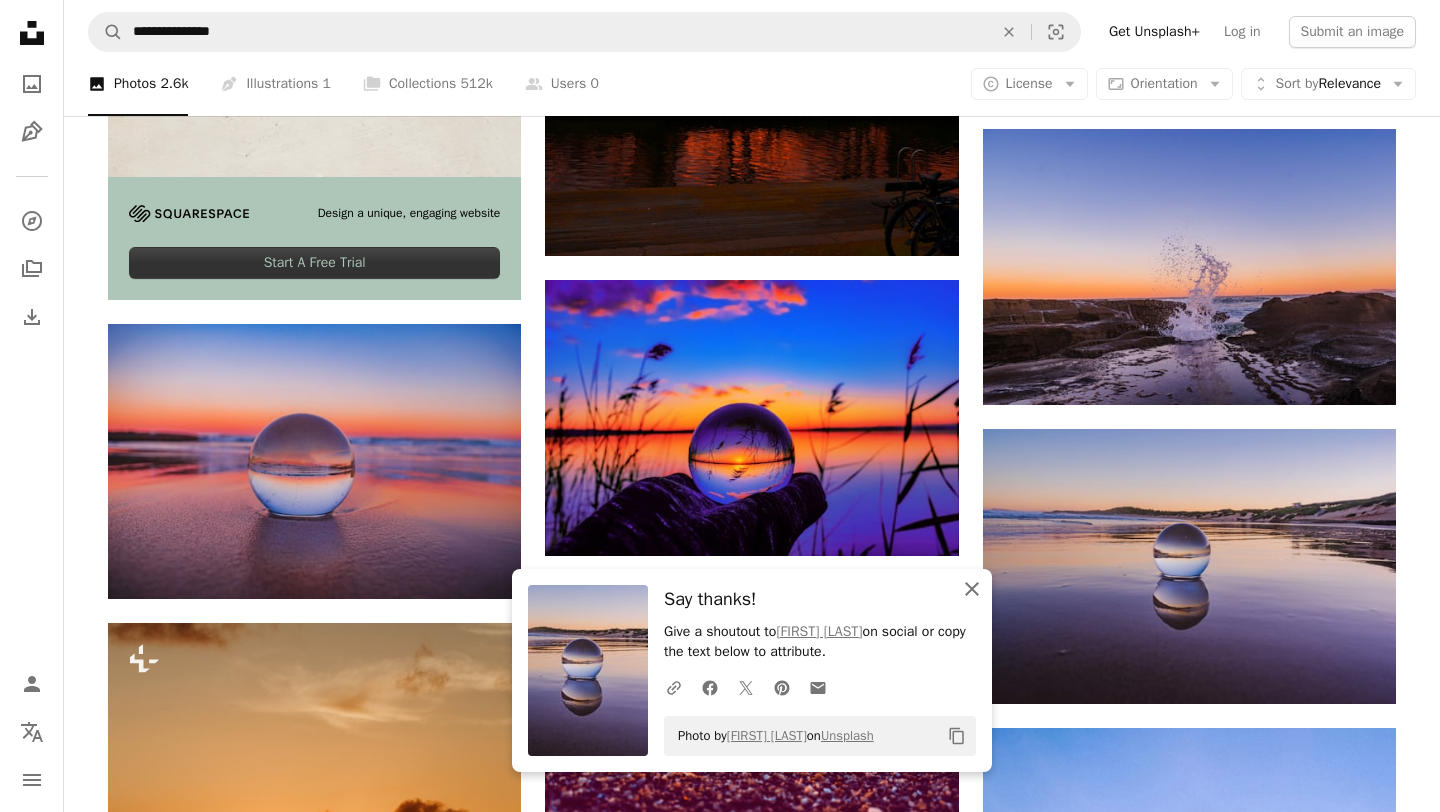 click on "An X shape" 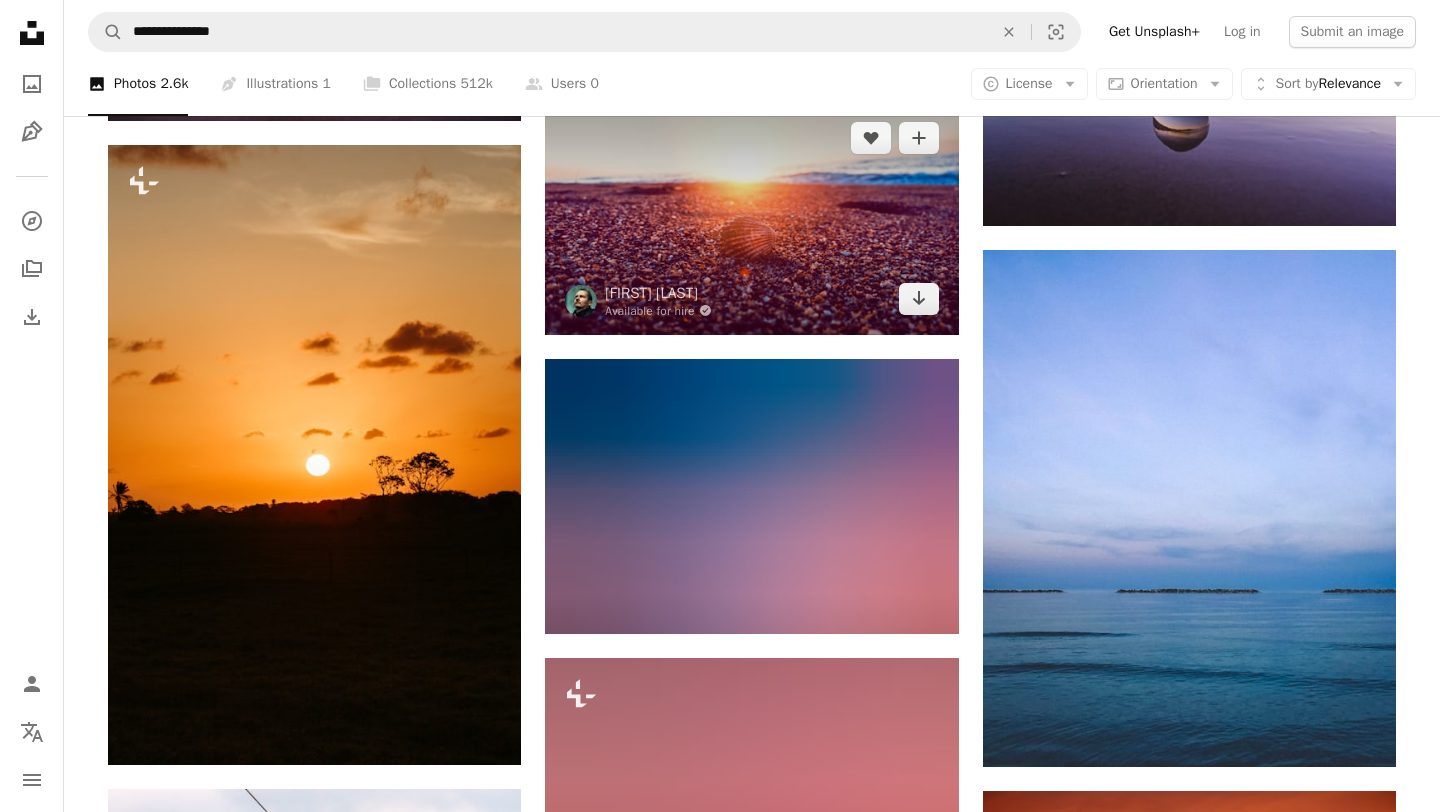 scroll, scrollTop: 5386, scrollLeft: 0, axis: vertical 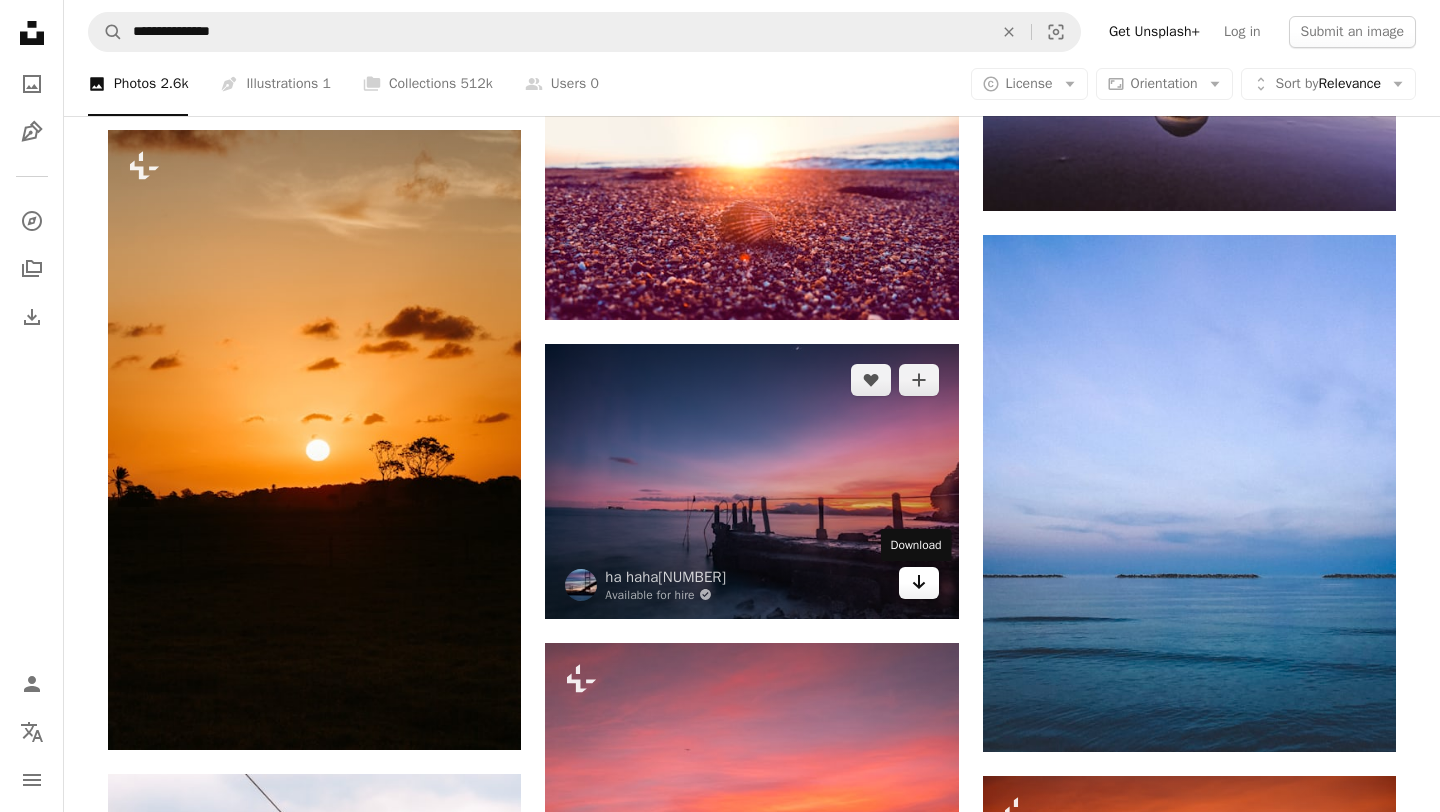 click 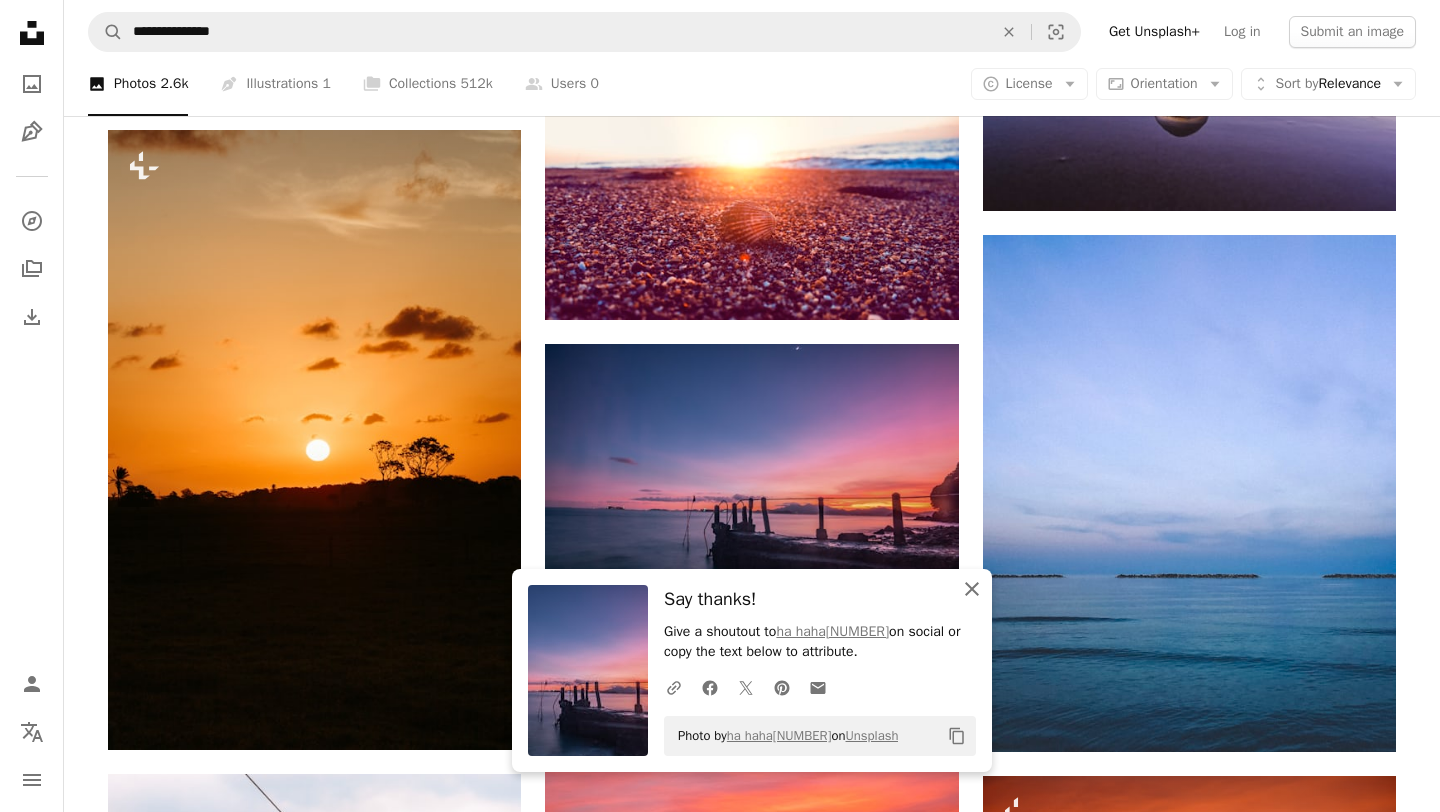 click on "An X shape" 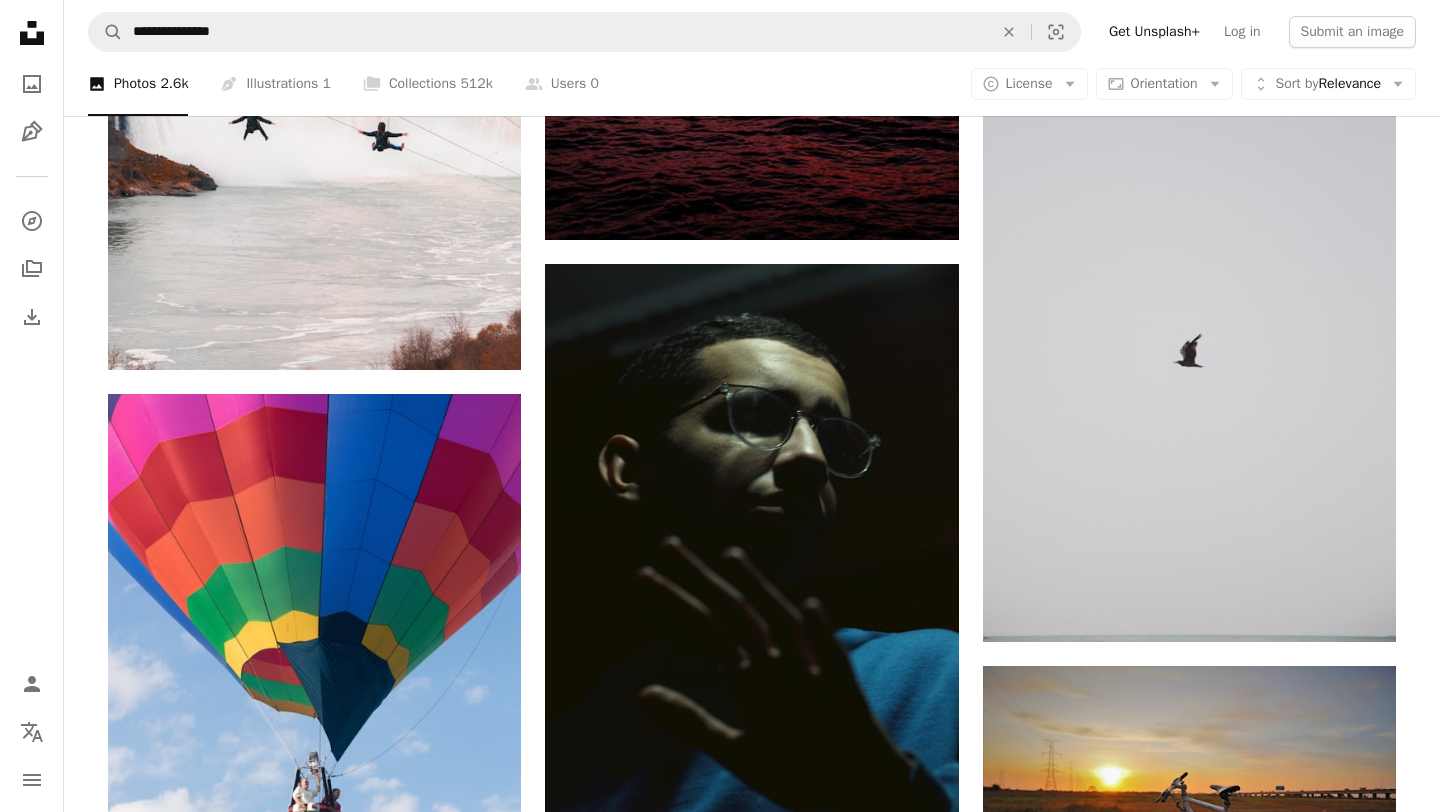 scroll, scrollTop: 6411, scrollLeft: 0, axis: vertical 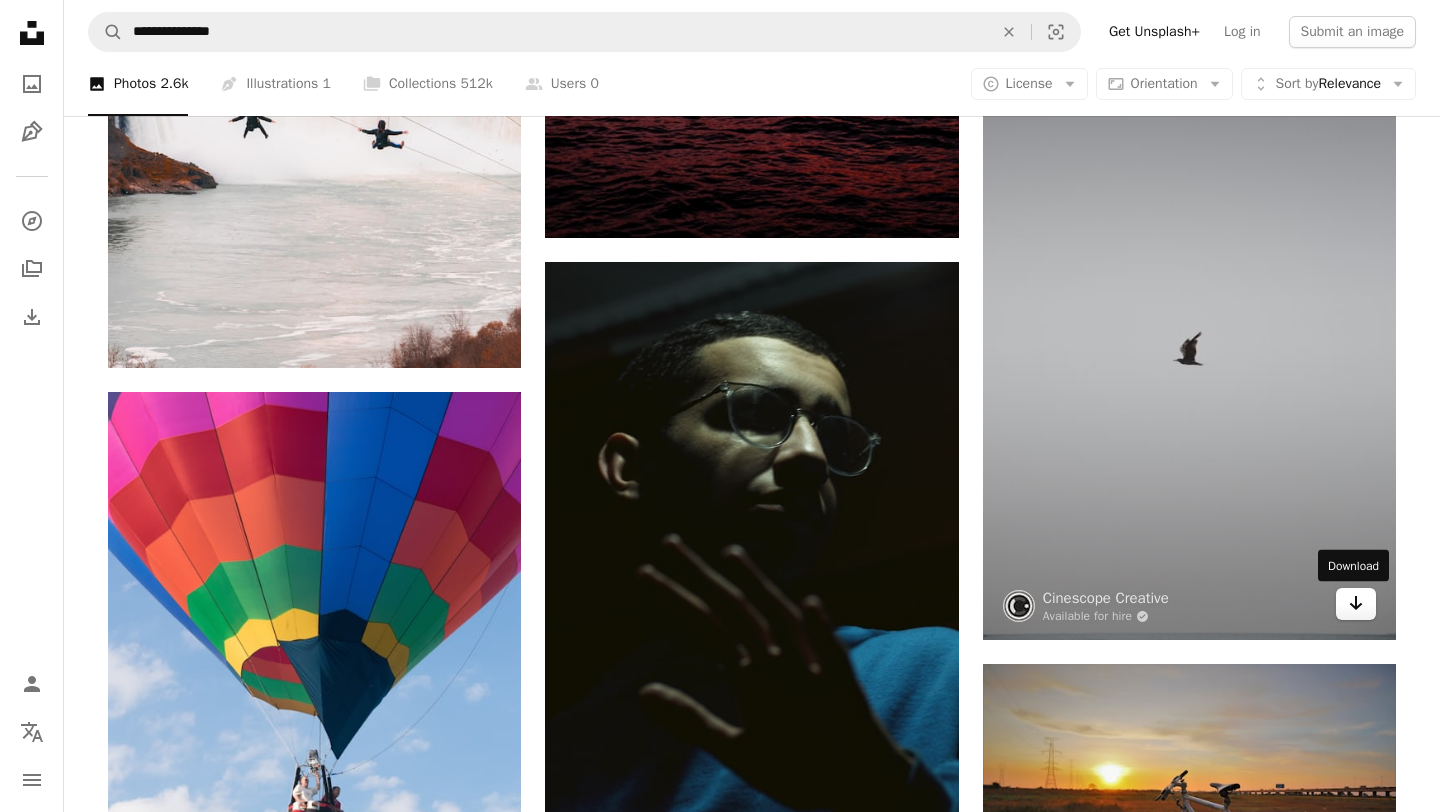click on "Arrow pointing down" 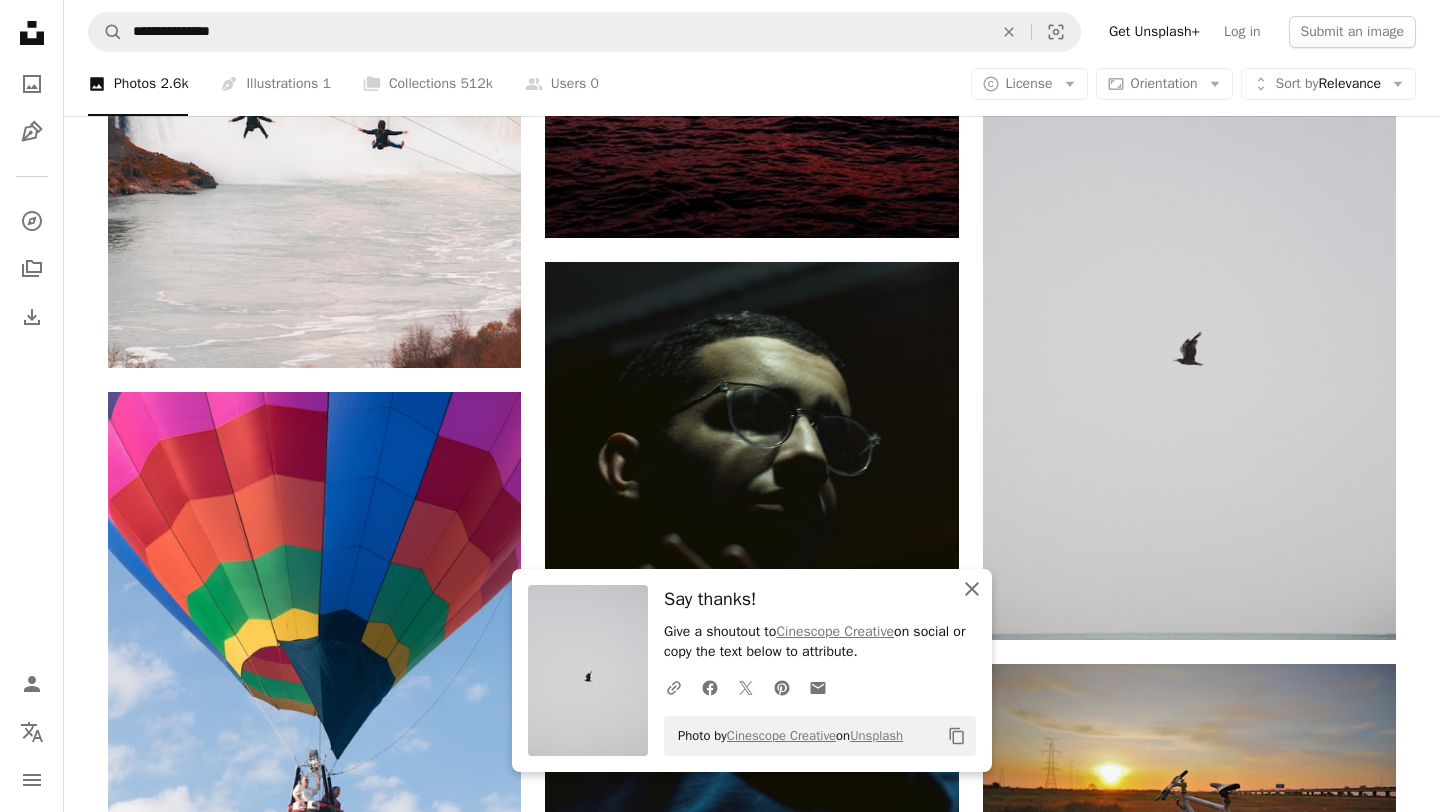 click on "An X shape" 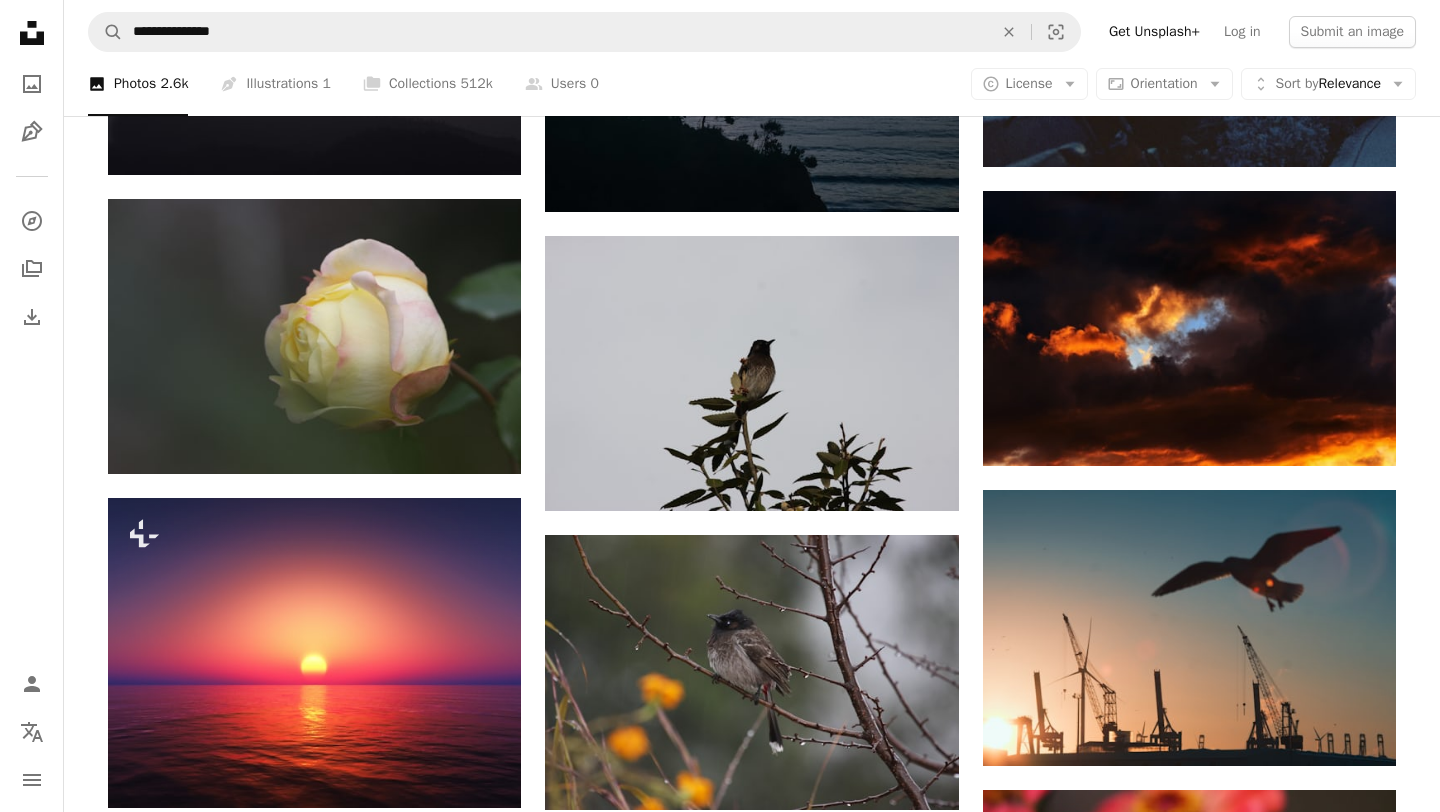 scroll, scrollTop: 10277, scrollLeft: 0, axis: vertical 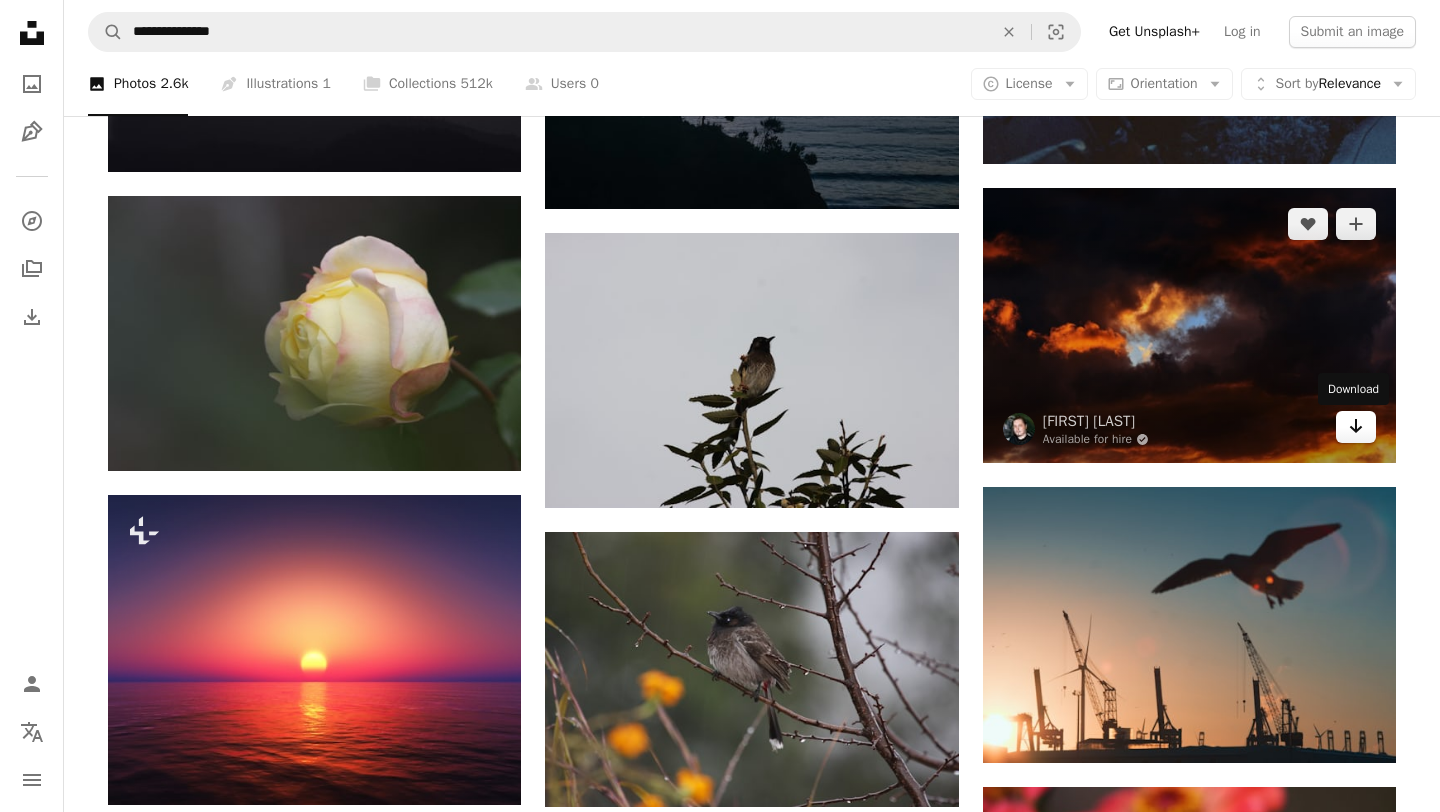 click on "Arrow pointing down" 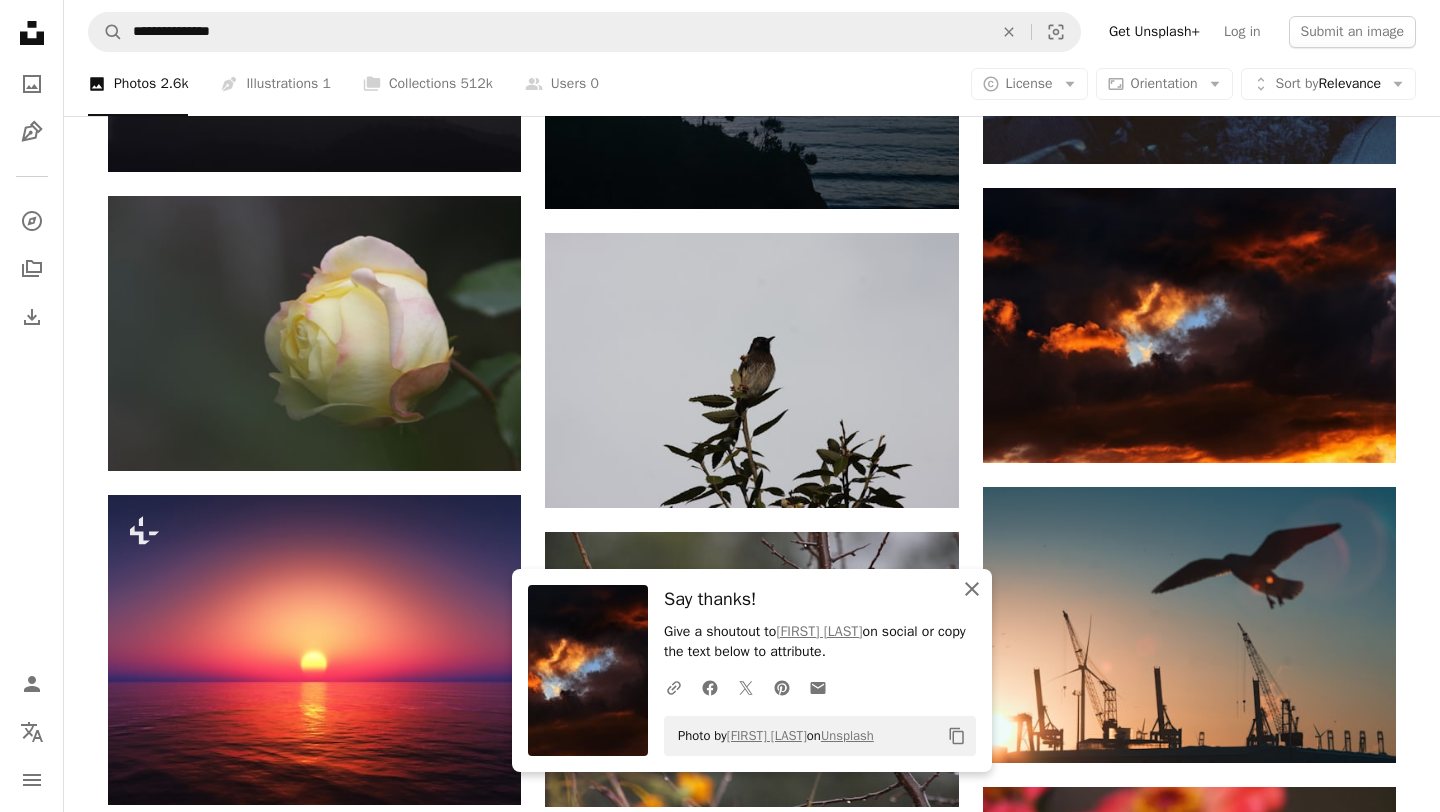 click 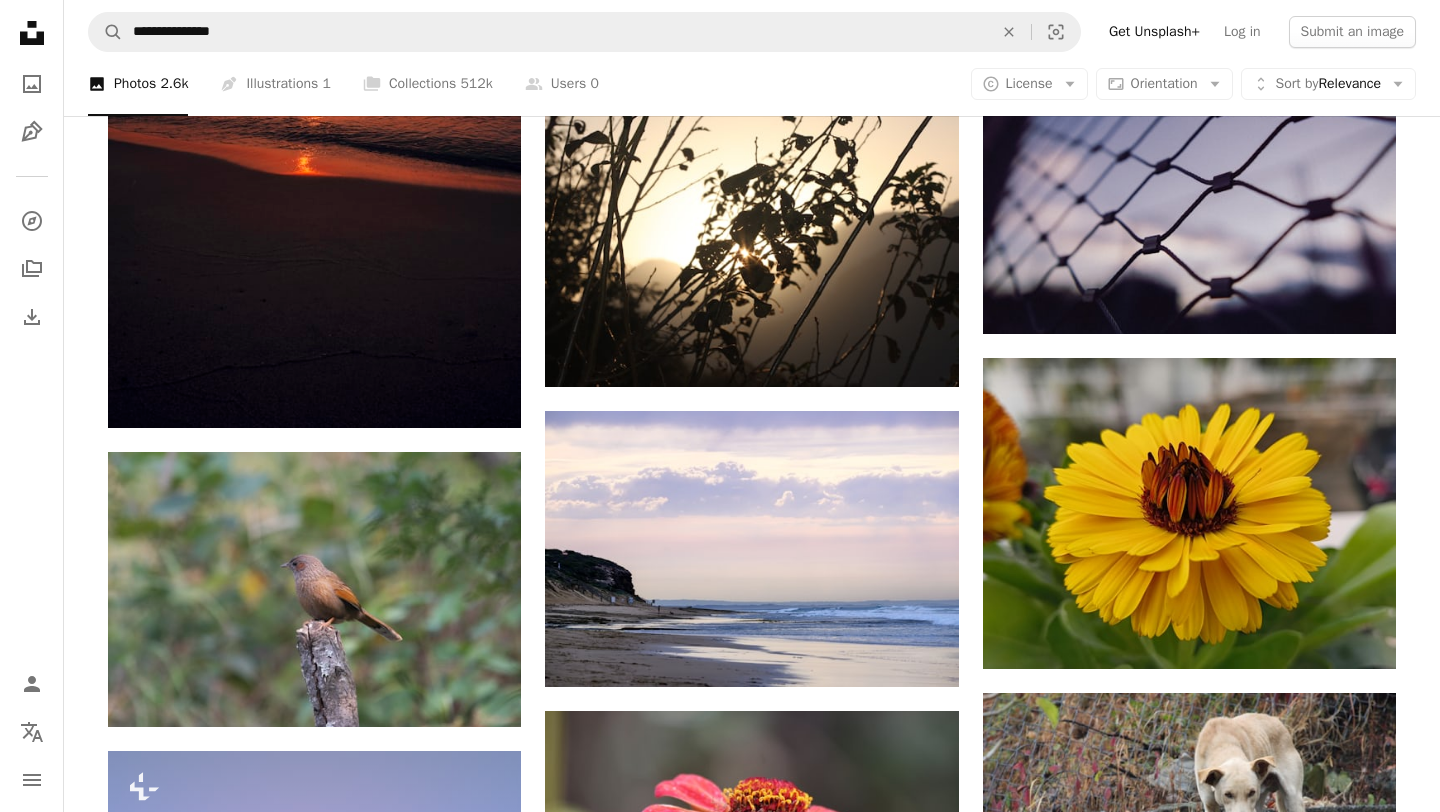 scroll, scrollTop: 14934, scrollLeft: 0, axis: vertical 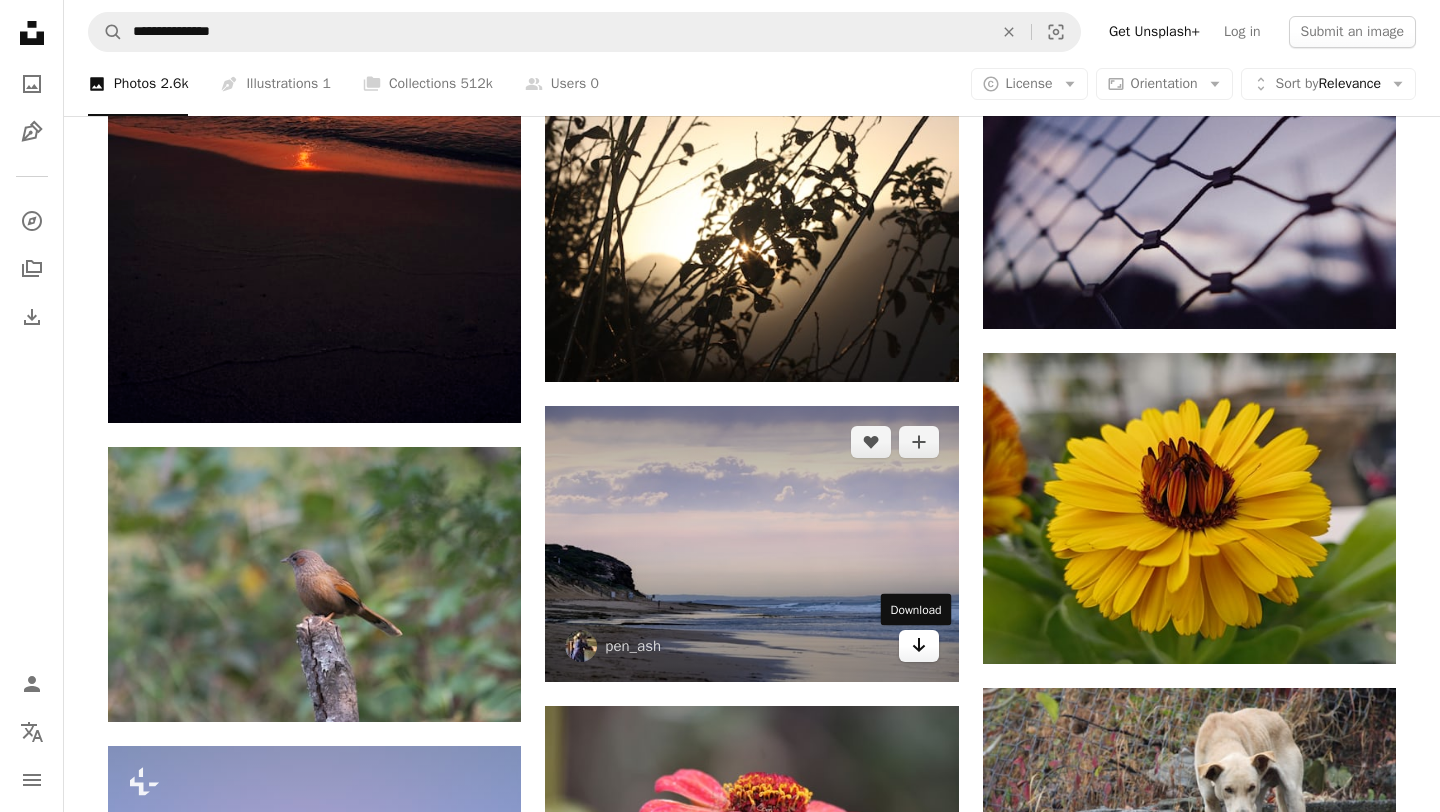 click on "Arrow pointing down" 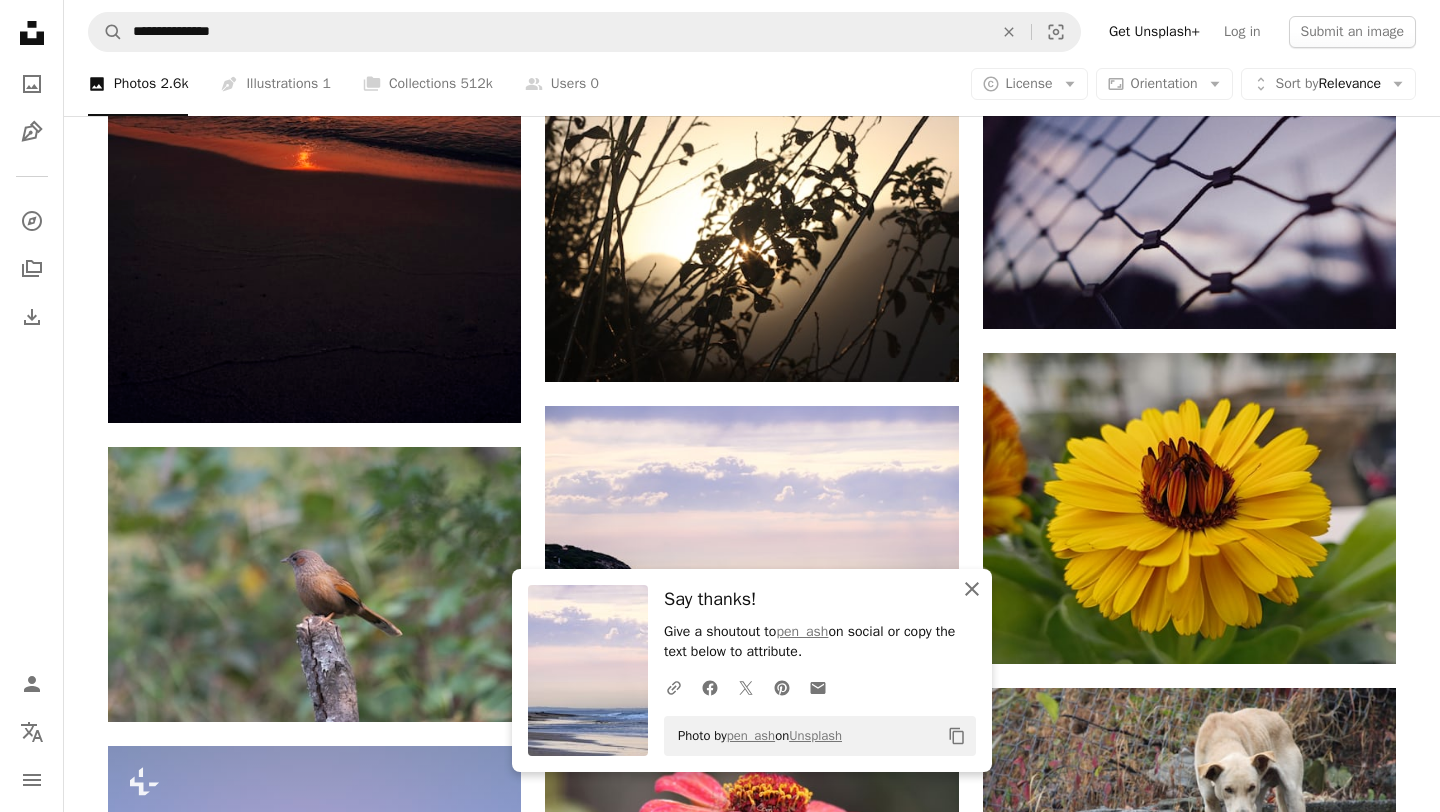 click on "An X shape" 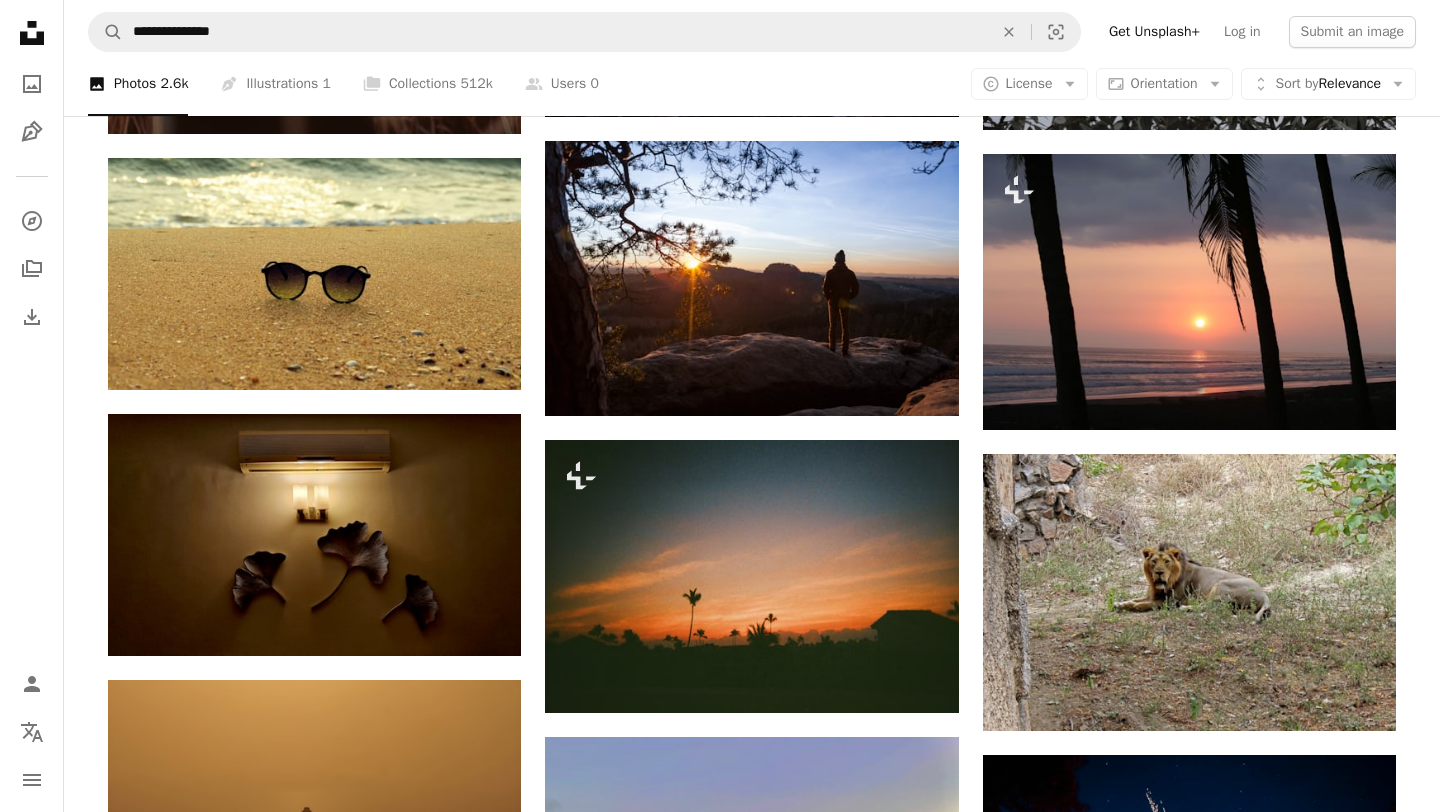 scroll, scrollTop: 23374, scrollLeft: 0, axis: vertical 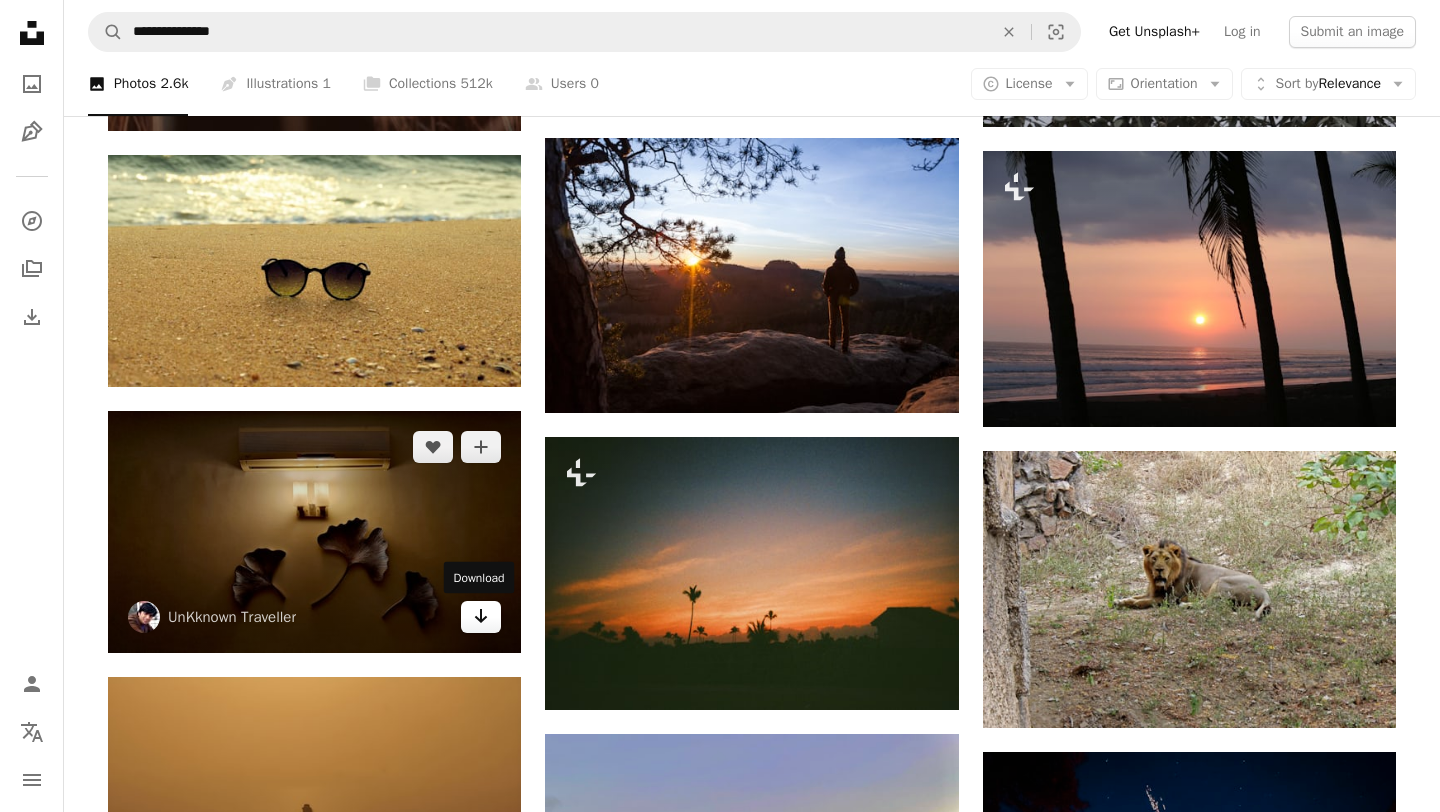 click on "Arrow pointing down" 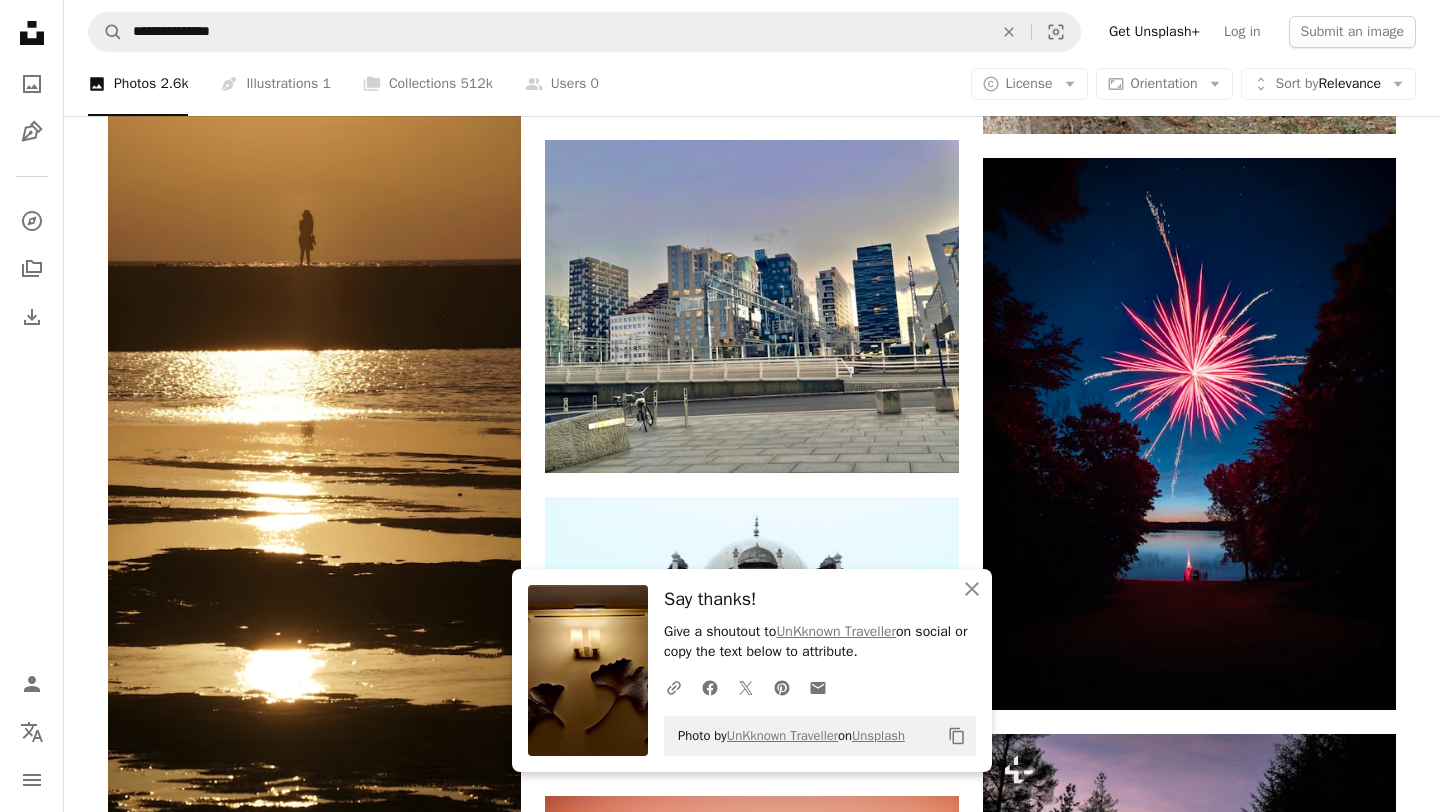 scroll, scrollTop: 23969, scrollLeft: 0, axis: vertical 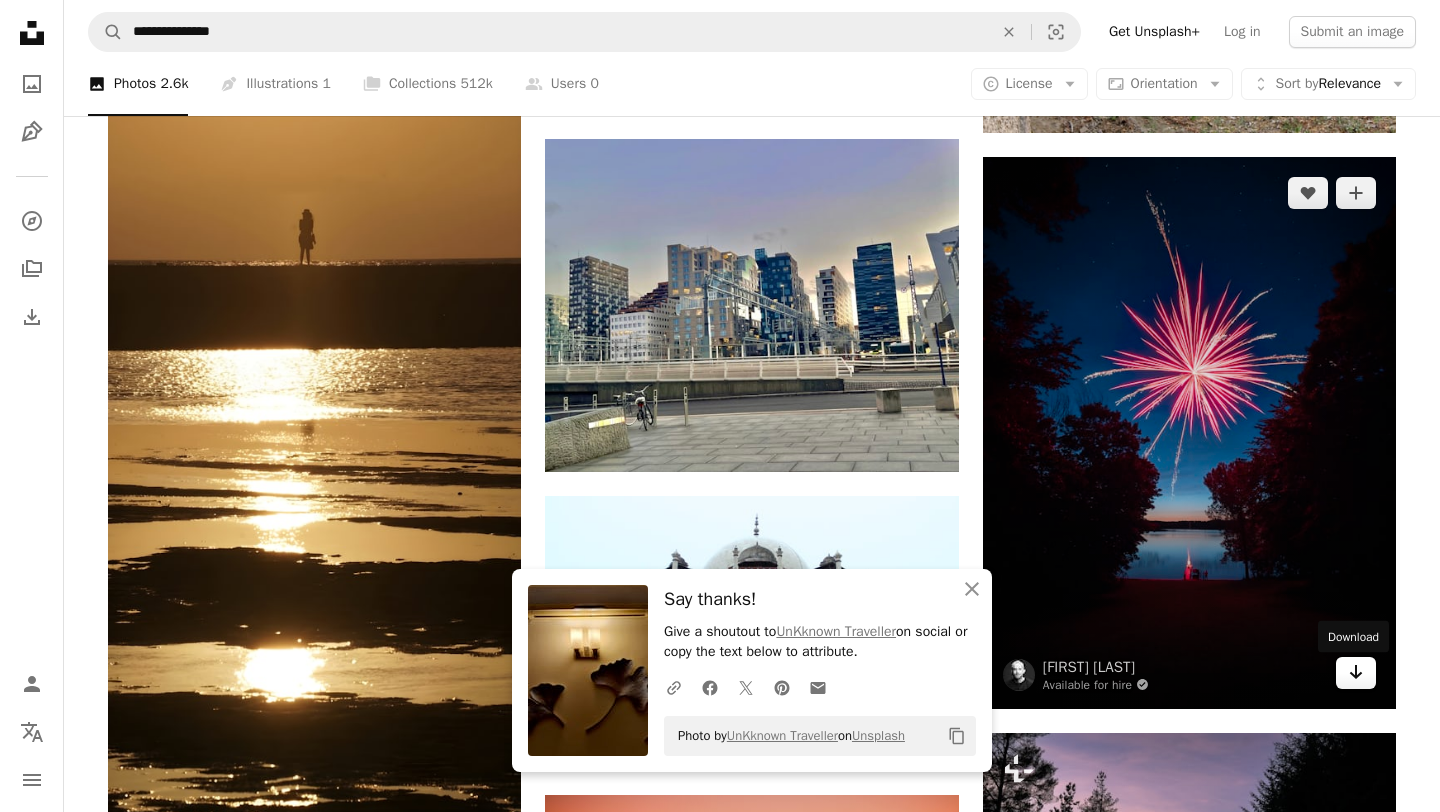 click 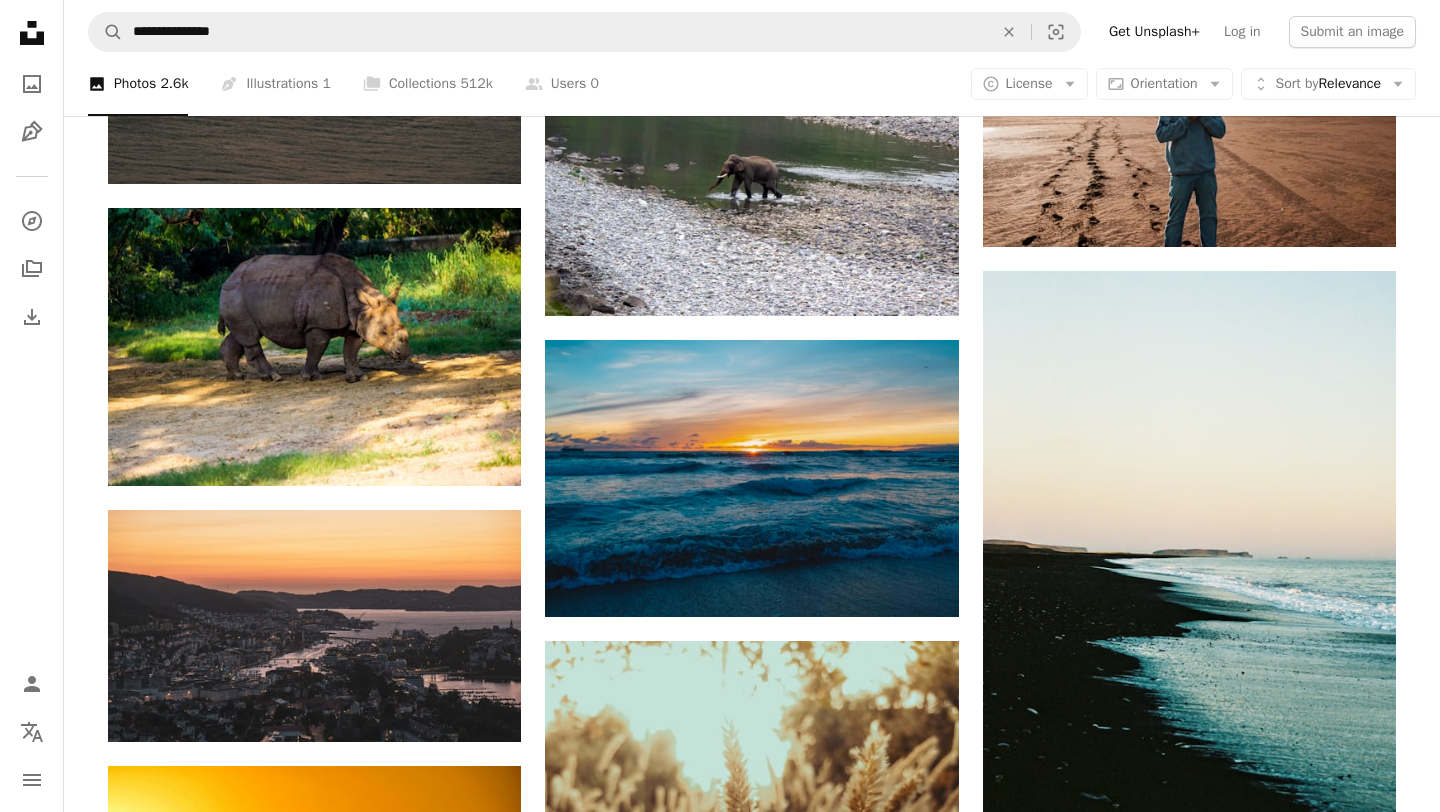 scroll, scrollTop: 26188, scrollLeft: 0, axis: vertical 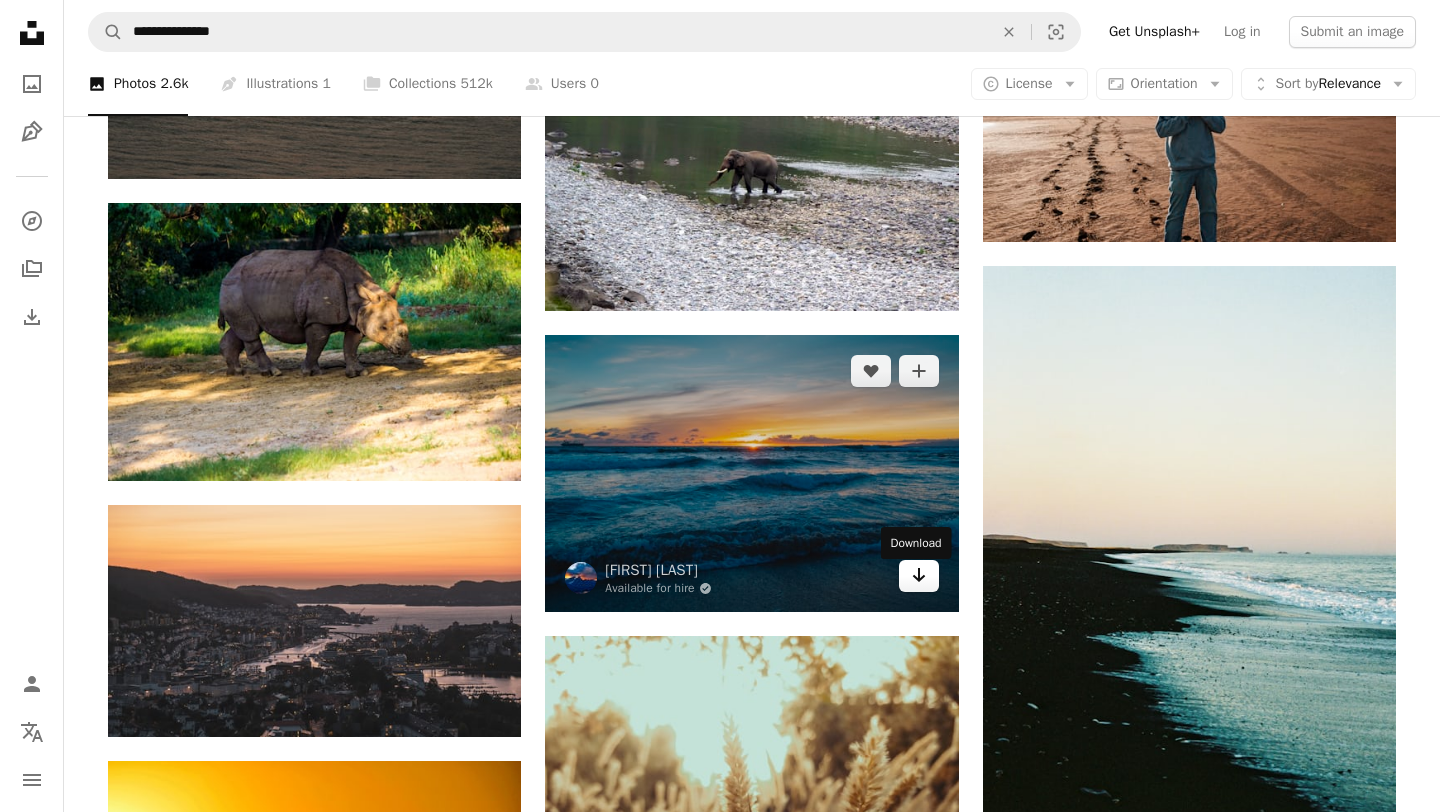 click on "Arrow pointing down" 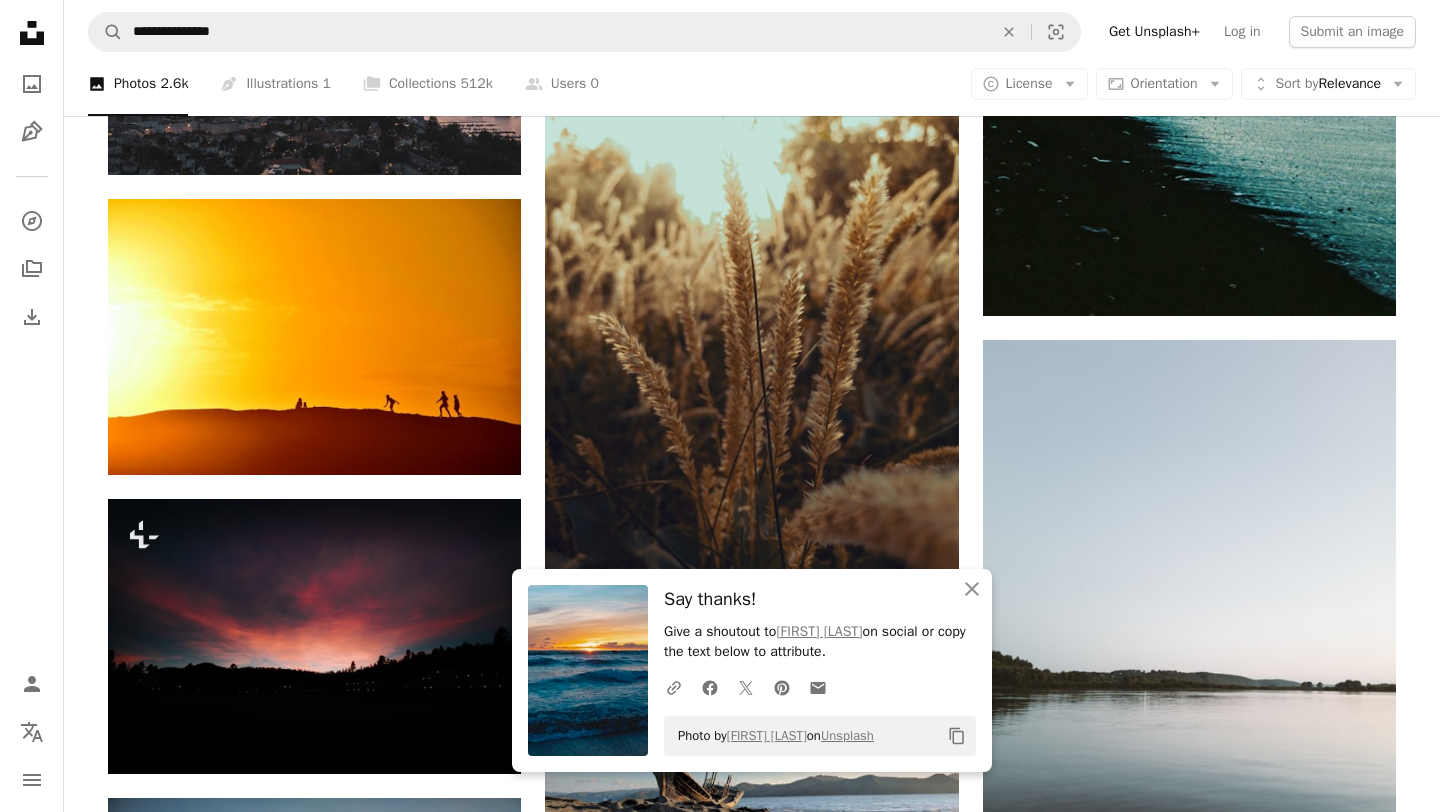 scroll, scrollTop: 26767, scrollLeft: 0, axis: vertical 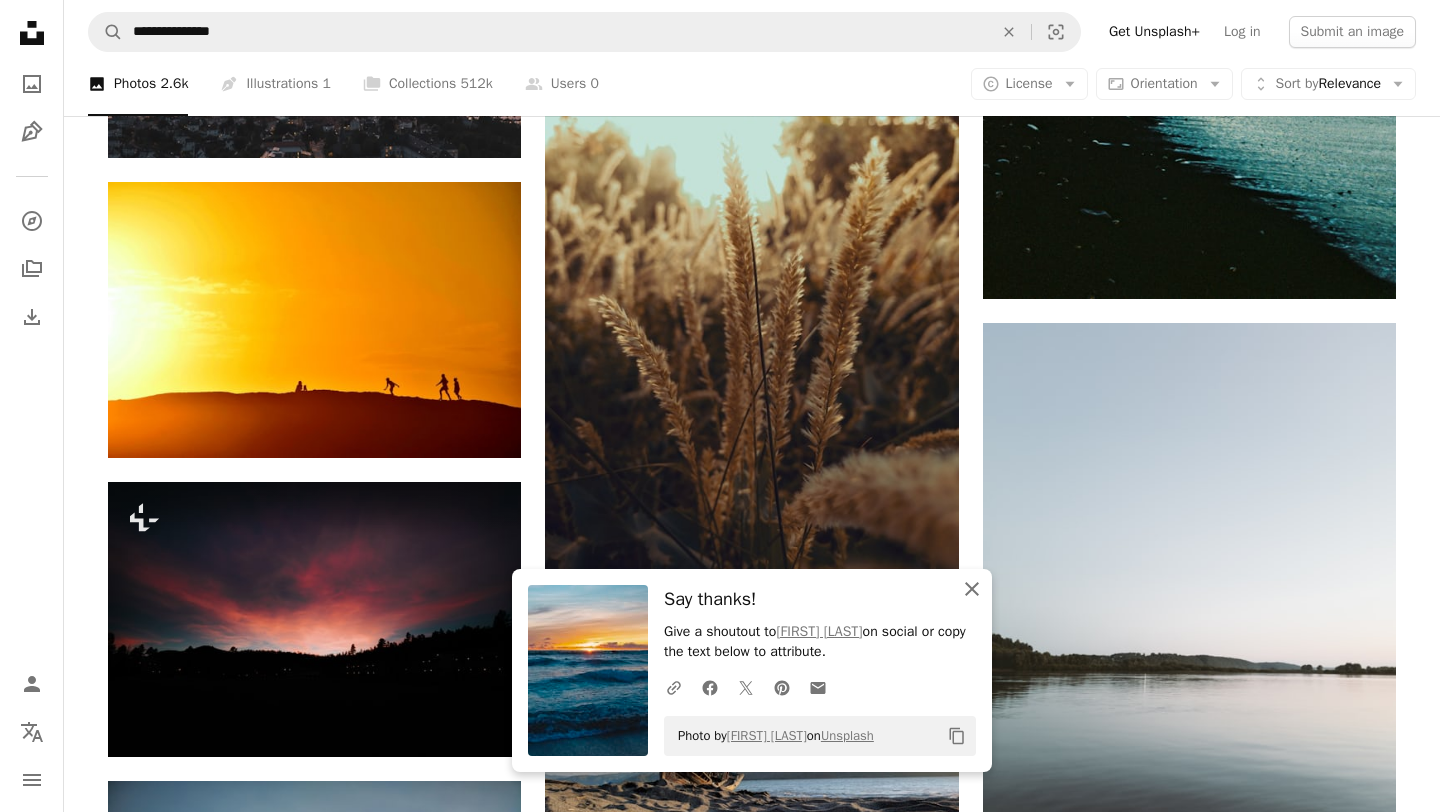 click 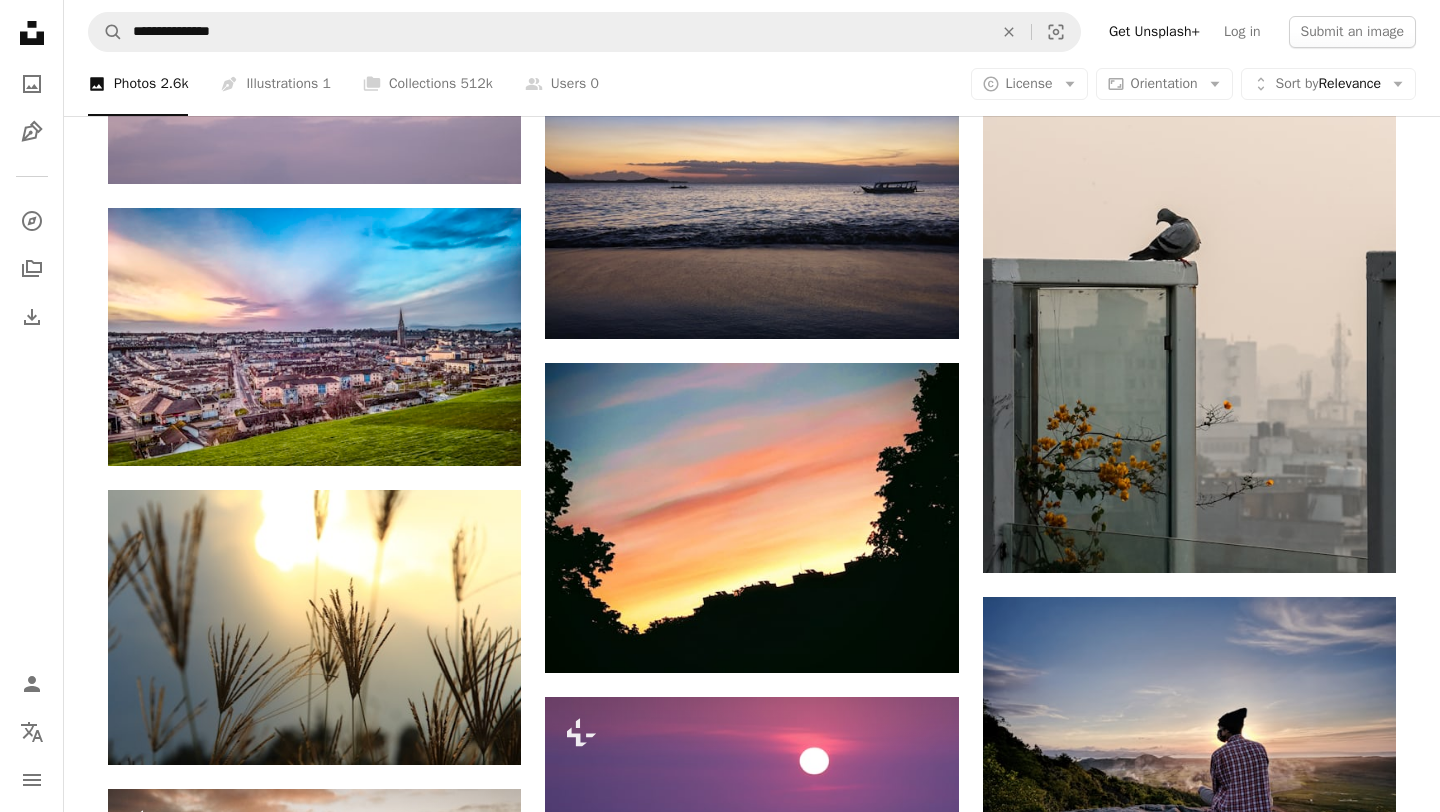 scroll, scrollTop: 27969, scrollLeft: 0, axis: vertical 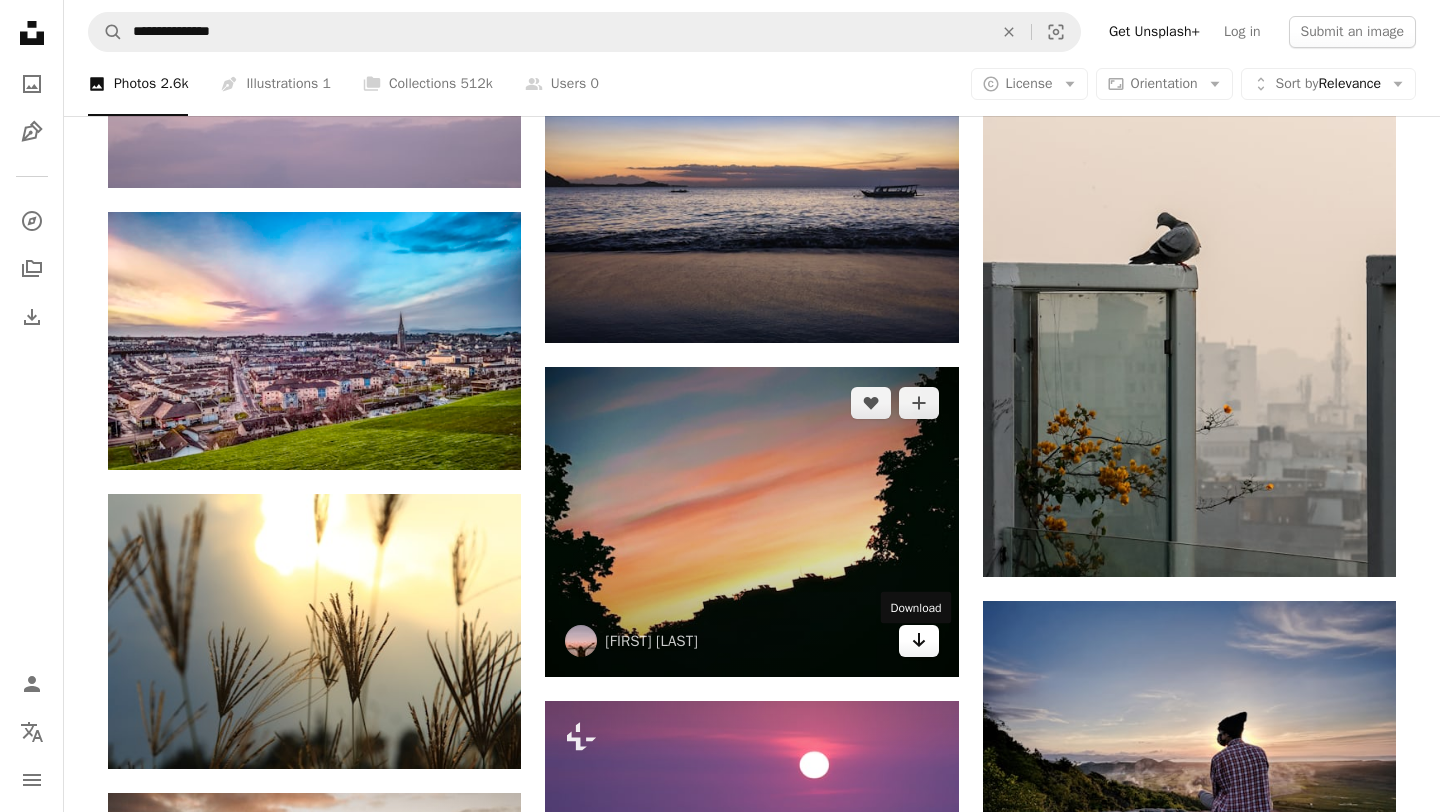 click on "Arrow pointing down" 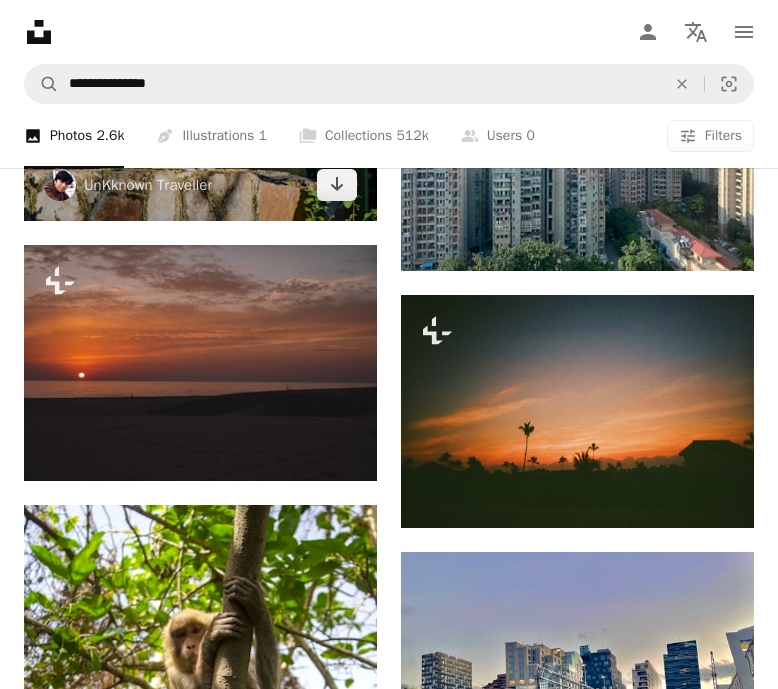 scroll, scrollTop: 31752, scrollLeft: 0, axis: vertical 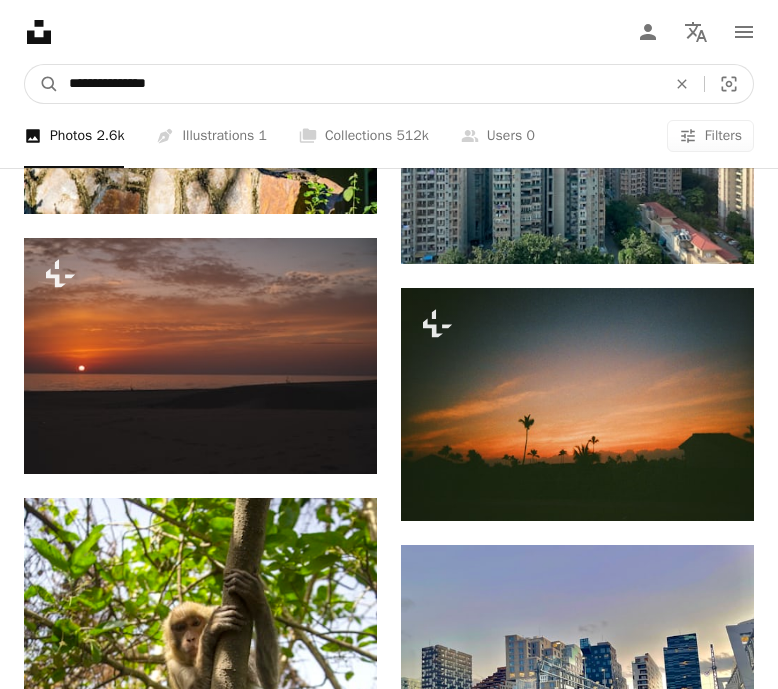 click on "**********" at bounding box center (359, 84) 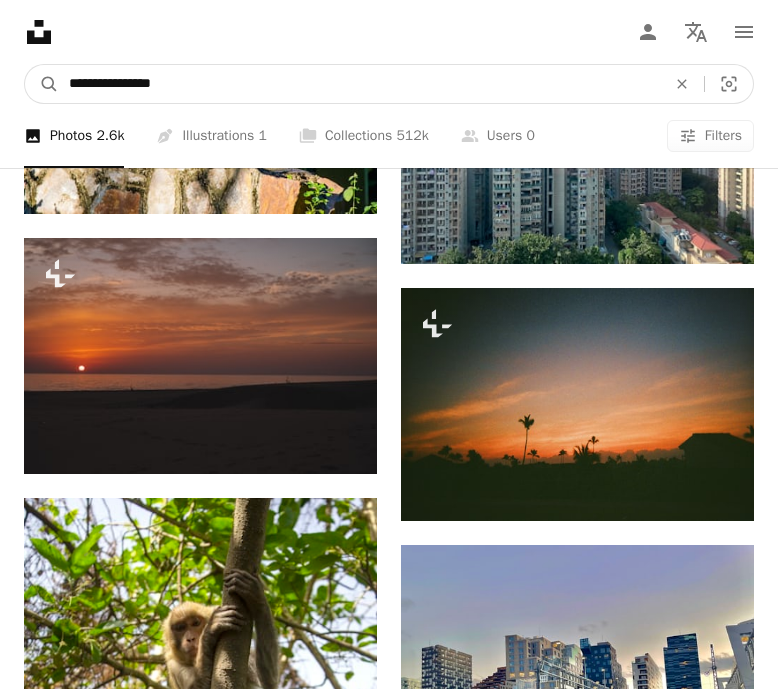 click on "A magnifying glass" at bounding box center [42, 84] 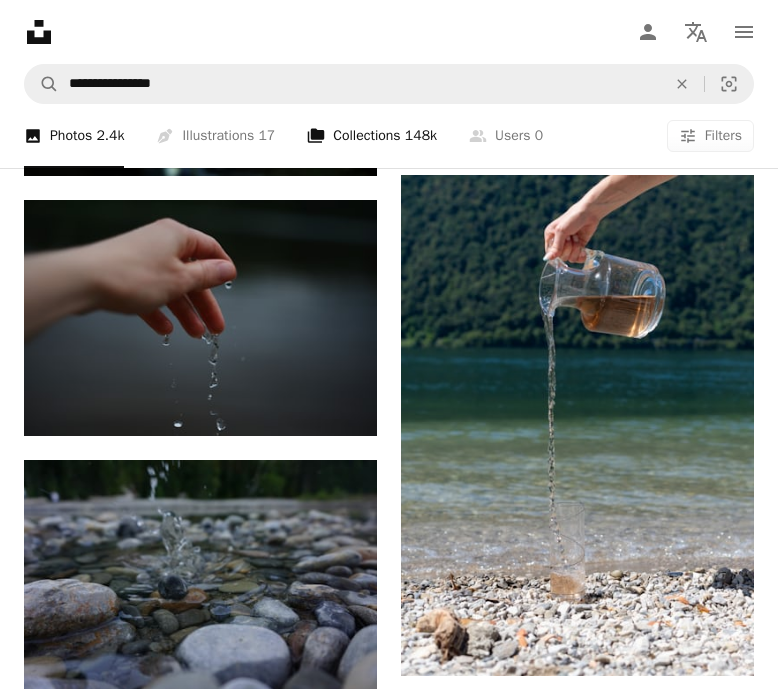 scroll, scrollTop: 1449, scrollLeft: 0, axis: vertical 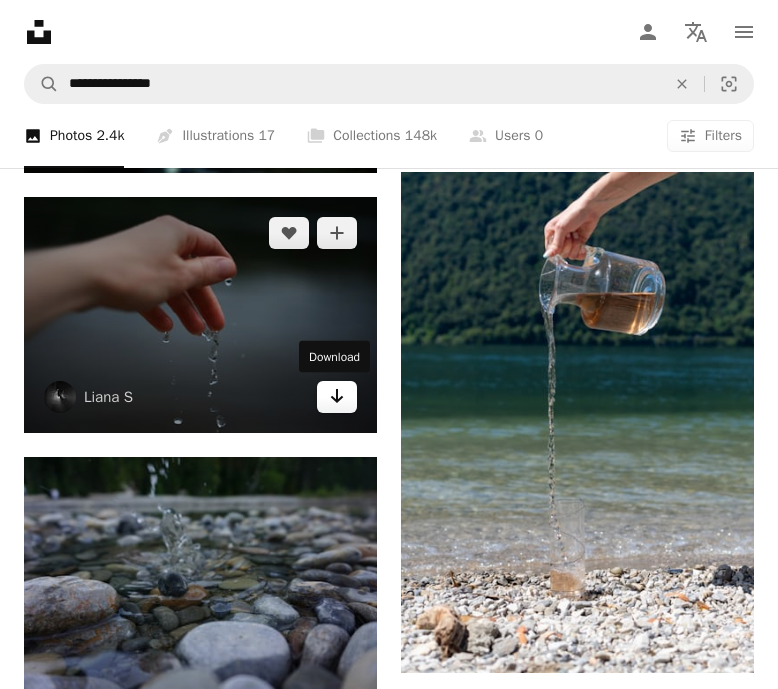 click on "Arrow pointing down" 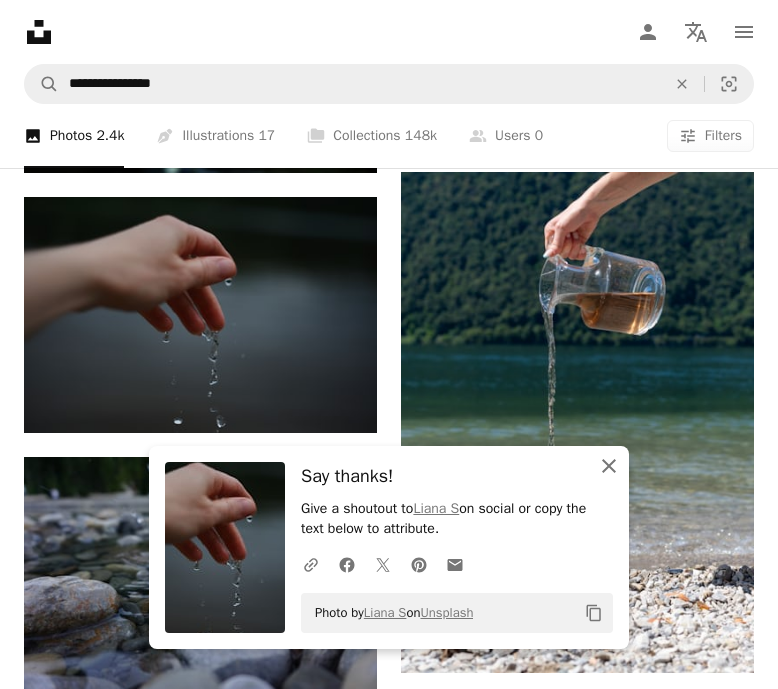 click on "An X shape" 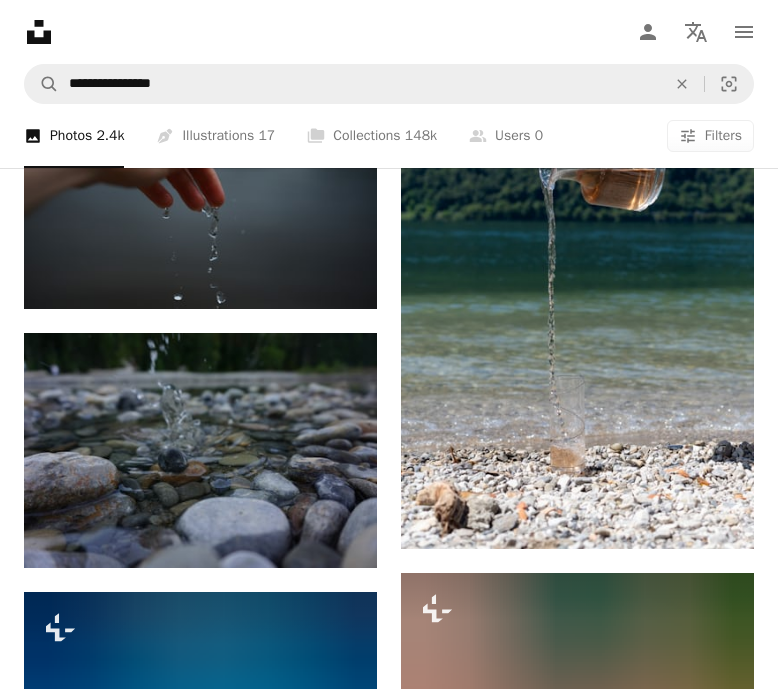 scroll, scrollTop: 1584, scrollLeft: 0, axis: vertical 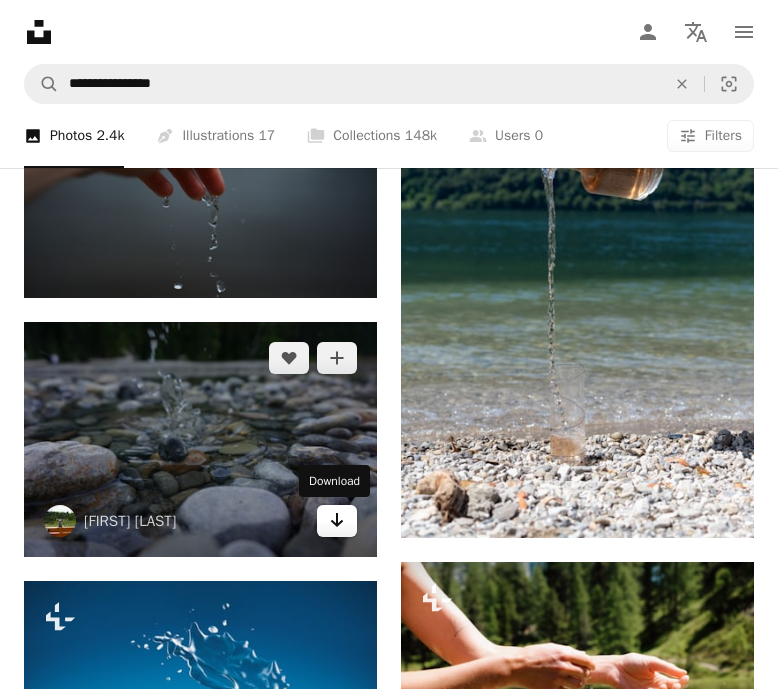 click 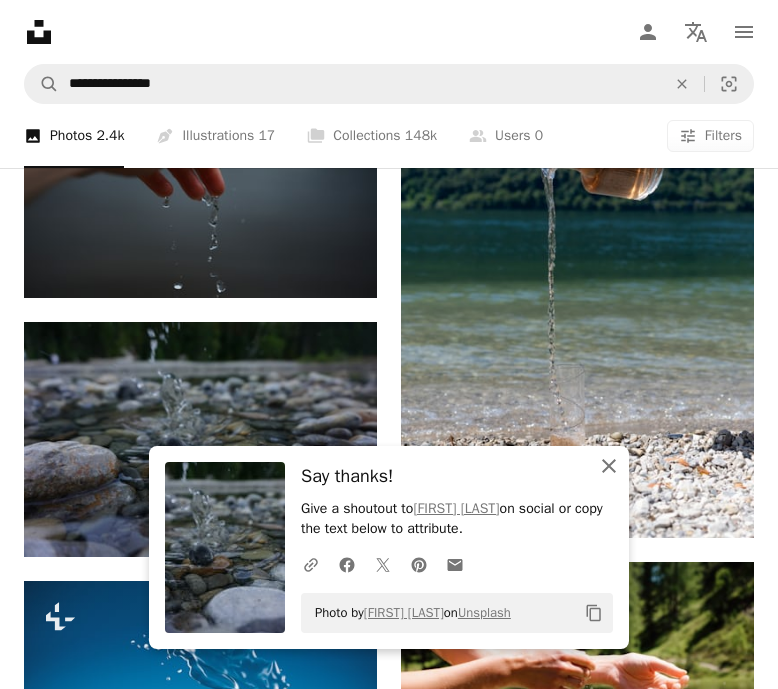 click 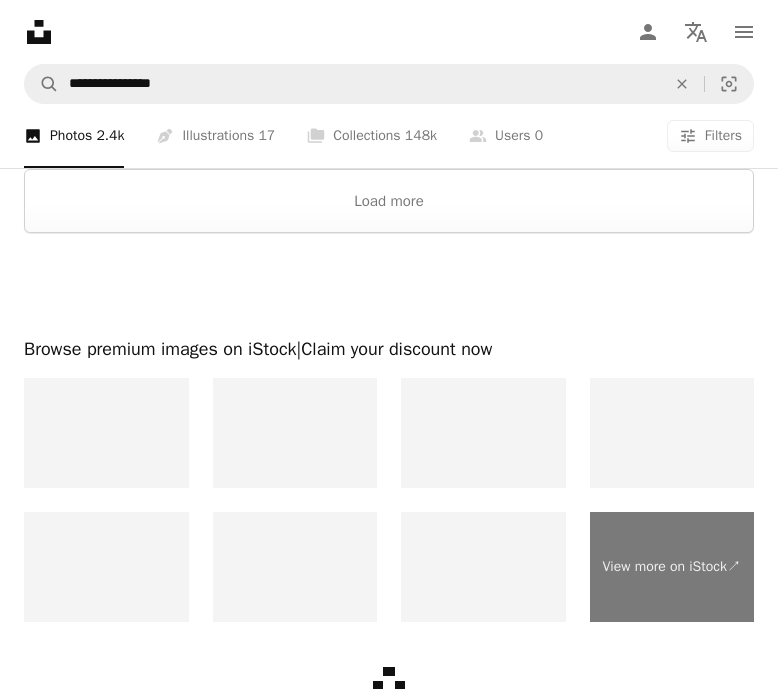 scroll, scrollTop: 5204, scrollLeft: 0, axis: vertical 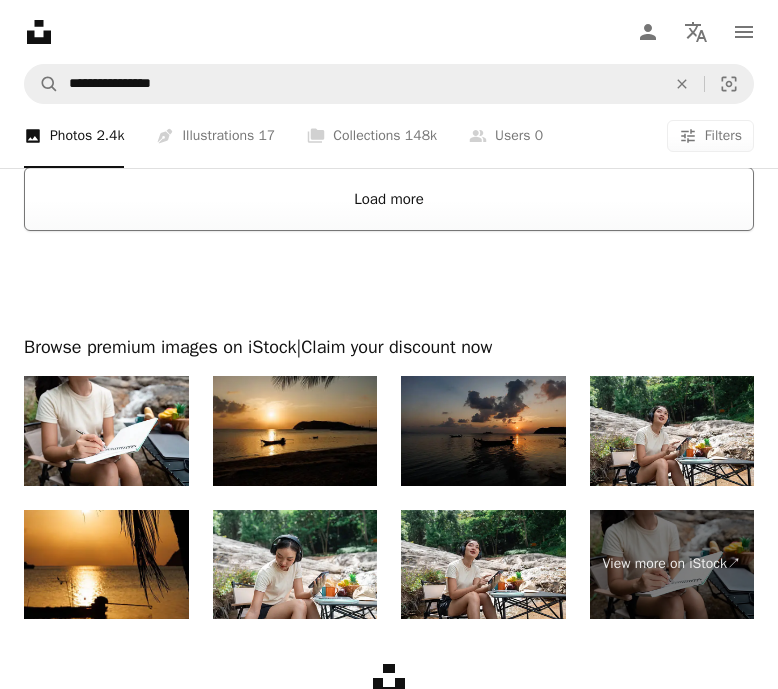 click on "Load more" at bounding box center (389, 199) 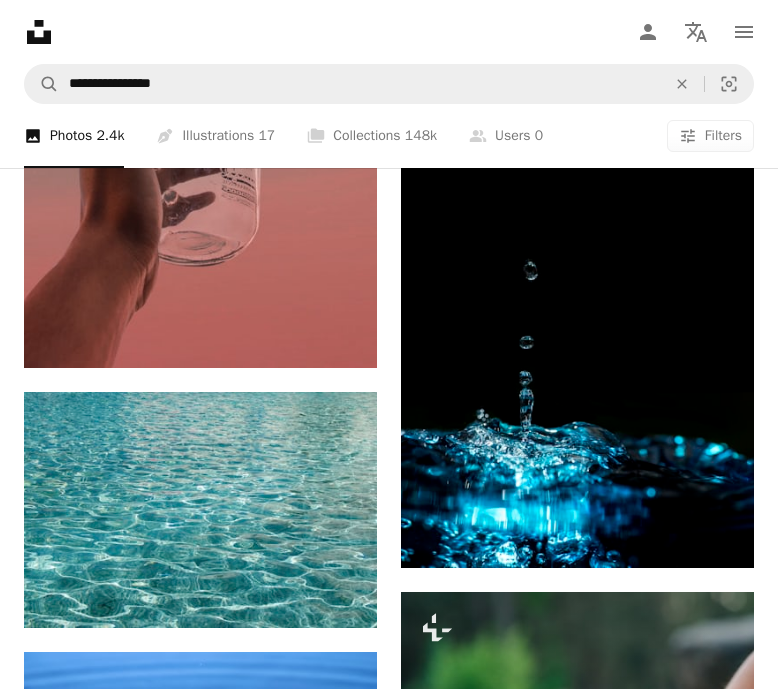 scroll, scrollTop: 7813, scrollLeft: 0, axis: vertical 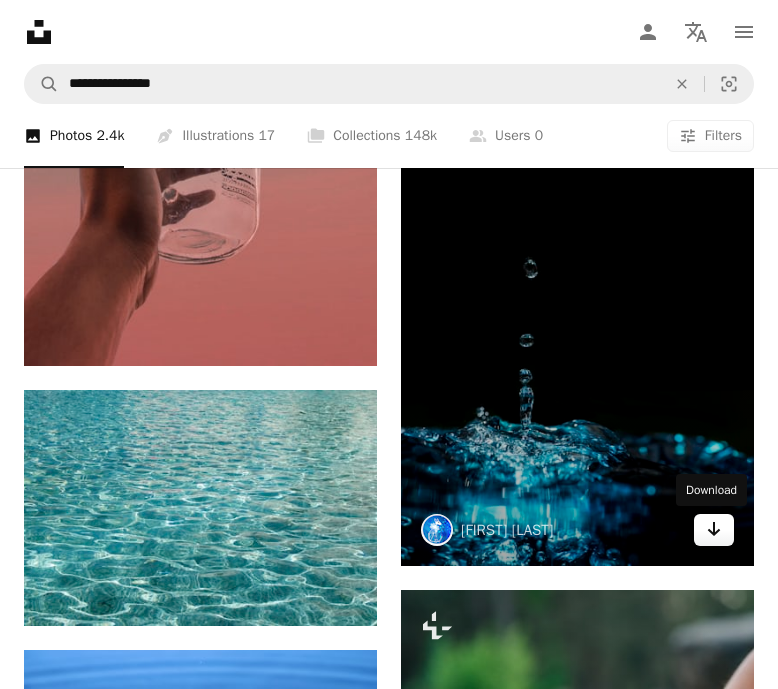 click on "Arrow pointing down" 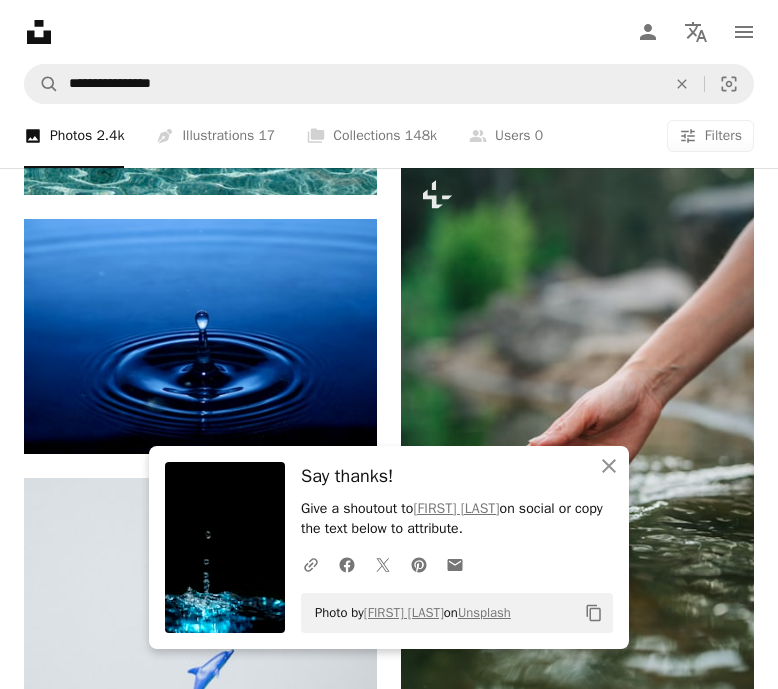 scroll, scrollTop: 8247, scrollLeft: 0, axis: vertical 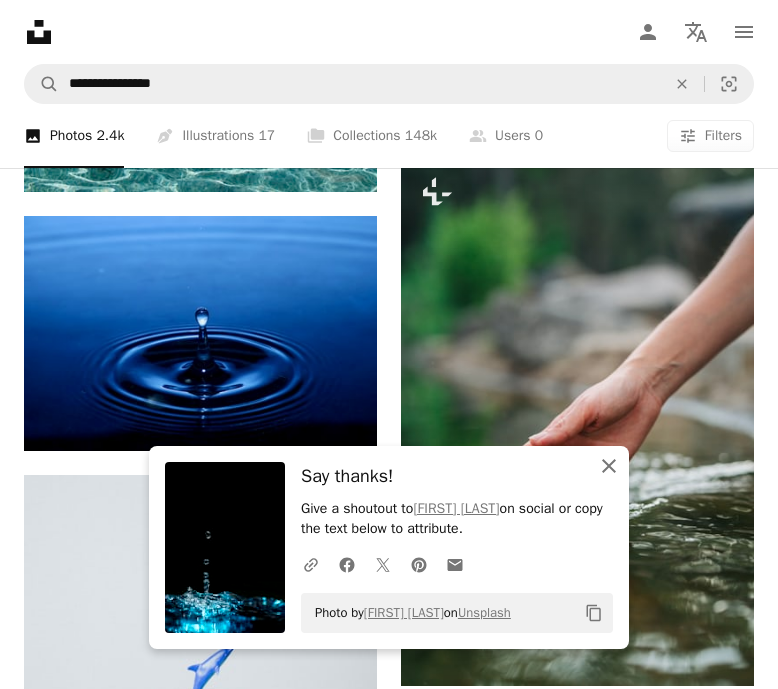 click on "An X shape" 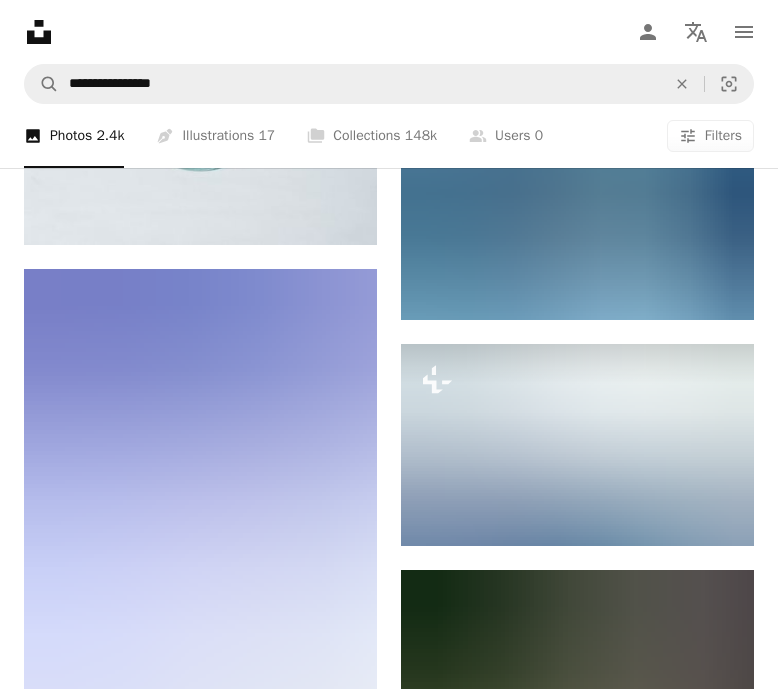 scroll, scrollTop: 8914, scrollLeft: 0, axis: vertical 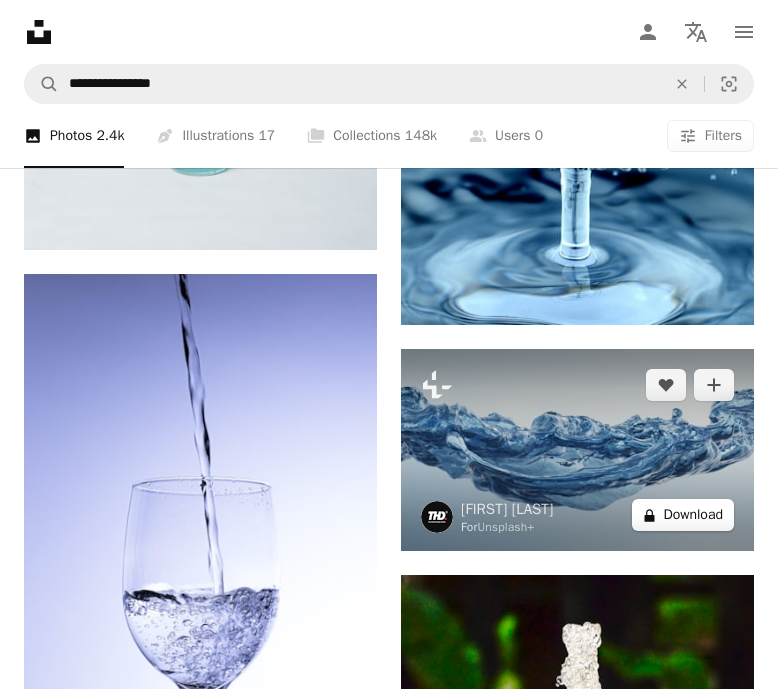 click on "A lock   Download" at bounding box center [683, 515] 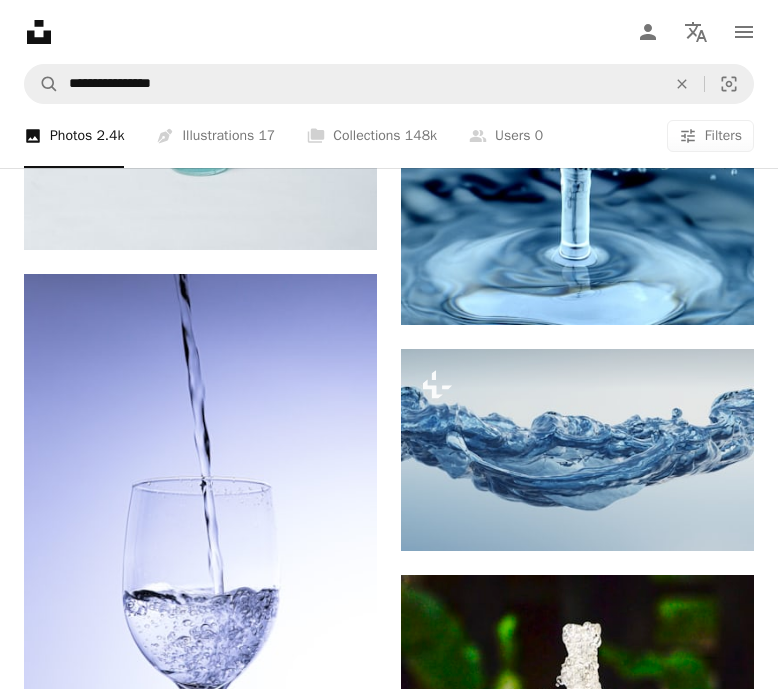 click on "An X shape" at bounding box center [20, 20] 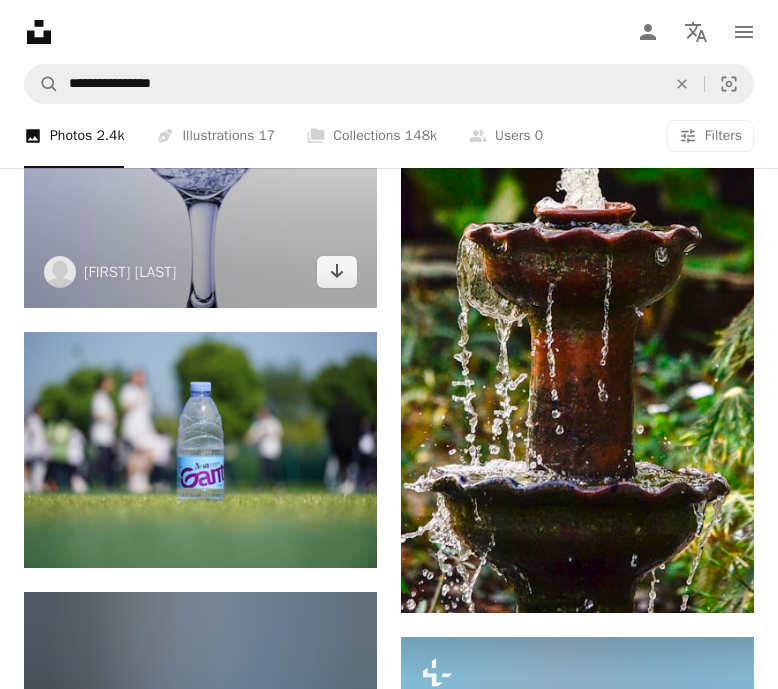 scroll, scrollTop: 9414, scrollLeft: 0, axis: vertical 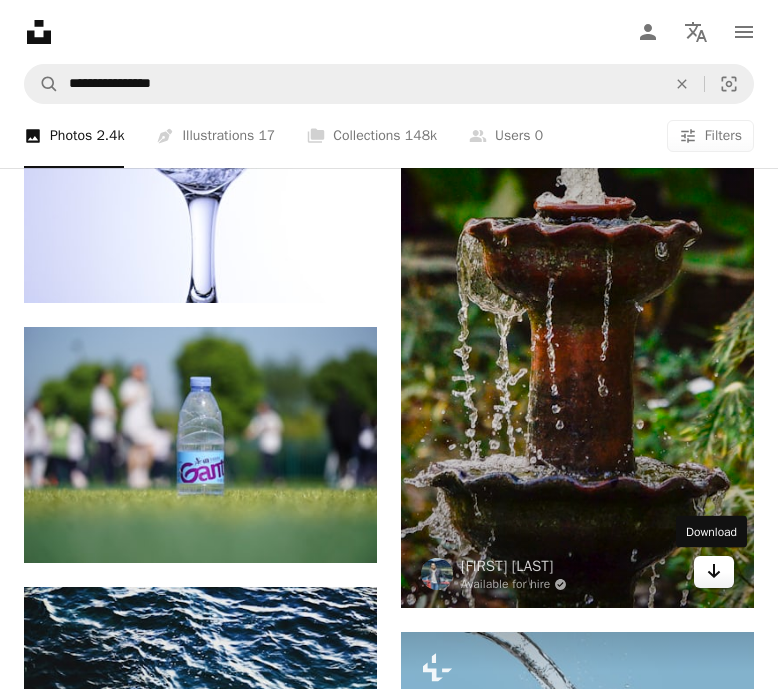 click on "Arrow pointing down" at bounding box center [714, 572] 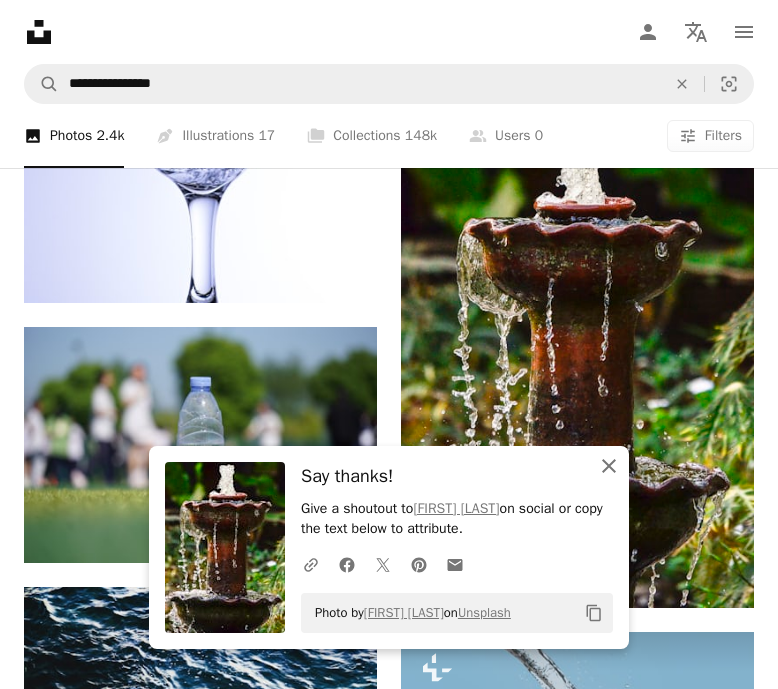 click on "An X shape" 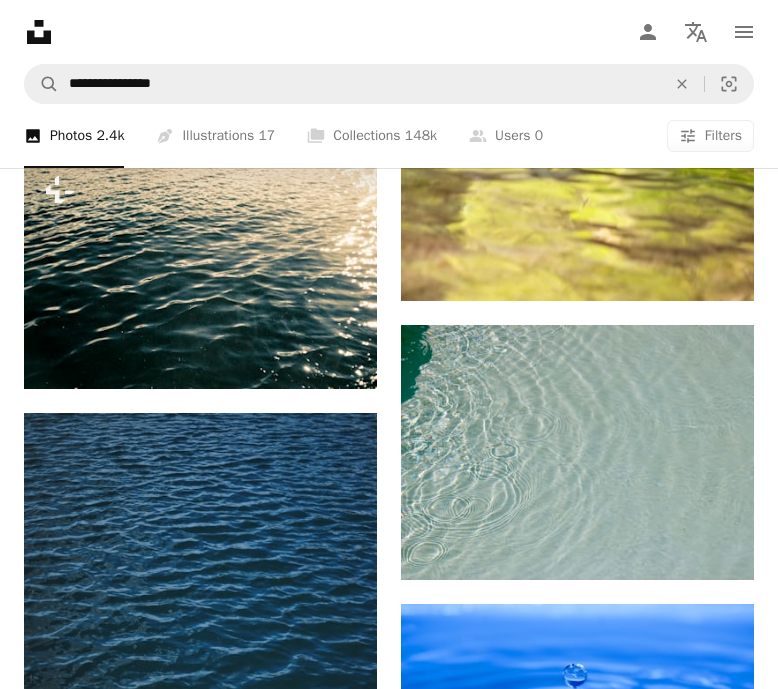 scroll, scrollTop: 19530, scrollLeft: 0, axis: vertical 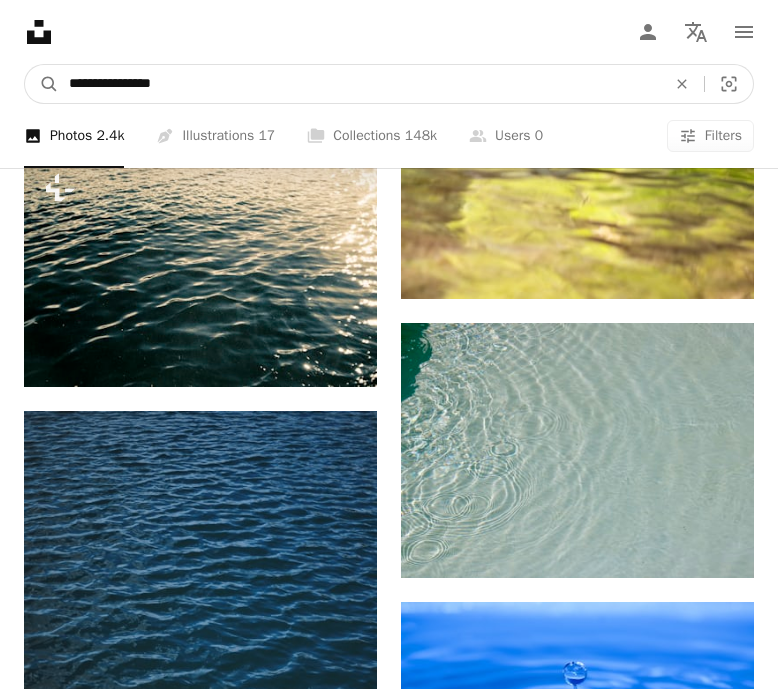 click on "**********" at bounding box center [359, 84] 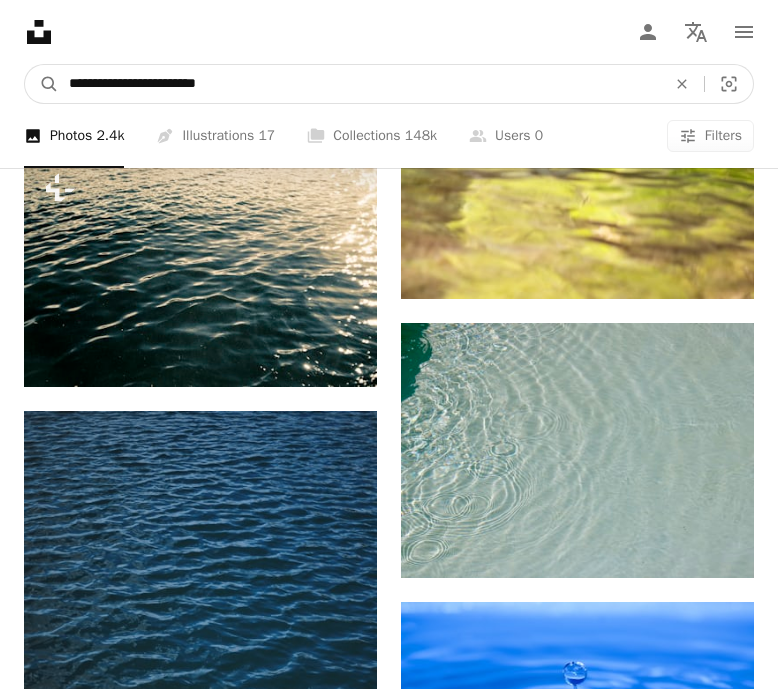 click on "A magnifying glass" at bounding box center [42, 84] 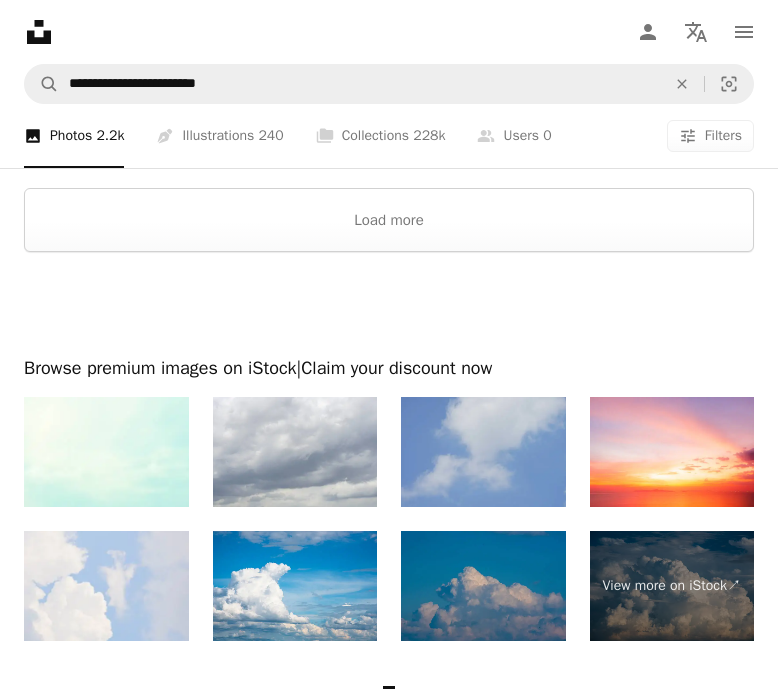 scroll, scrollTop: 4229, scrollLeft: 0, axis: vertical 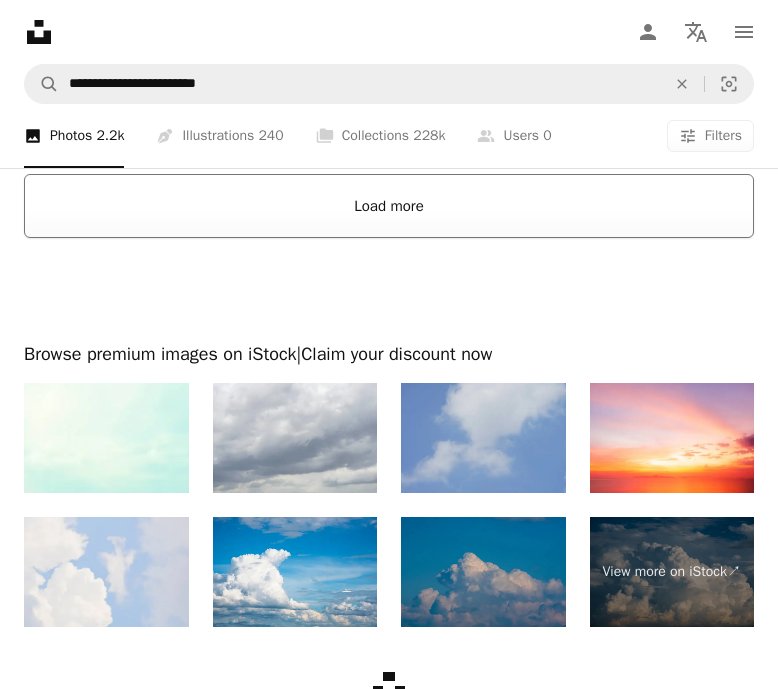 click on "Load more" at bounding box center [389, 206] 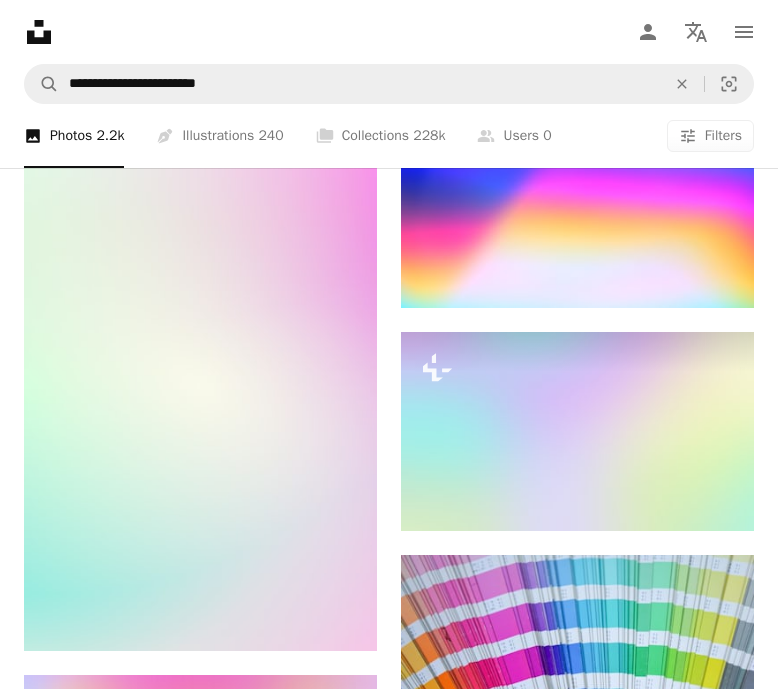 scroll, scrollTop: 15328, scrollLeft: 0, axis: vertical 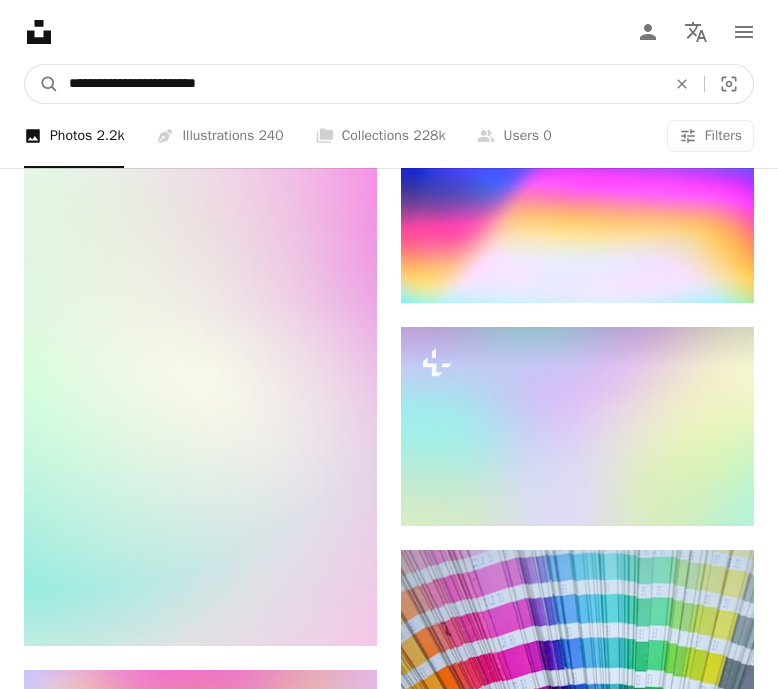 click on "**********" at bounding box center (359, 84) 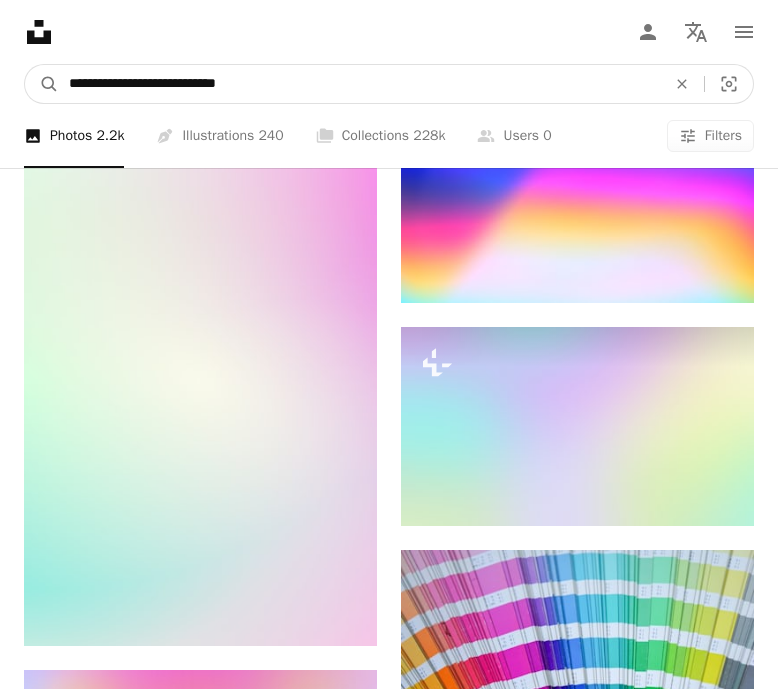 click on "**********" at bounding box center [359, 84] 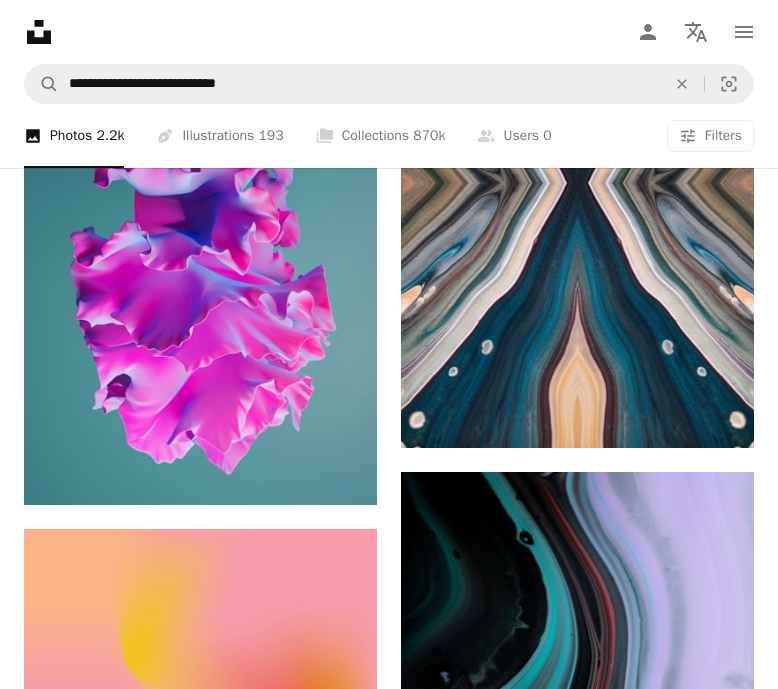 scroll, scrollTop: 4692, scrollLeft: 0, axis: vertical 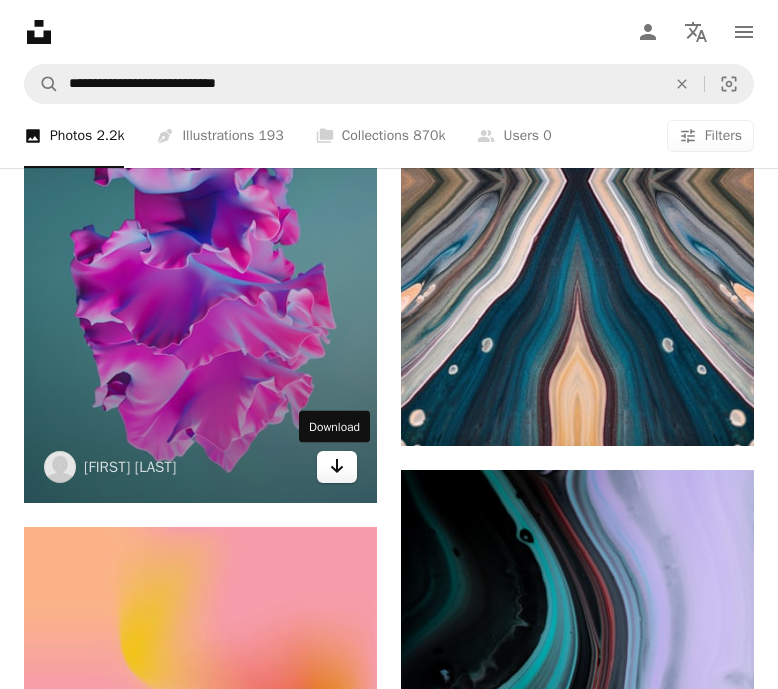 click 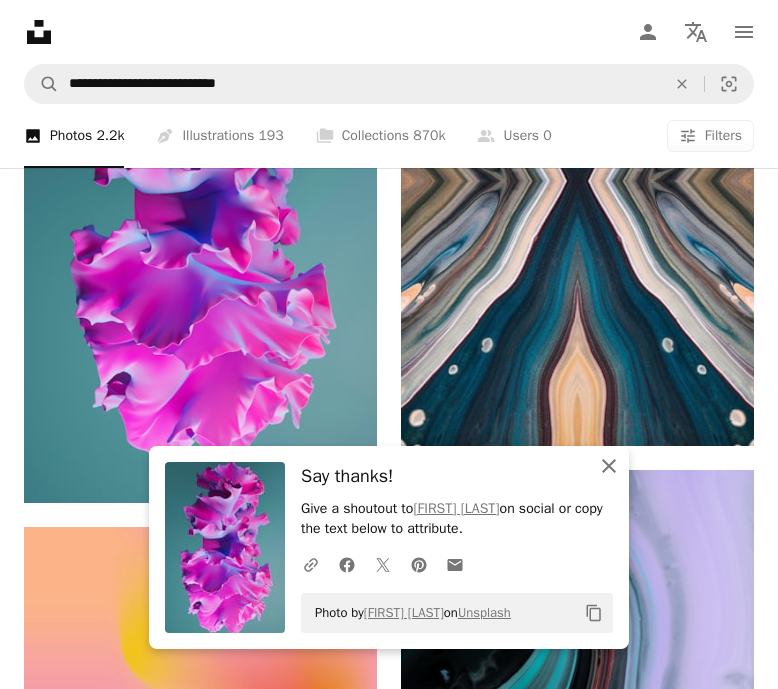 click on "An X shape" 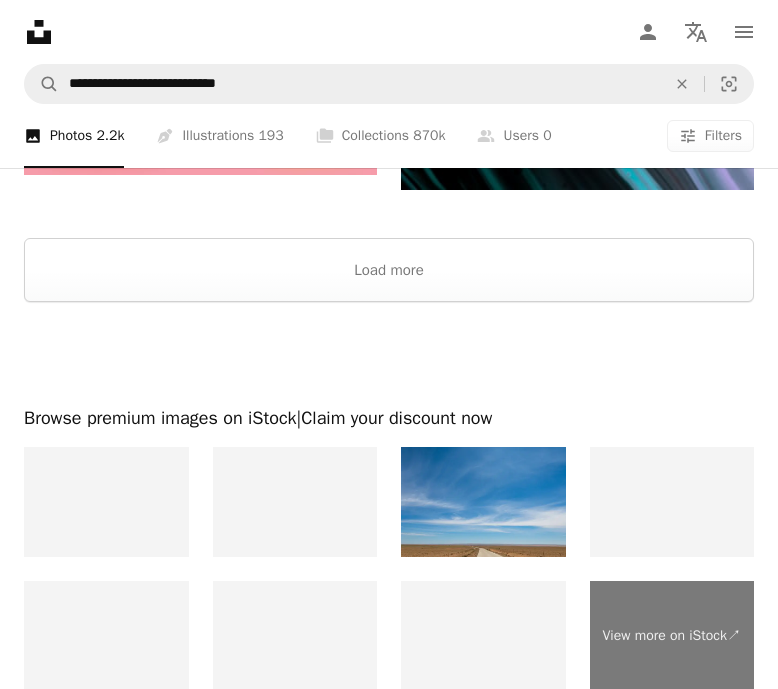 scroll, scrollTop: 5499, scrollLeft: 0, axis: vertical 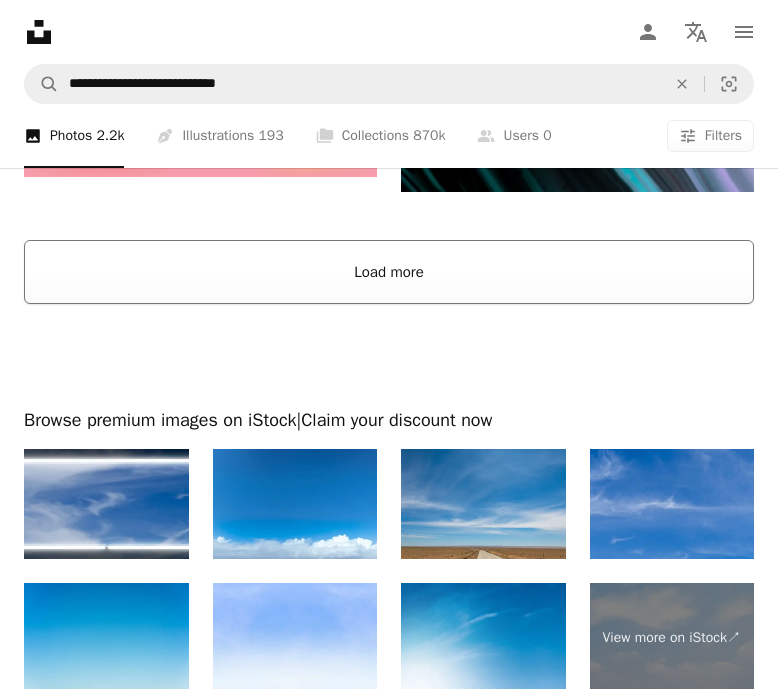 click on "Load more" at bounding box center [389, 272] 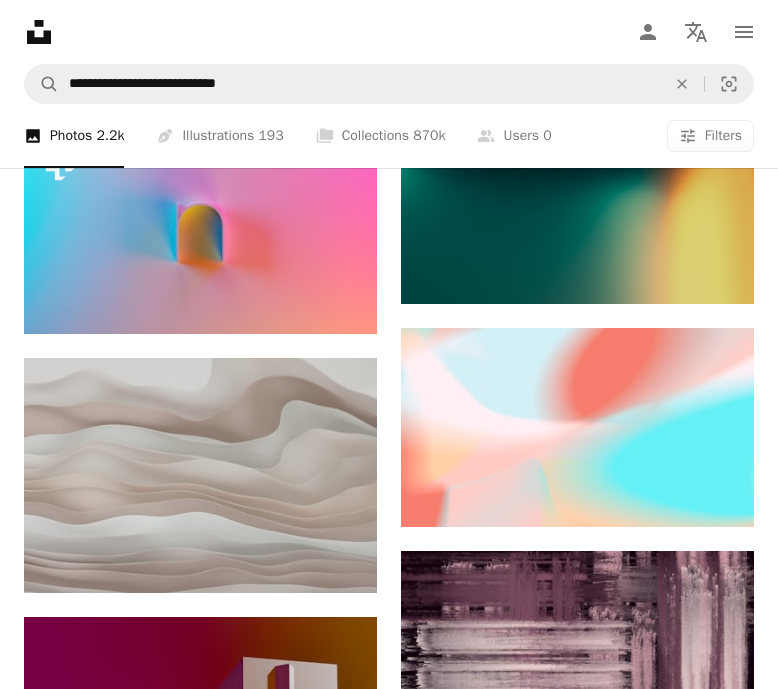 scroll, scrollTop: 19919, scrollLeft: 0, axis: vertical 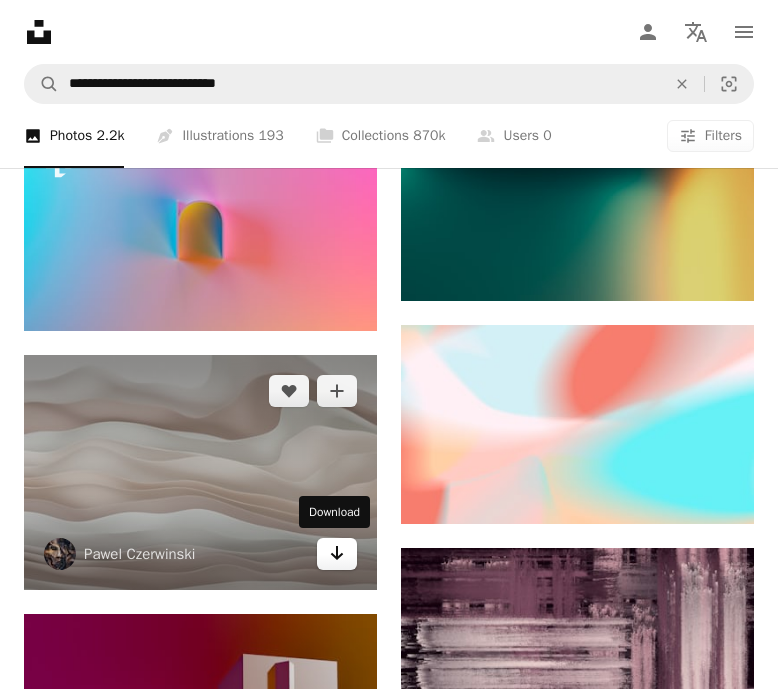click on "Arrow pointing down" 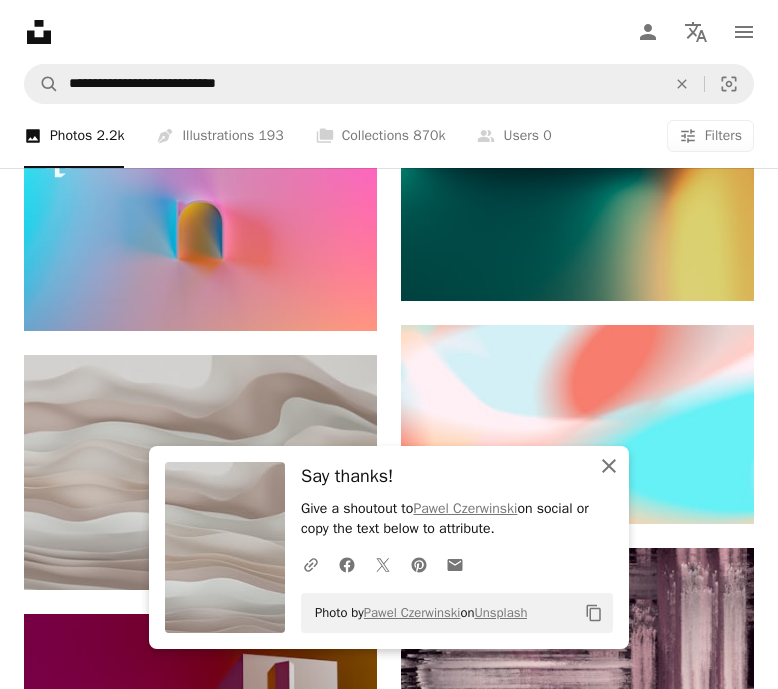 click on "An X shape" 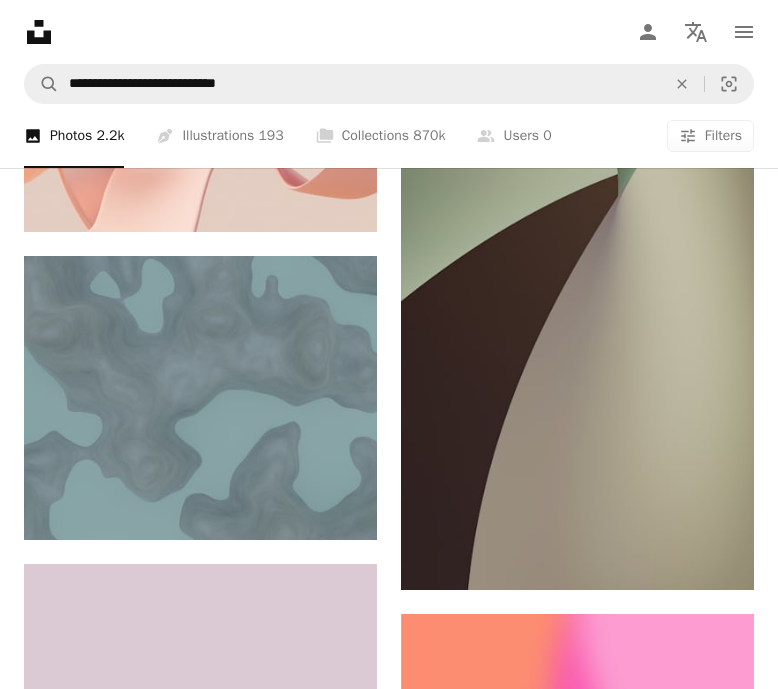 scroll, scrollTop: 22266, scrollLeft: 0, axis: vertical 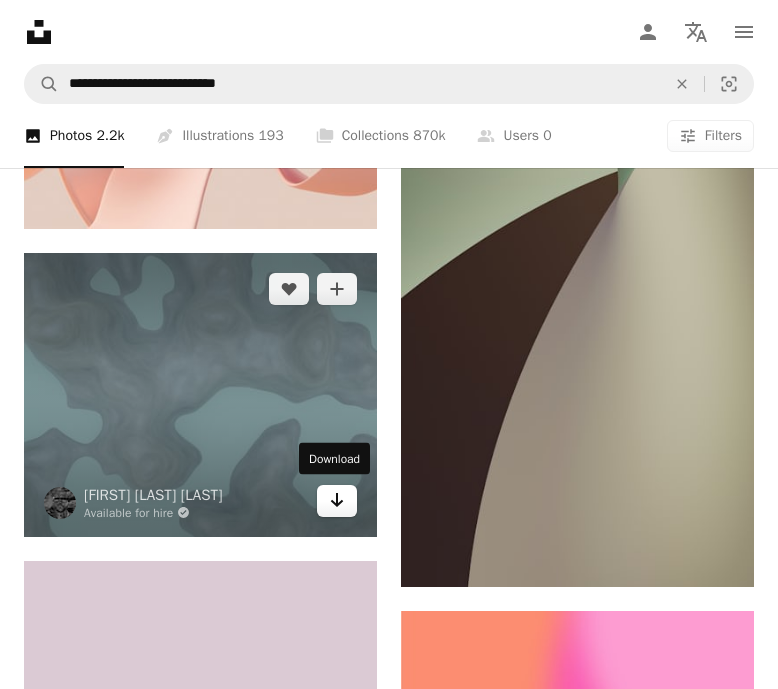 click 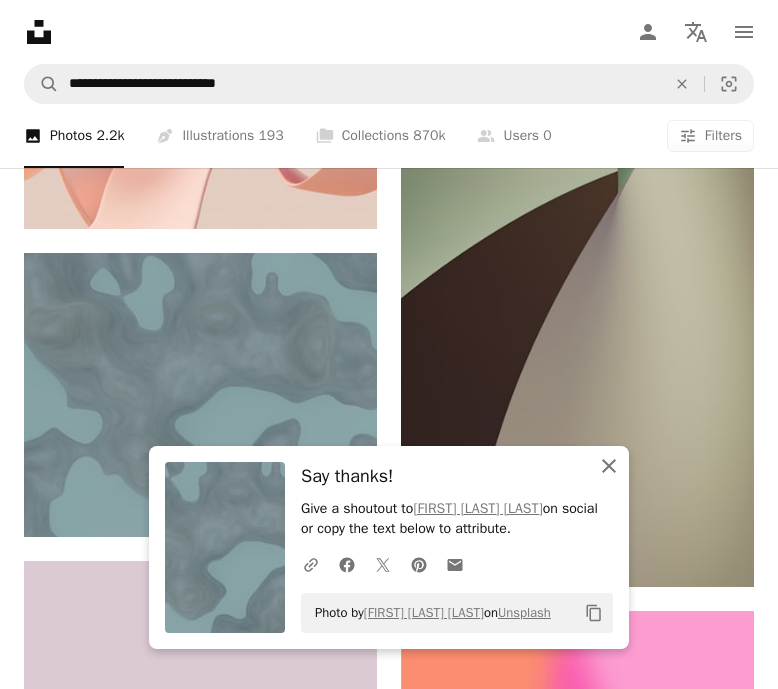 click on "An X shape" 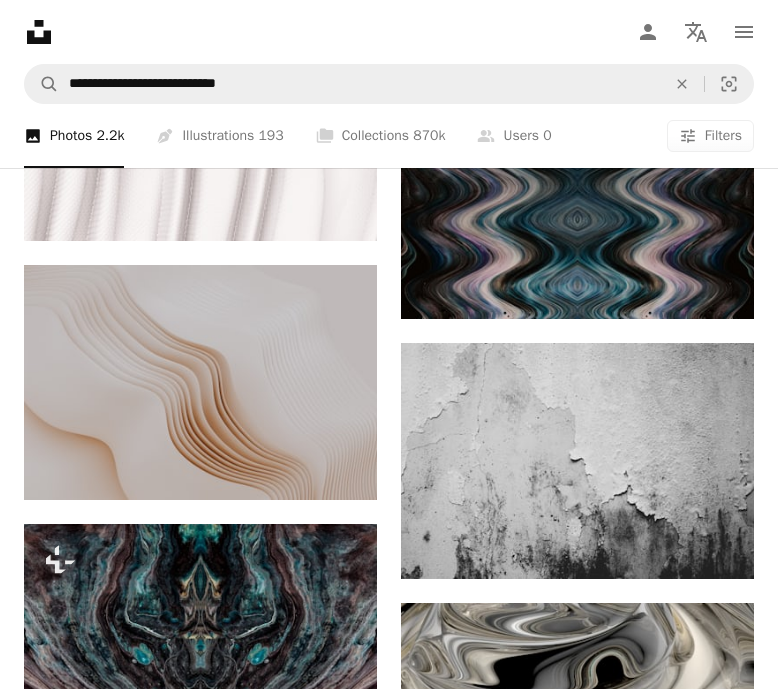 scroll, scrollTop: 25630, scrollLeft: 0, axis: vertical 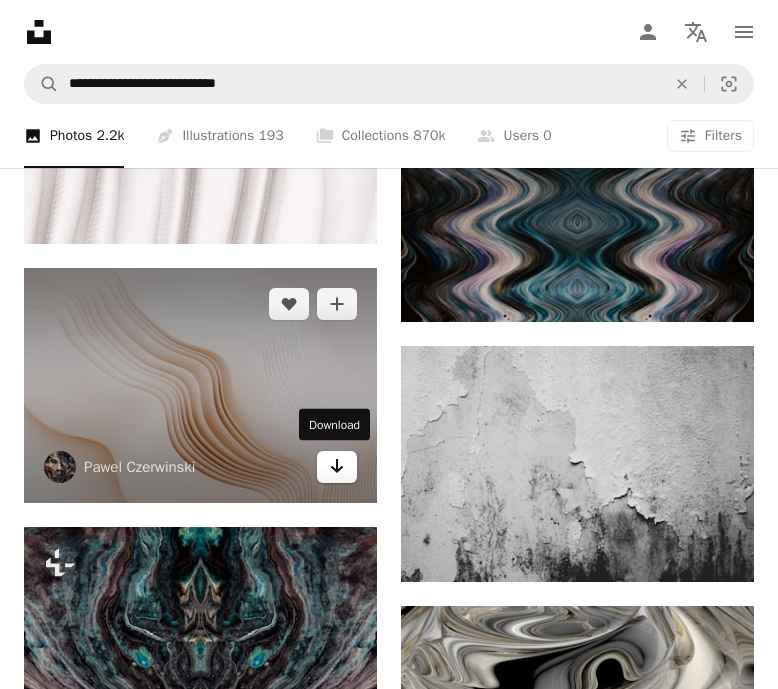 click on "Arrow pointing down" 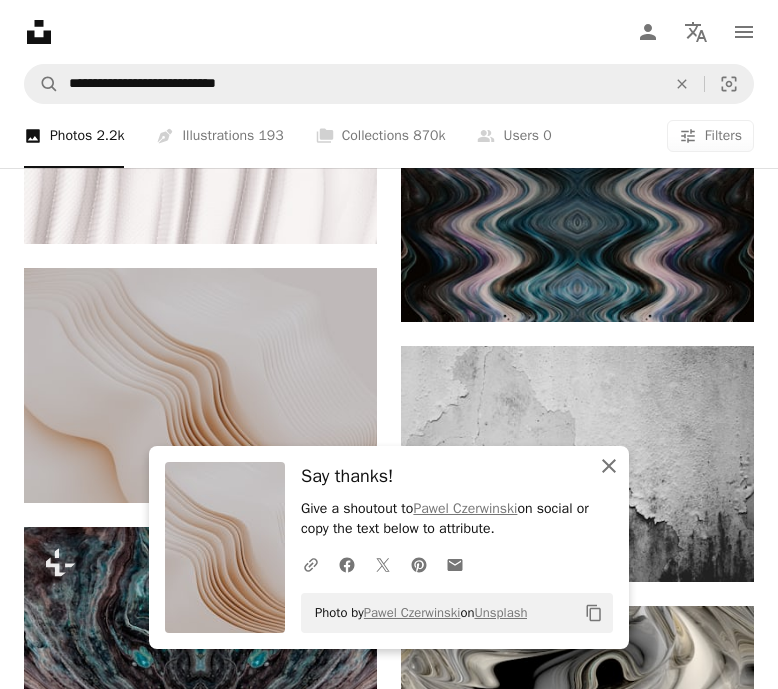 click on "An X shape" 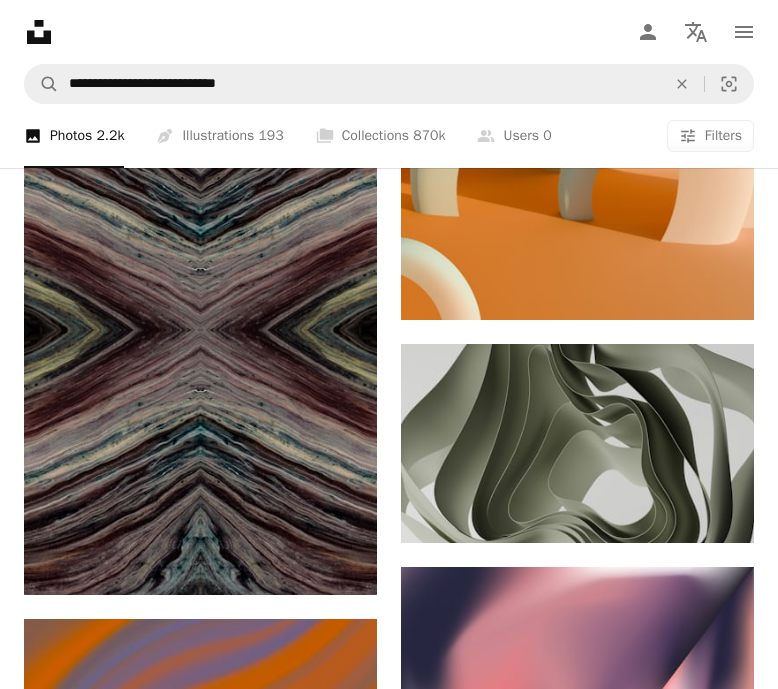 scroll, scrollTop: 27220, scrollLeft: 0, axis: vertical 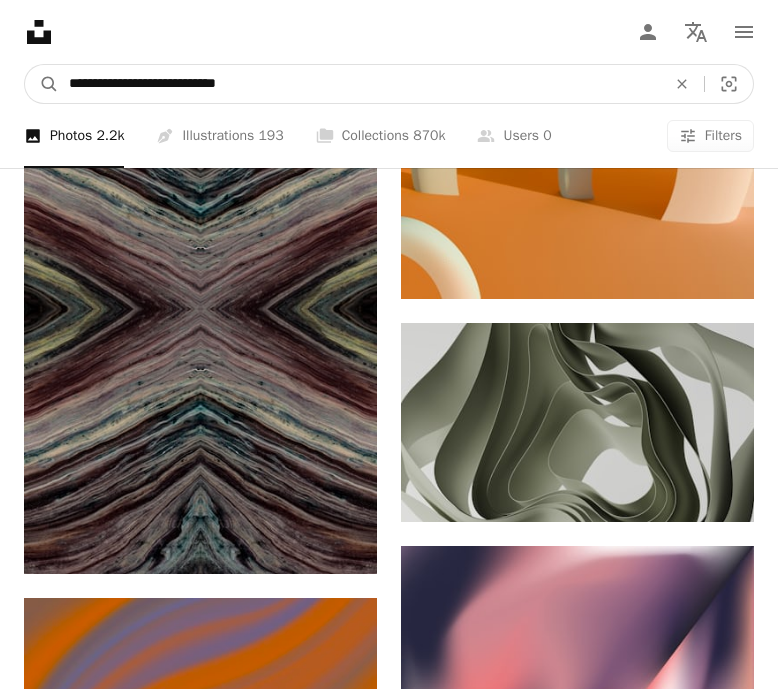 click on "**********" at bounding box center [359, 84] 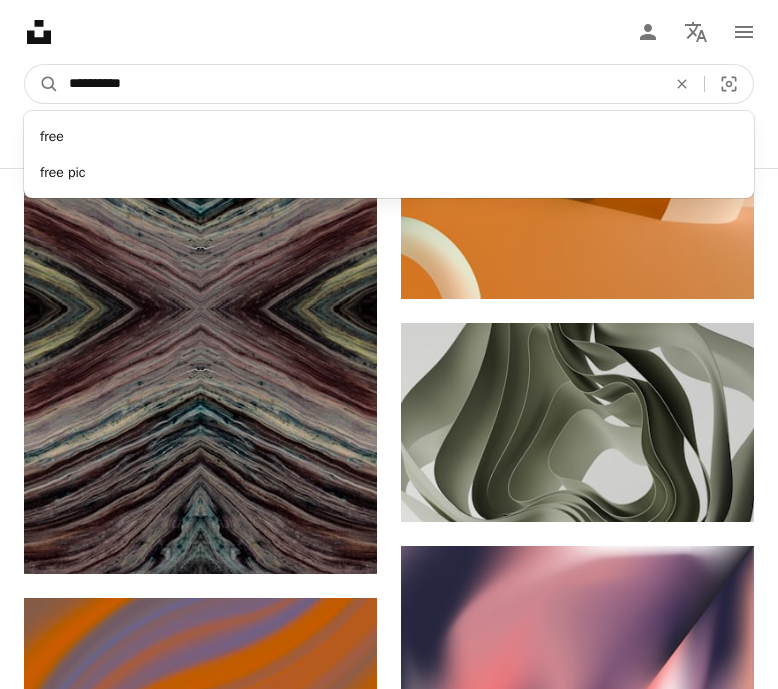 type on "**********" 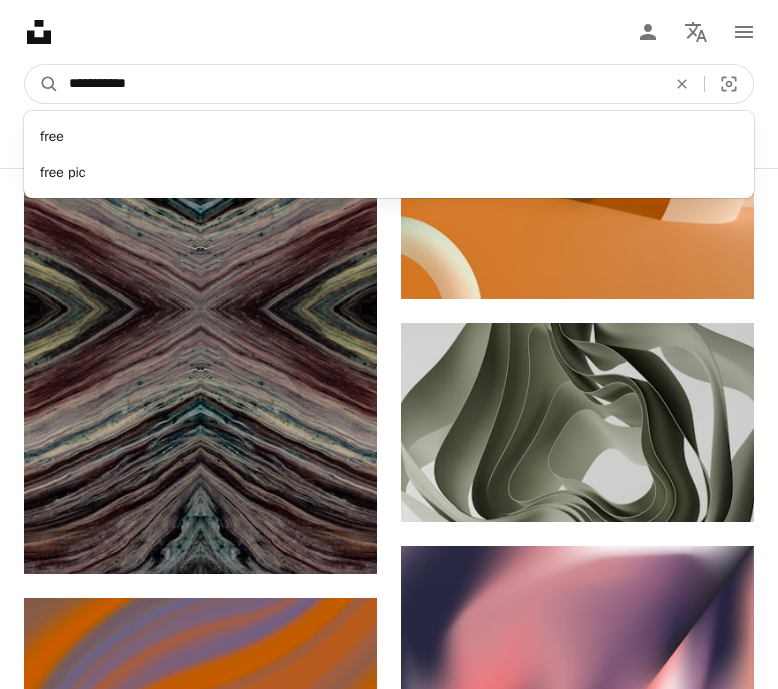 click on "A magnifying glass" at bounding box center [42, 84] 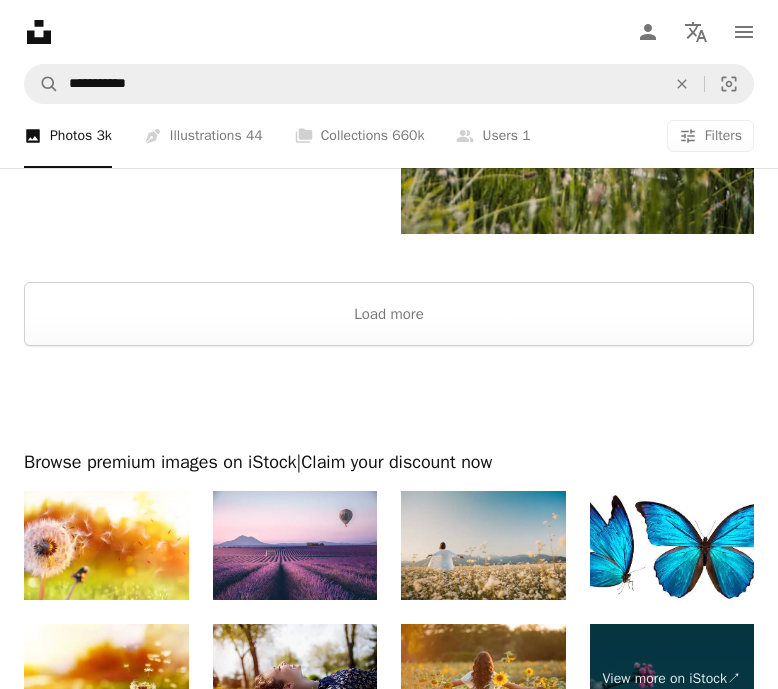 scroll, scrollTop: 4755, scrollLeft: 0, axis: vertical 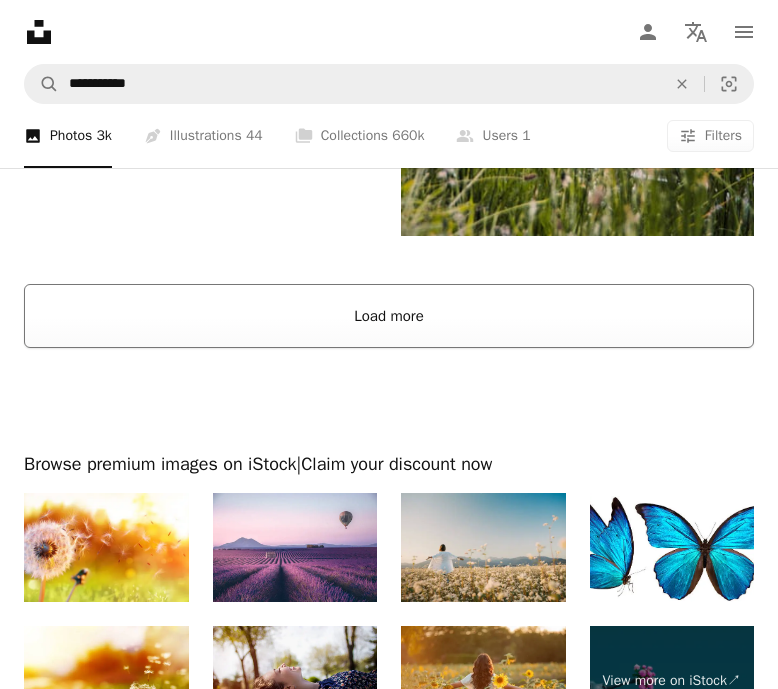 click on "Load more" at bounding box center [389, 316] 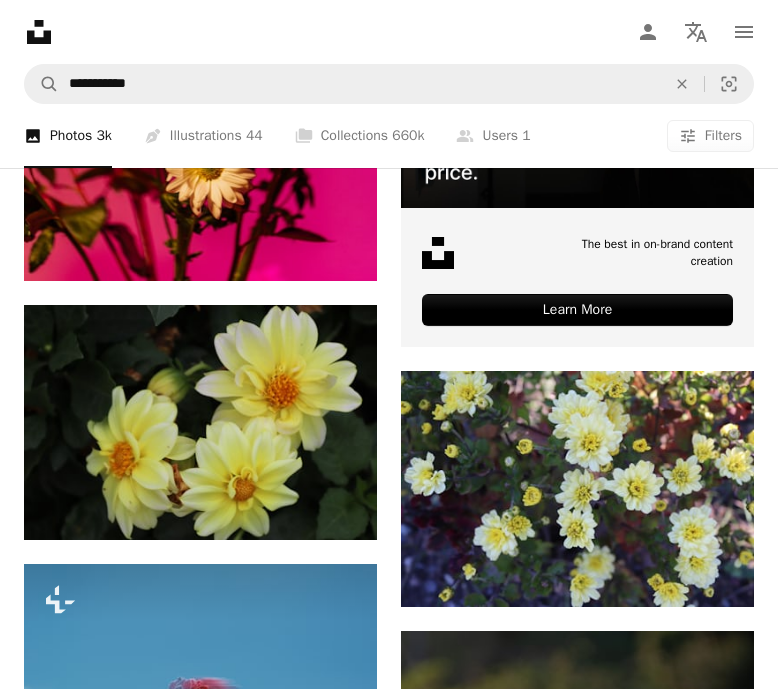 scroll, scrollTop: 10392, scrollLeft: 0, axis: vertical 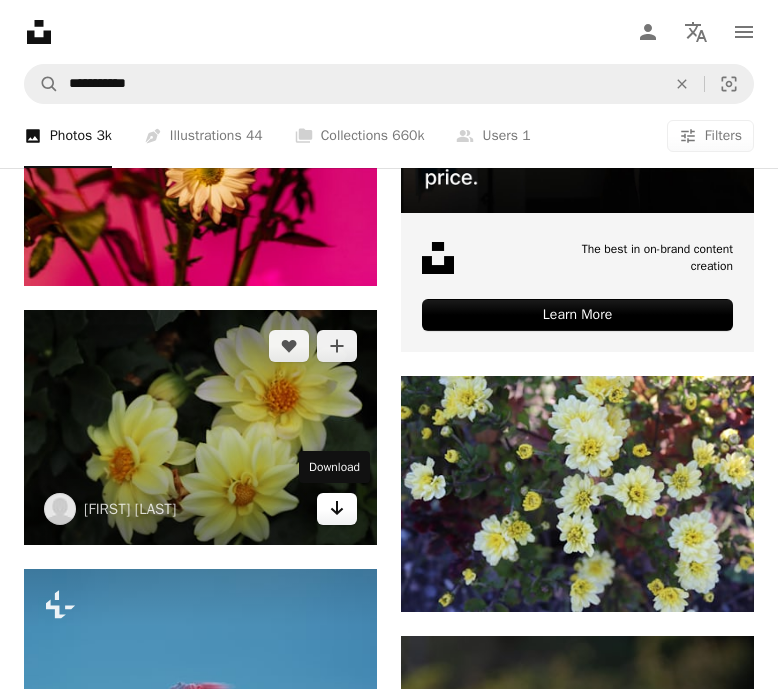 click on "Arrow pointing down" 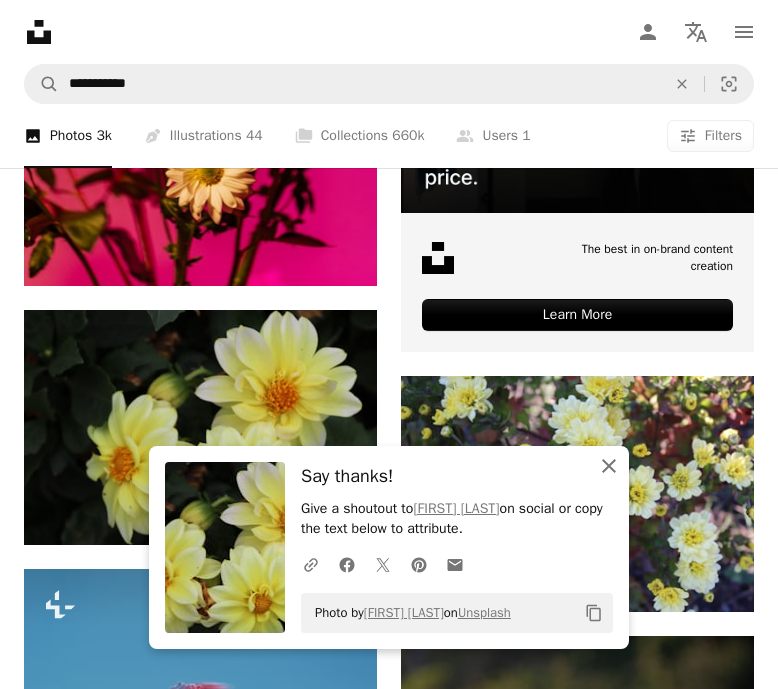 click on "An X shape" 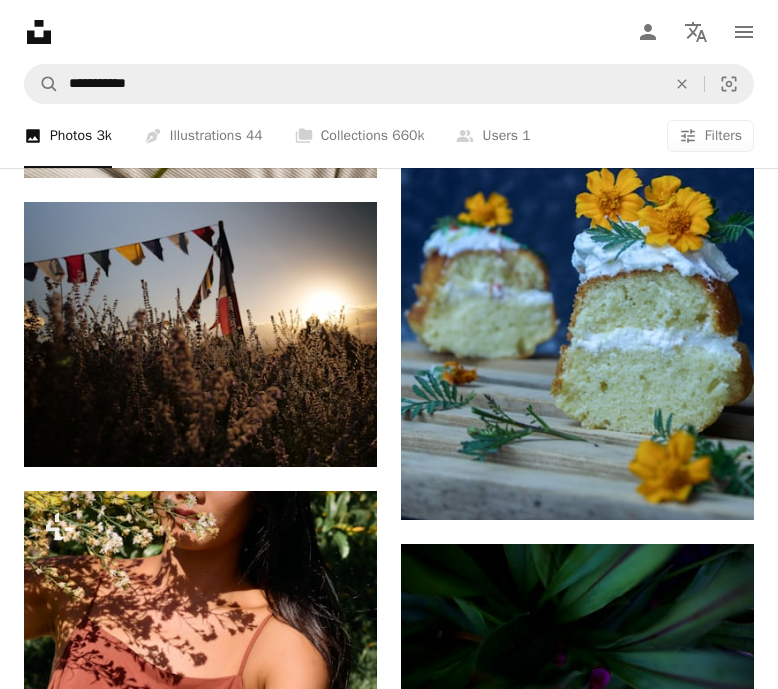 scroll, scrollTop: 15363, scrollLeft: 0, axis: vertical 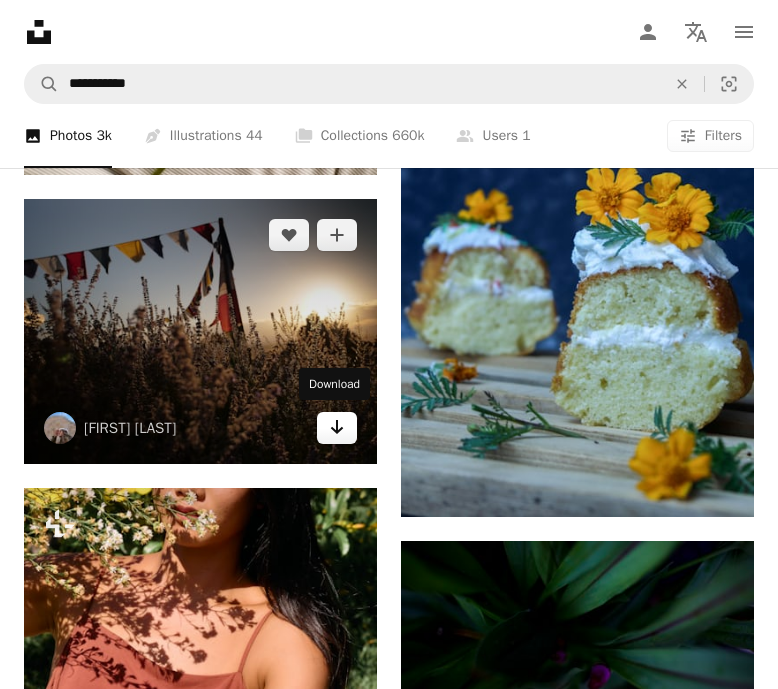 click 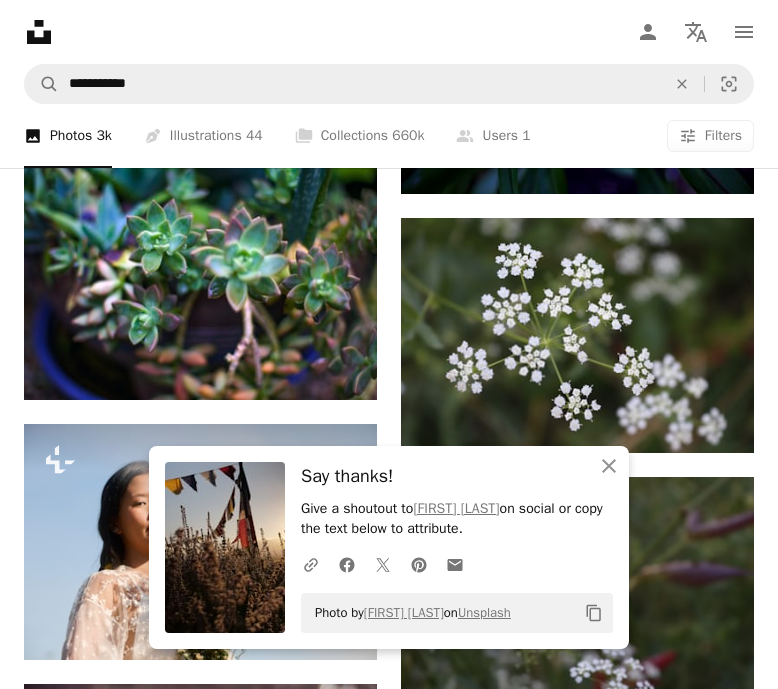 scroll, scrollTop: 15950, scrollLeft: 0, axis: vertical 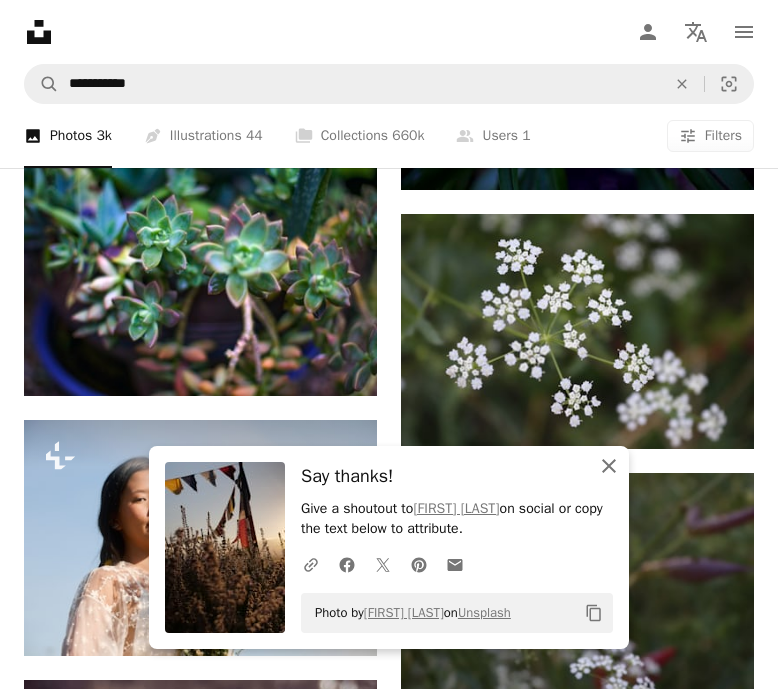 click on "An X shape" 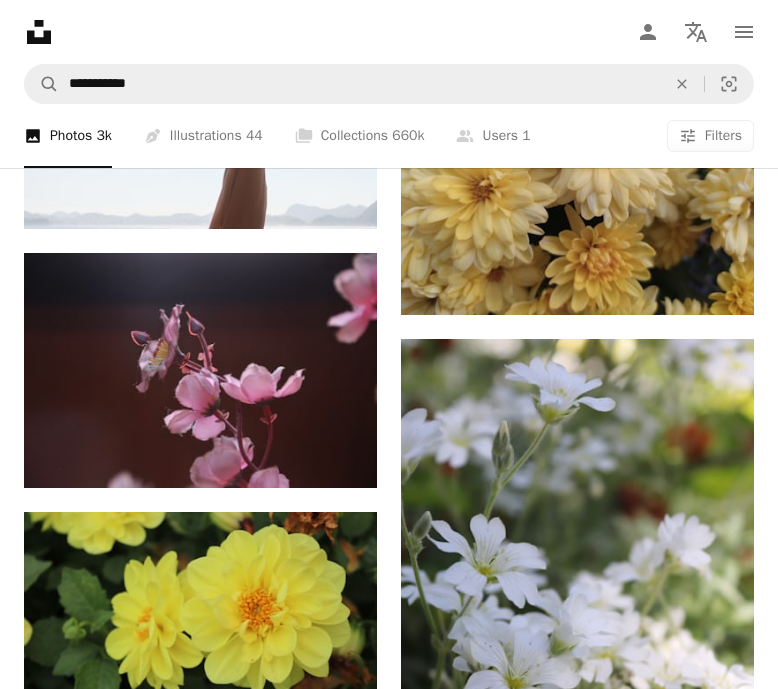 scroll, scrollTop: 18707, scrollLeft: 0, axis: vertical 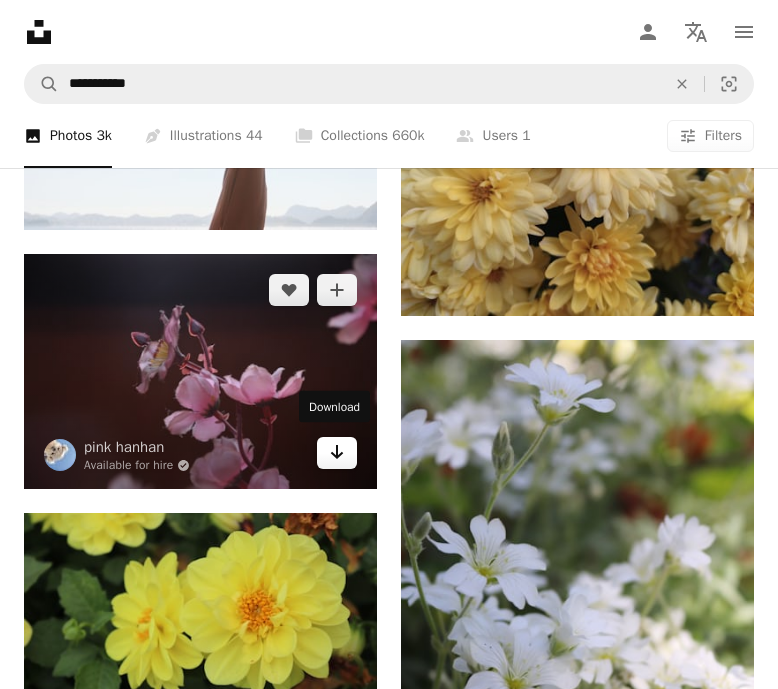 click on "Arrow pointing down" 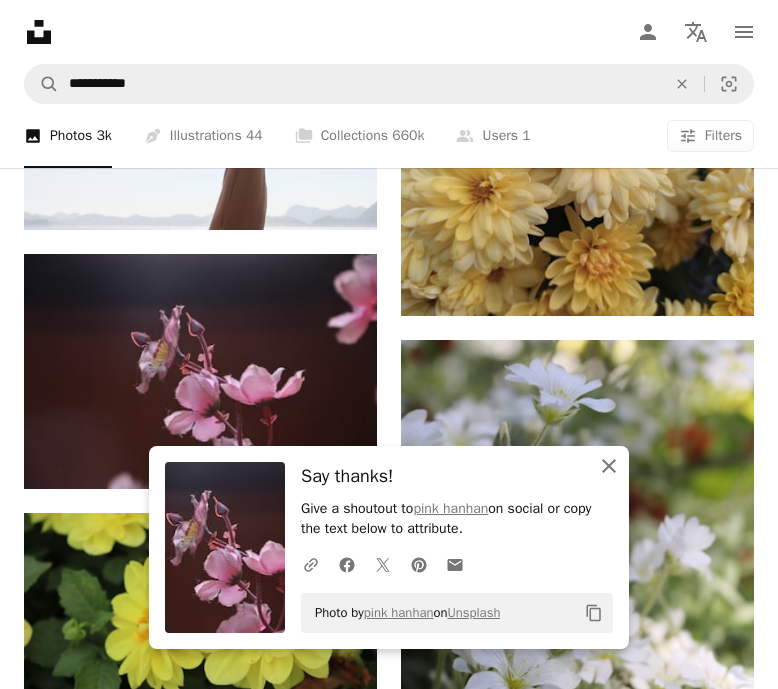click on "An X shape" 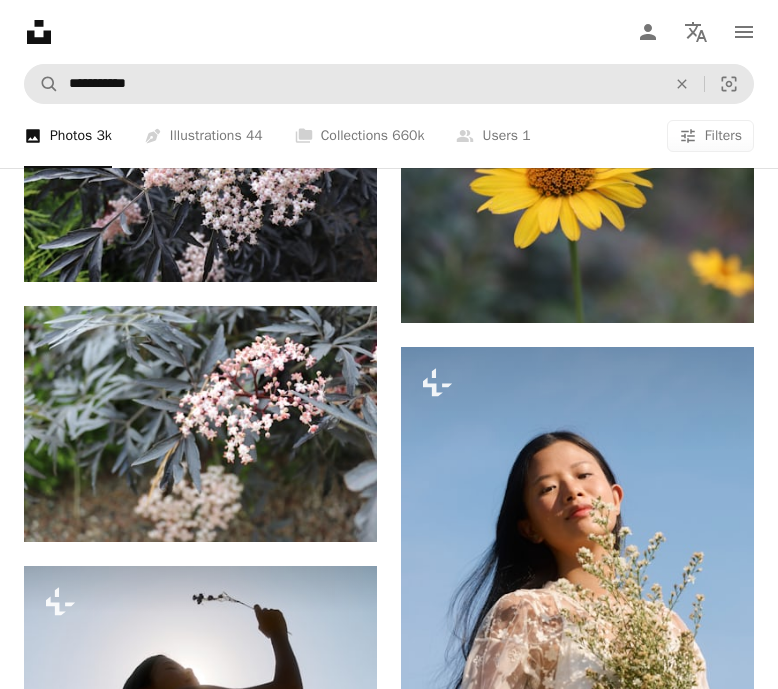 scroll, scrollTop: 27979, scrollLeft: 0, axis: vertical 